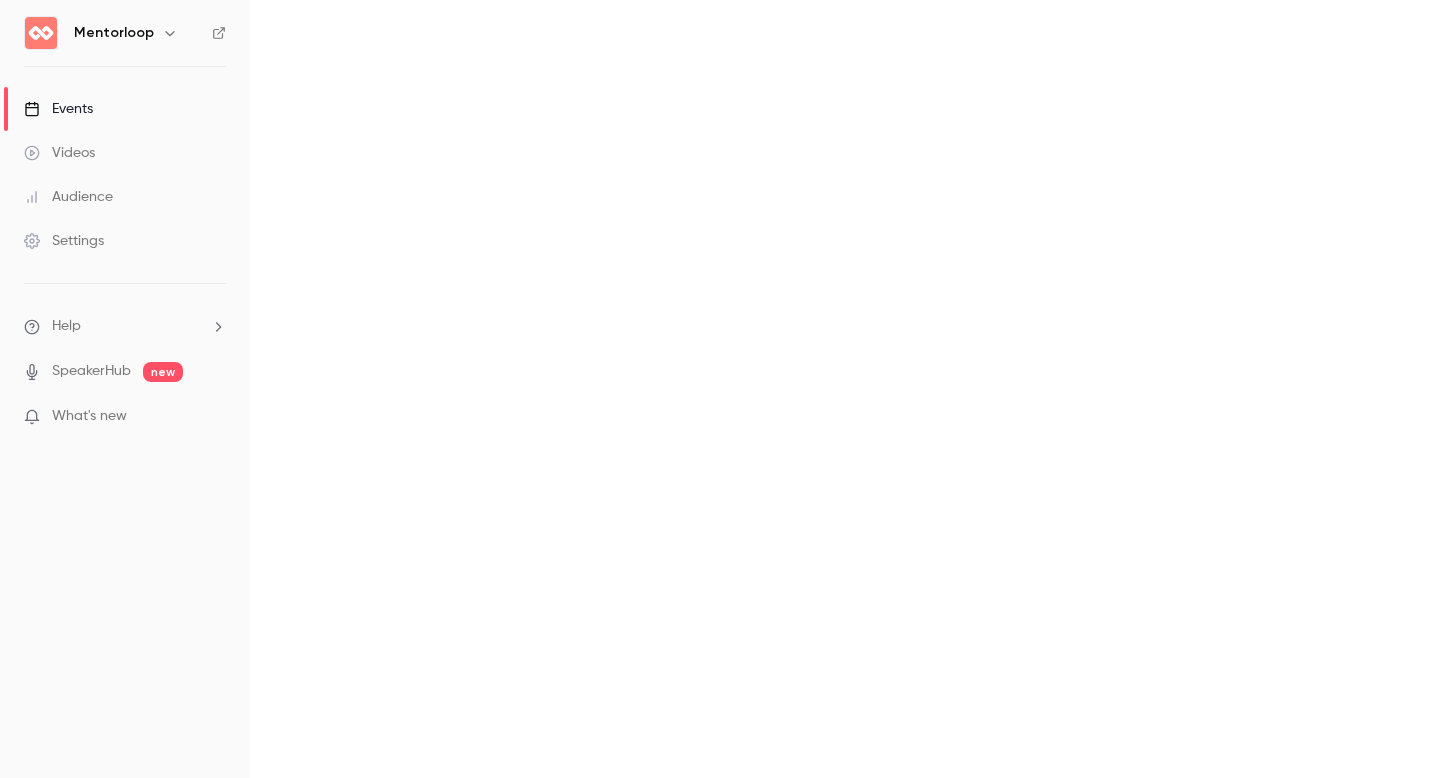 scroll, scrollTop: 0, scrollLeft: 0, axis: both 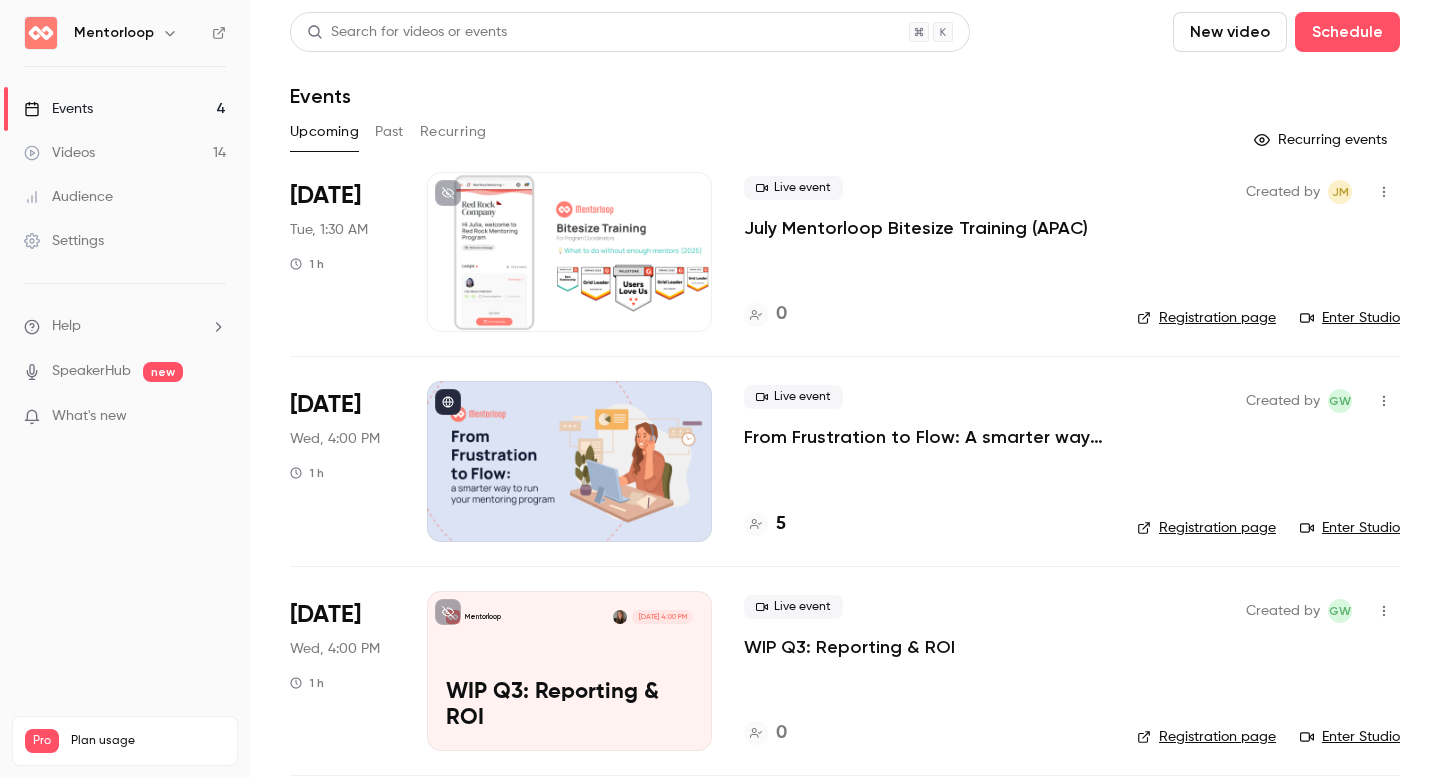 click on "July Mentorloop Bitesize Training (APAC)" at bounding box center (916, 228) 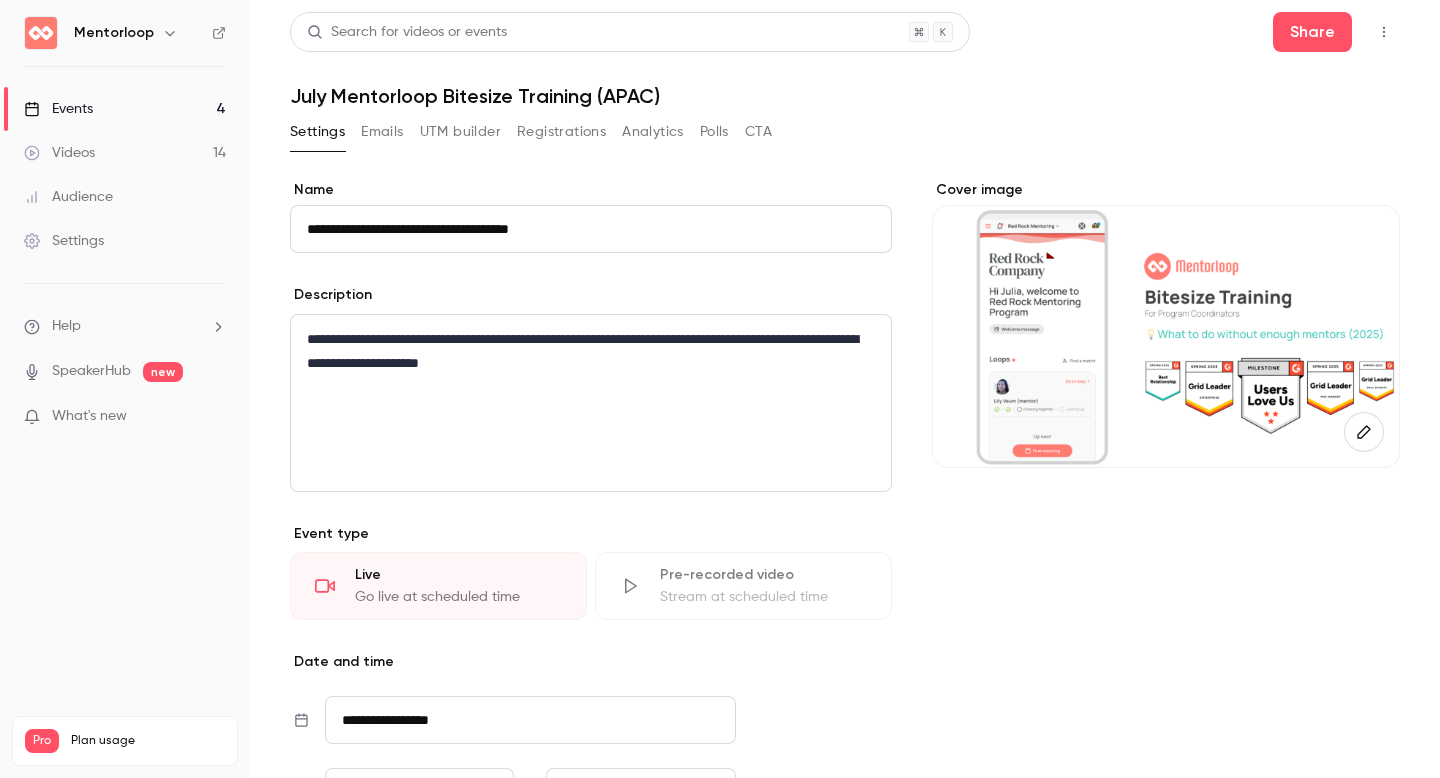 click on "**********" at bounding box center (591, 403) 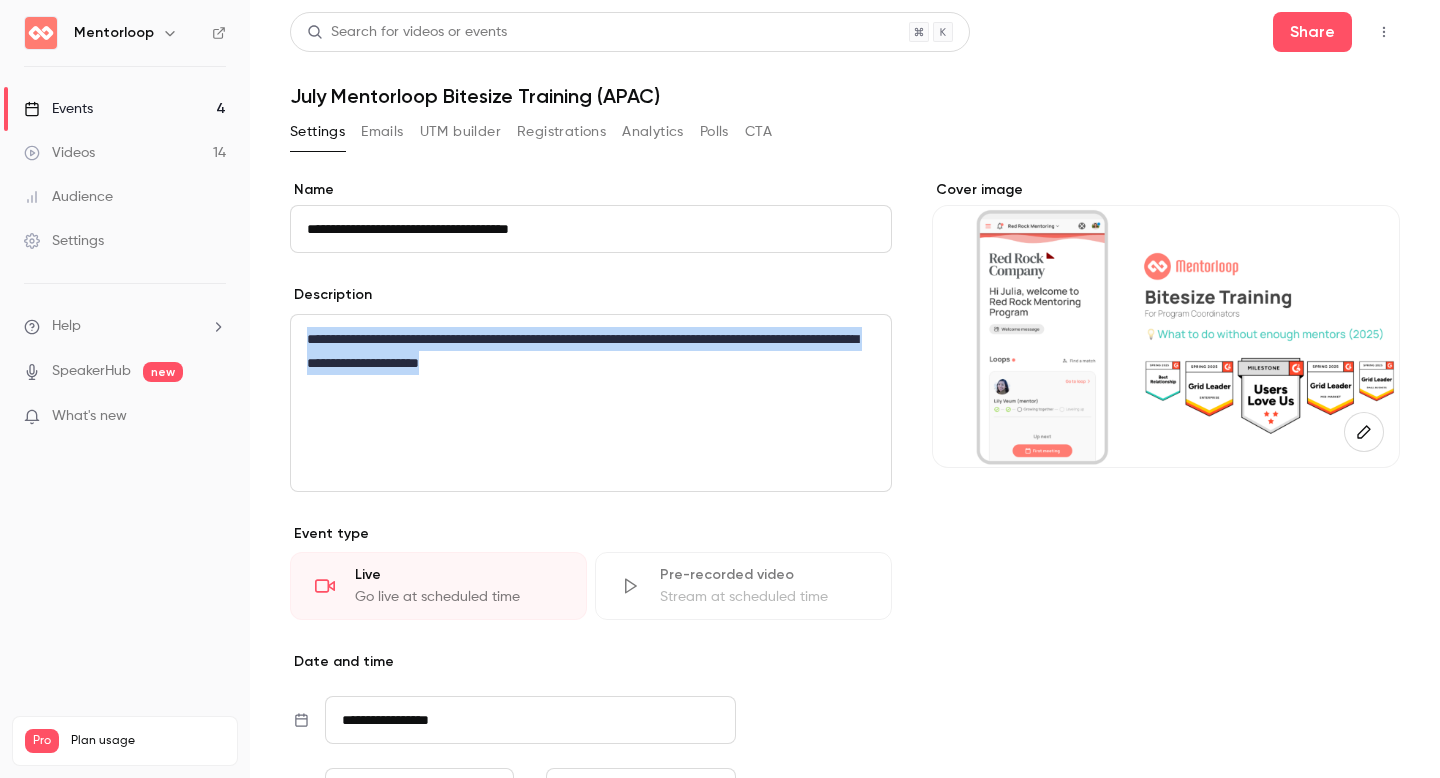 click on "**********" at bounding box center (591, 403) 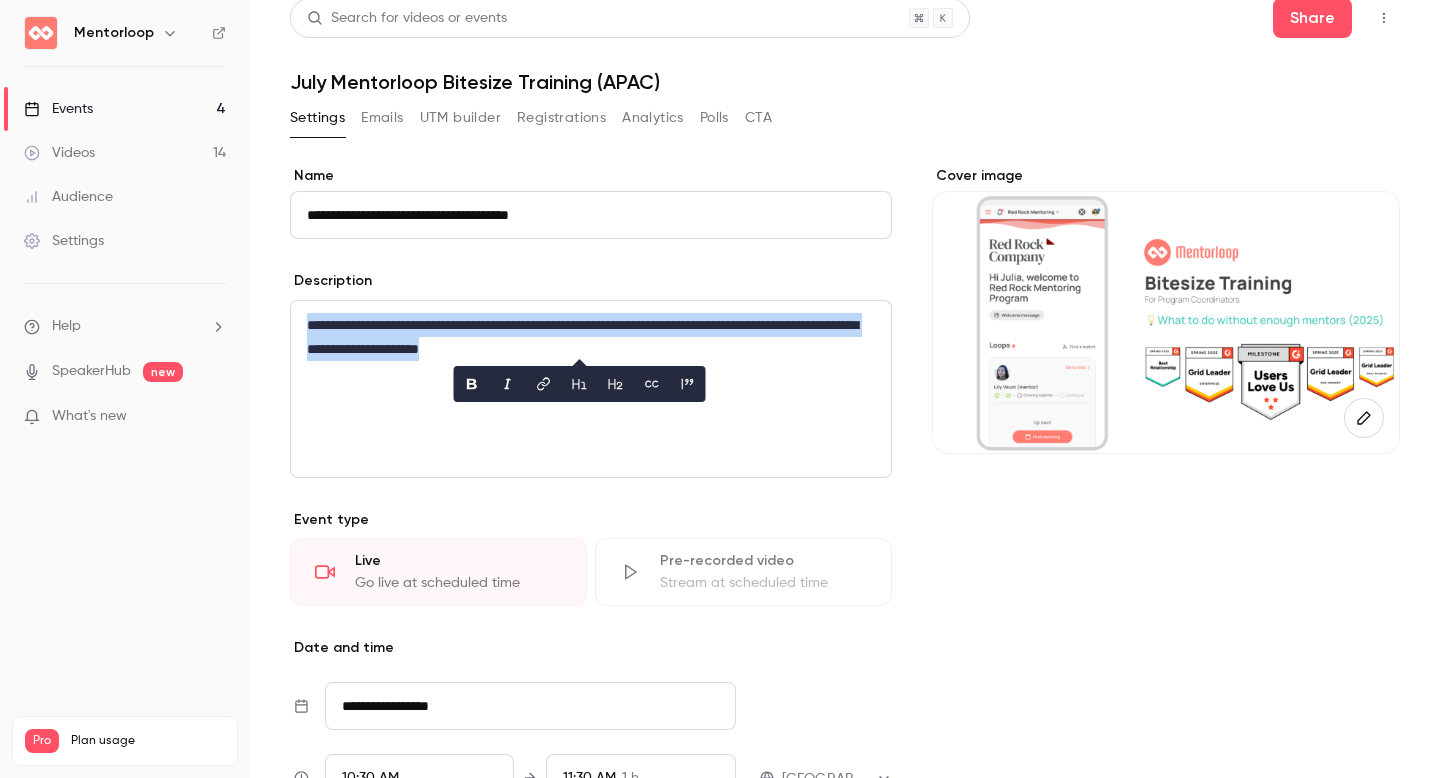 scroll, scrollTop: 0, scrollLeft: 0, axis: both 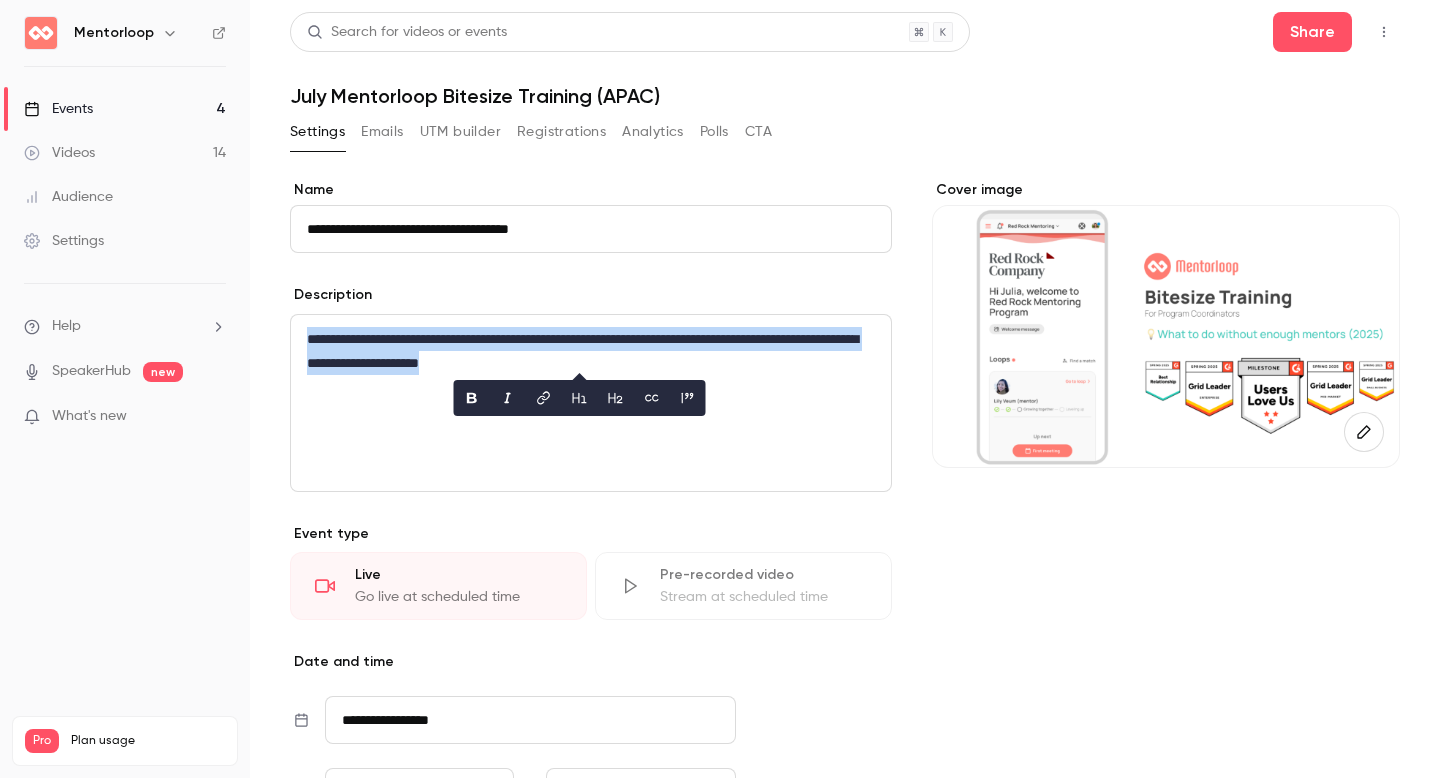 click on "Events 4" at bounding box center (125, 109) 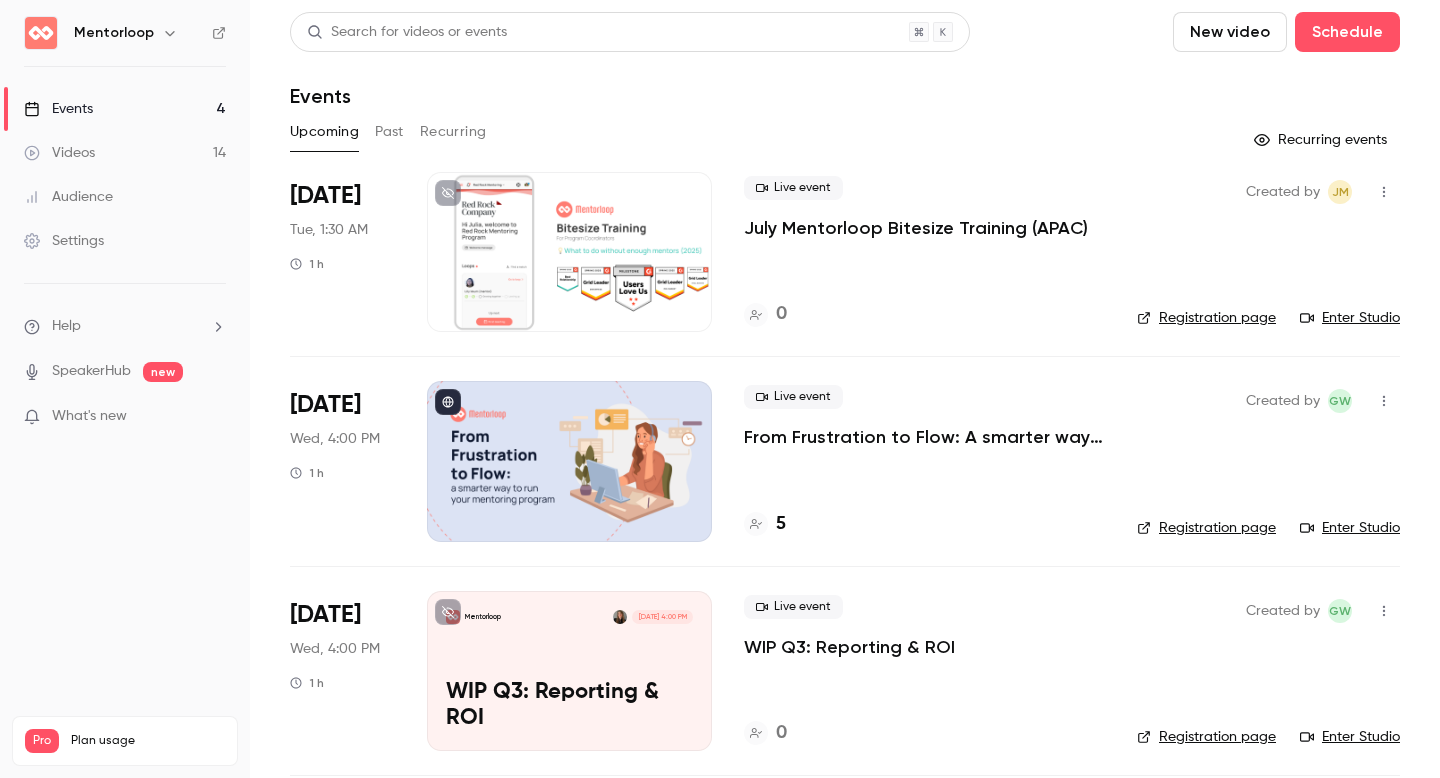 click on "Past" at bounding box center [389, 132] 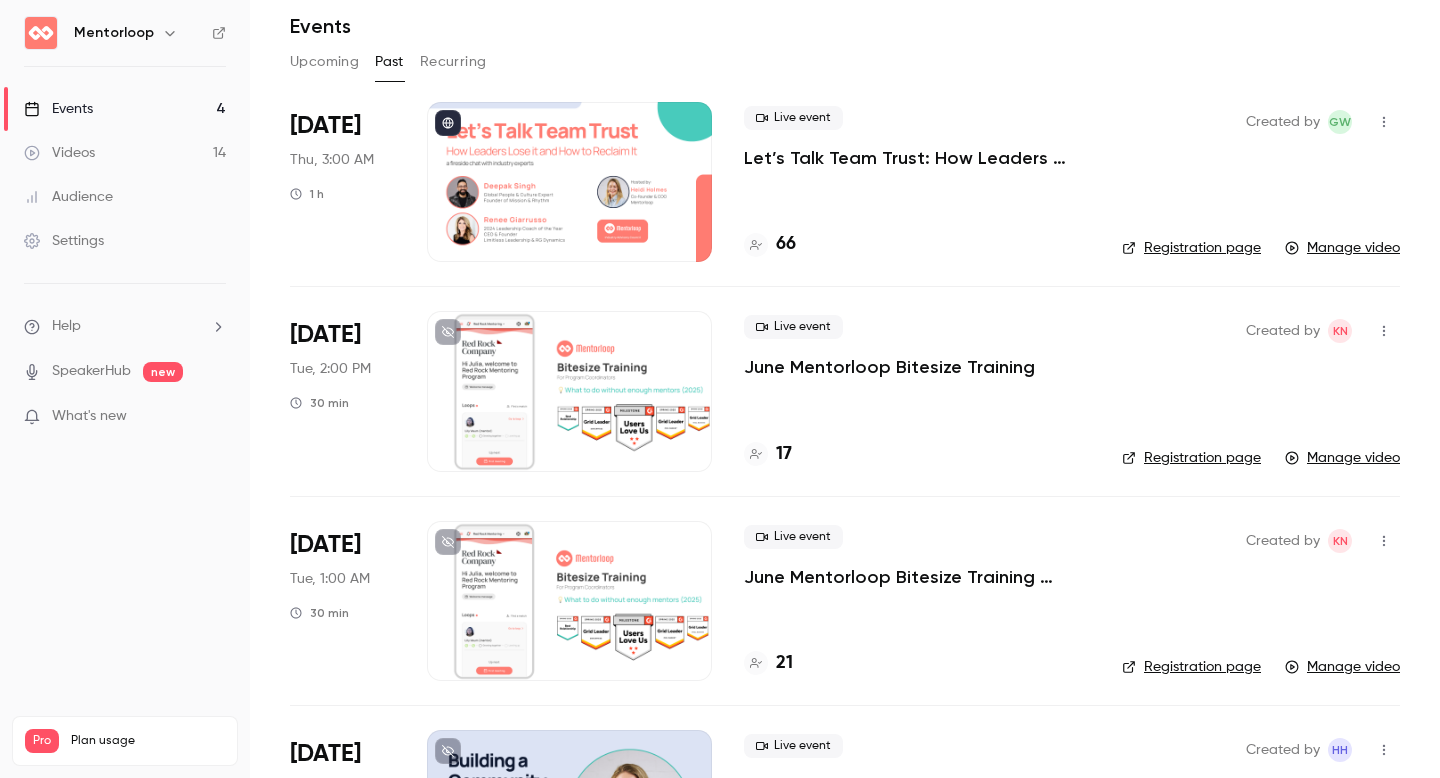 scroll, scrollTop: 70, scrollLeft: 0, axis: vertical 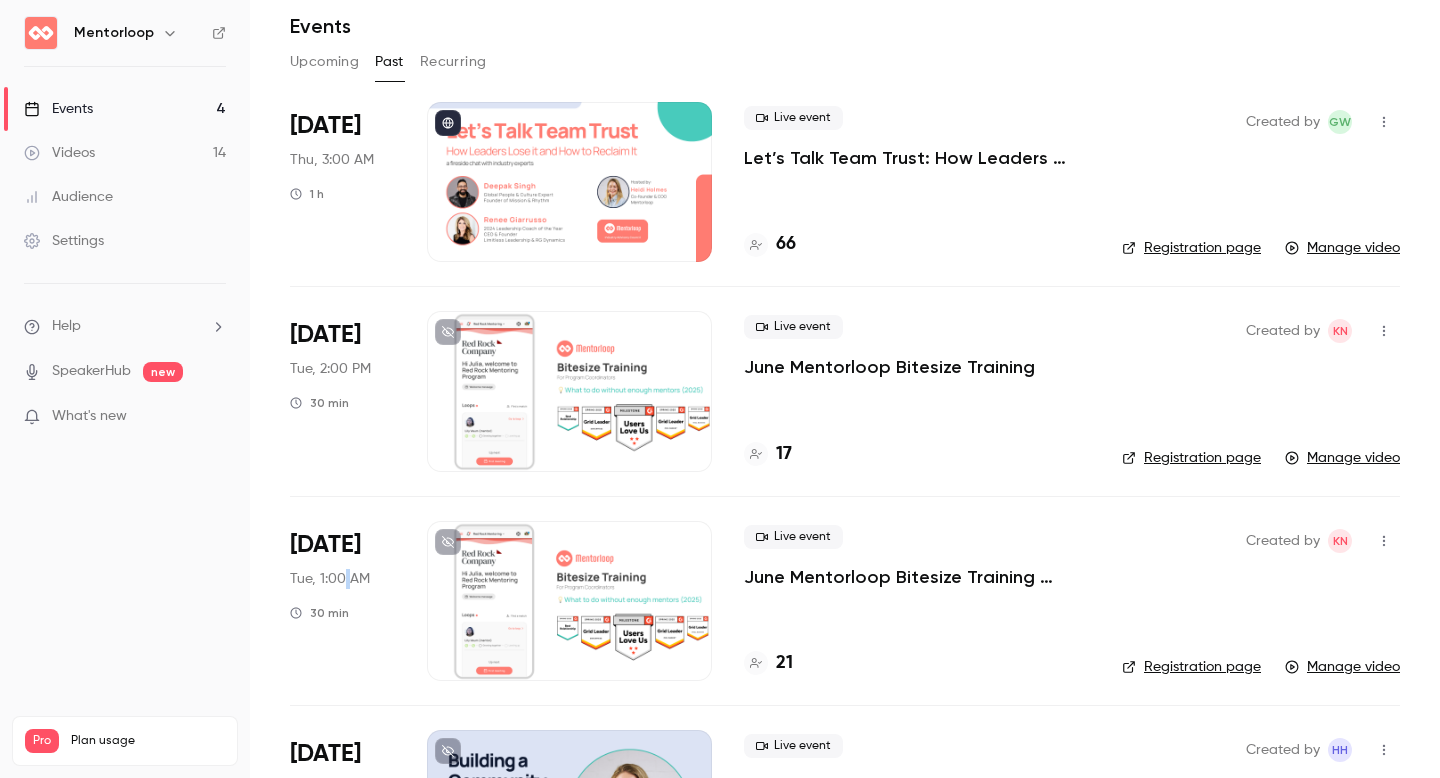 click on "Tue, 1:00 AM" at bounding box center [330, 579] 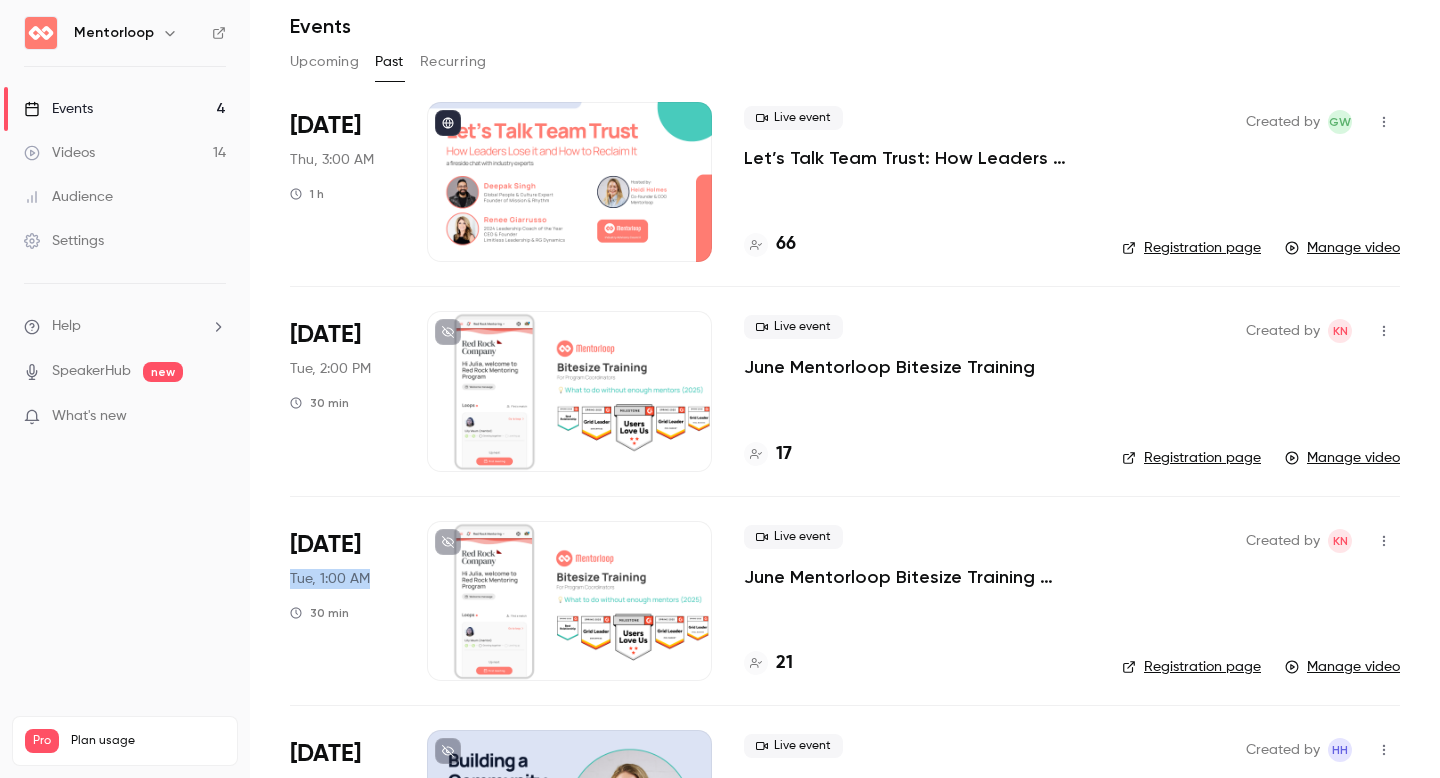 click on "Tue, 1:00 AM" at bounding box center (330, 579) 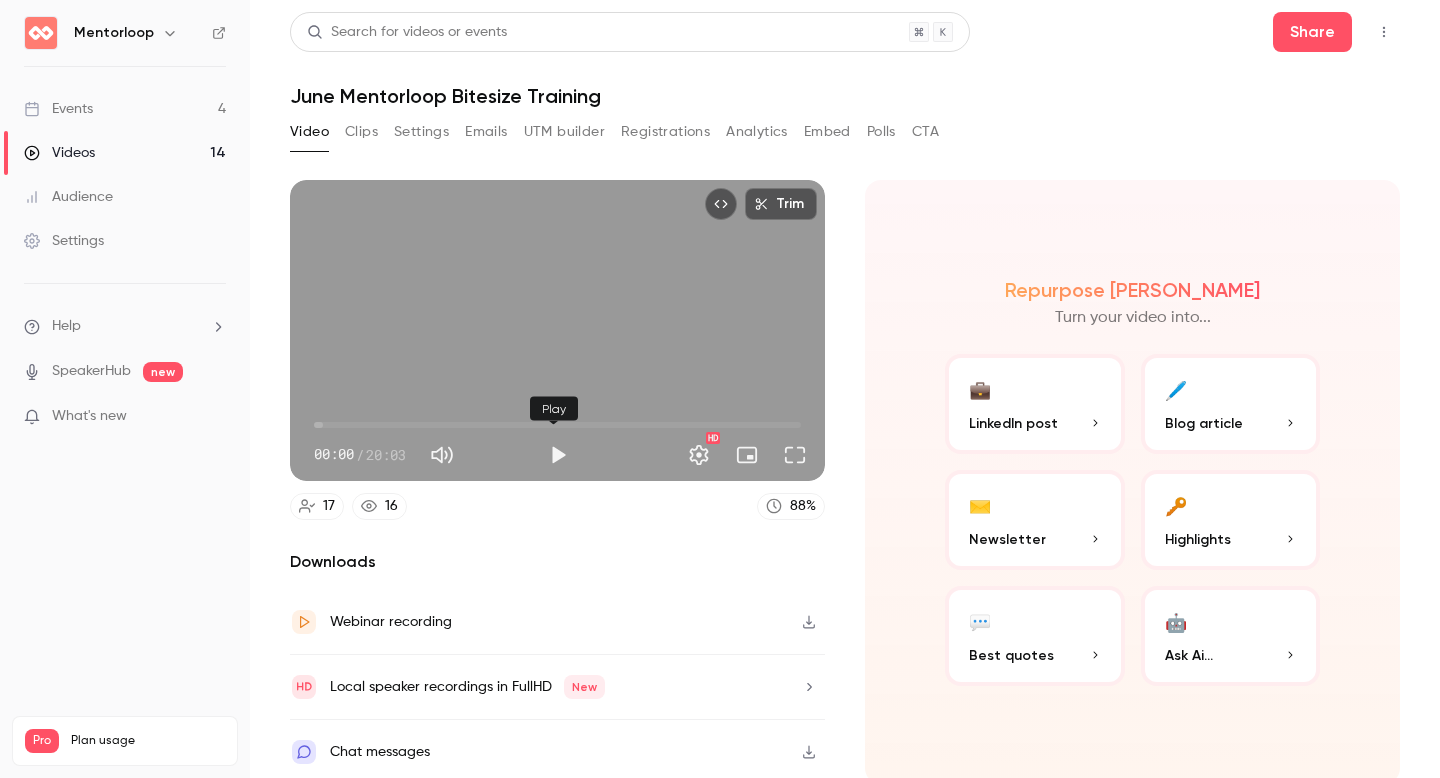 click at bounding box center (558, 455) 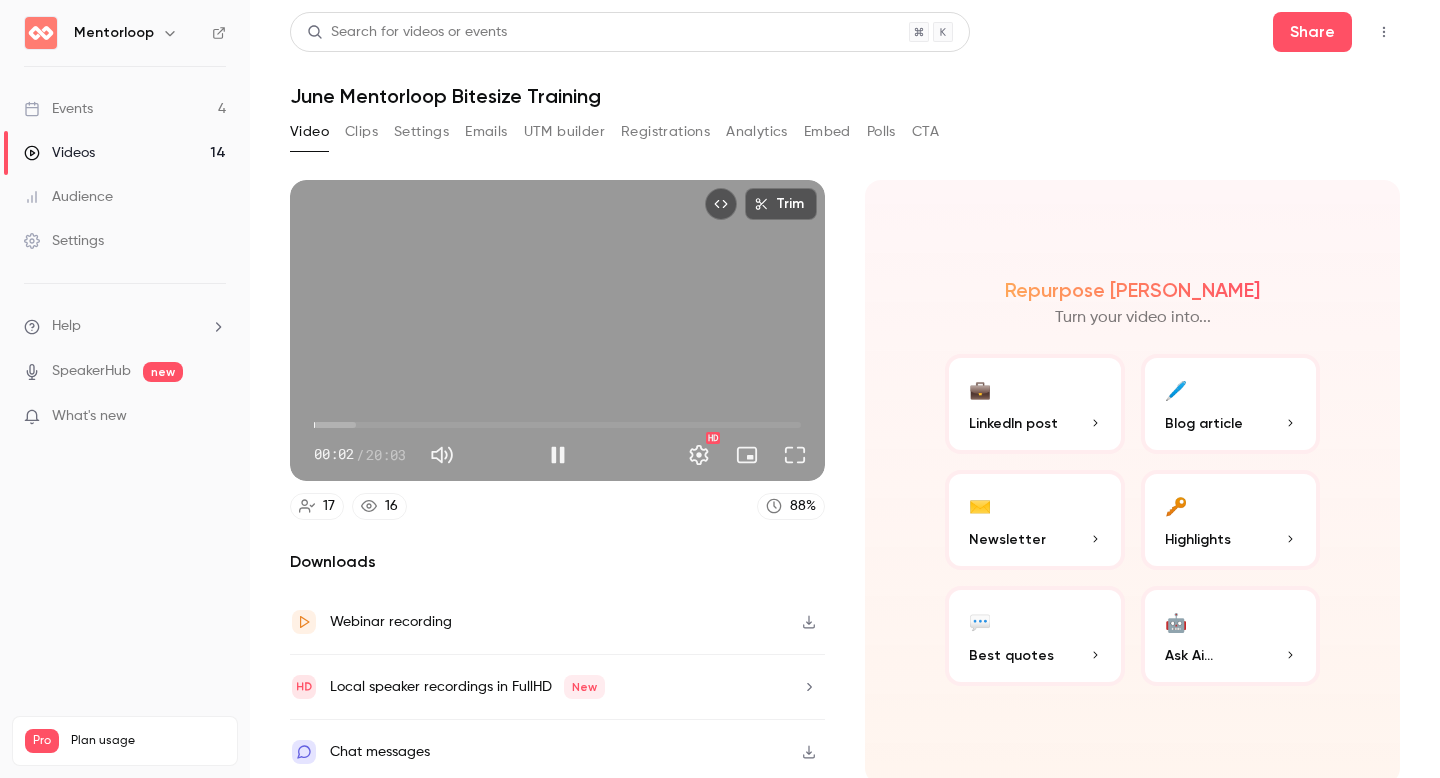 click on "00:02" at bounding box center [557, 425] 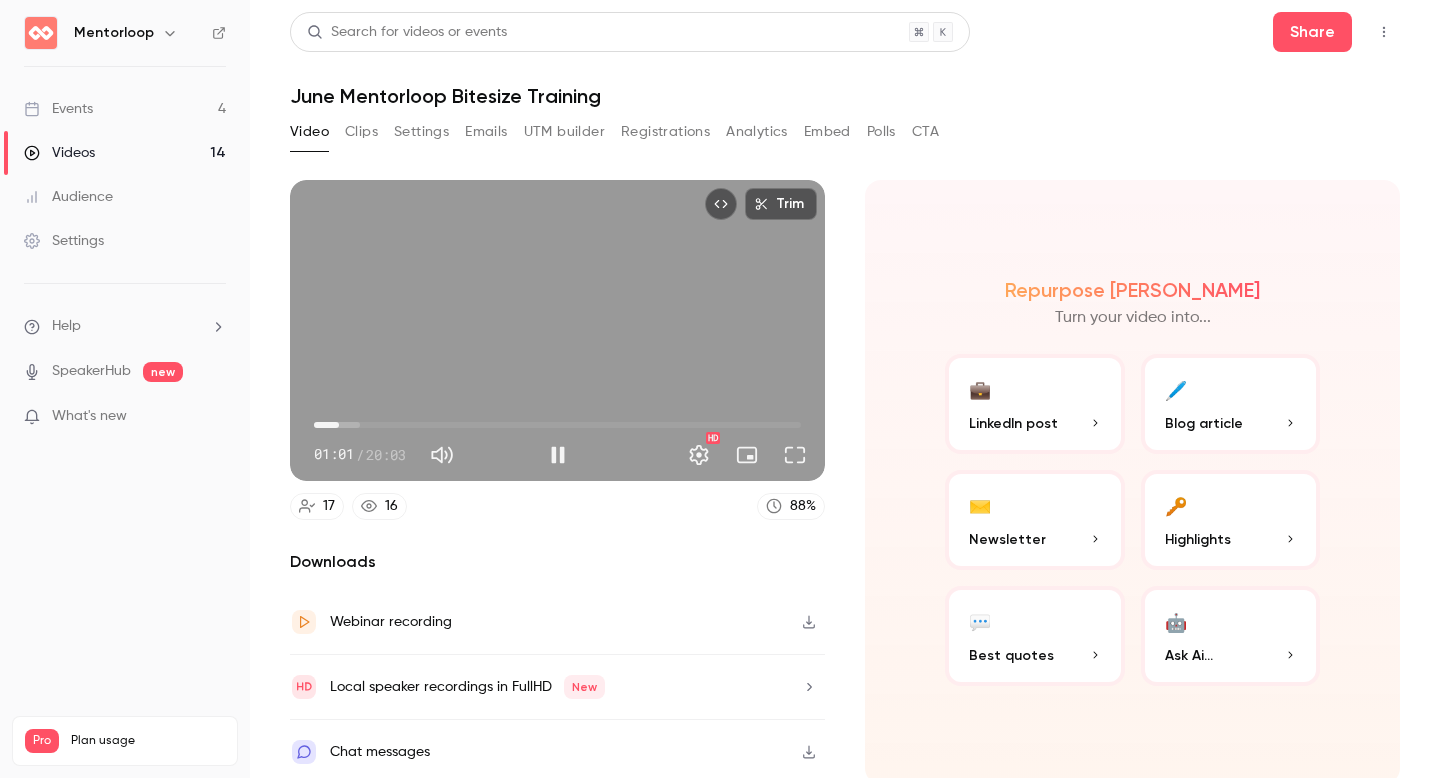 click on "Trim 01:01 01:01 / 20:03 HD" at bounding box center (557, 330) 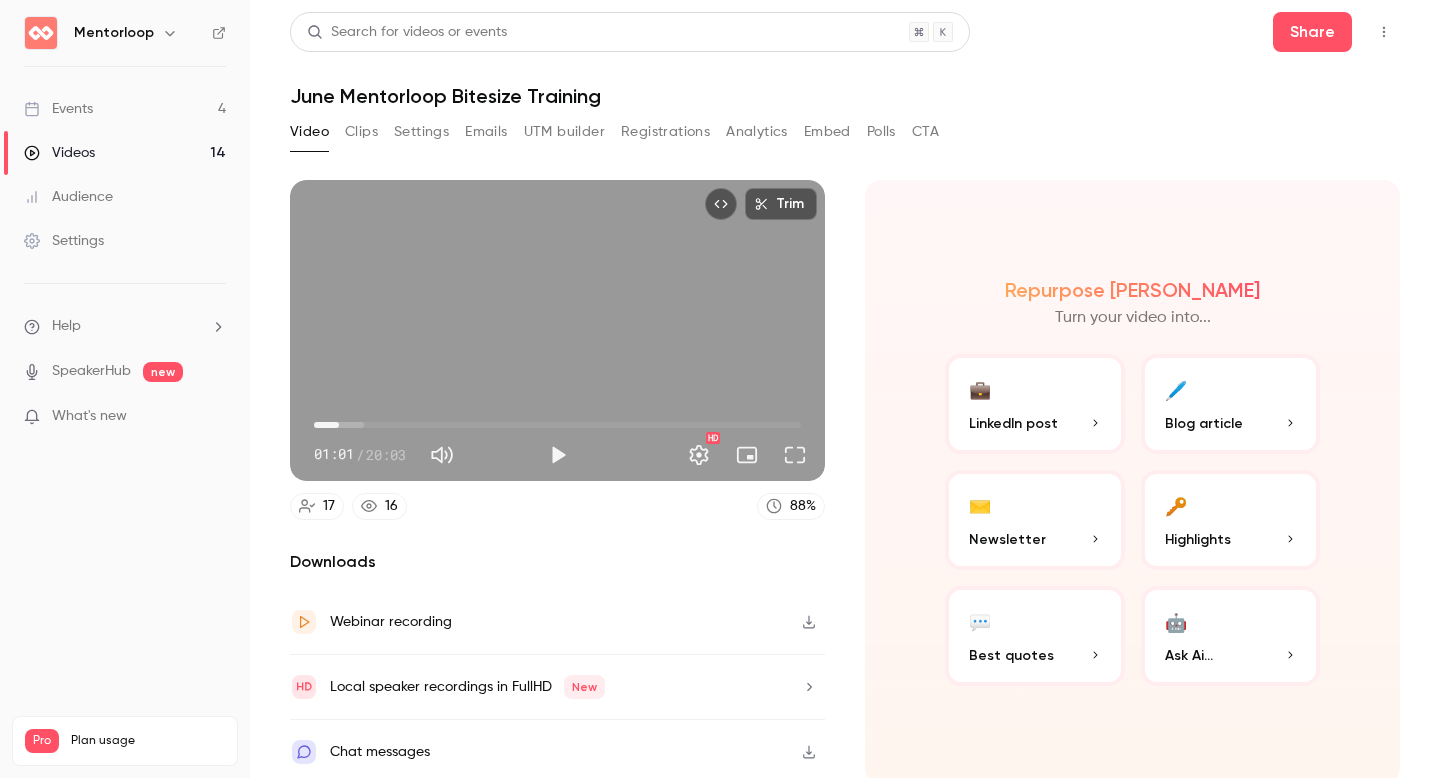 click 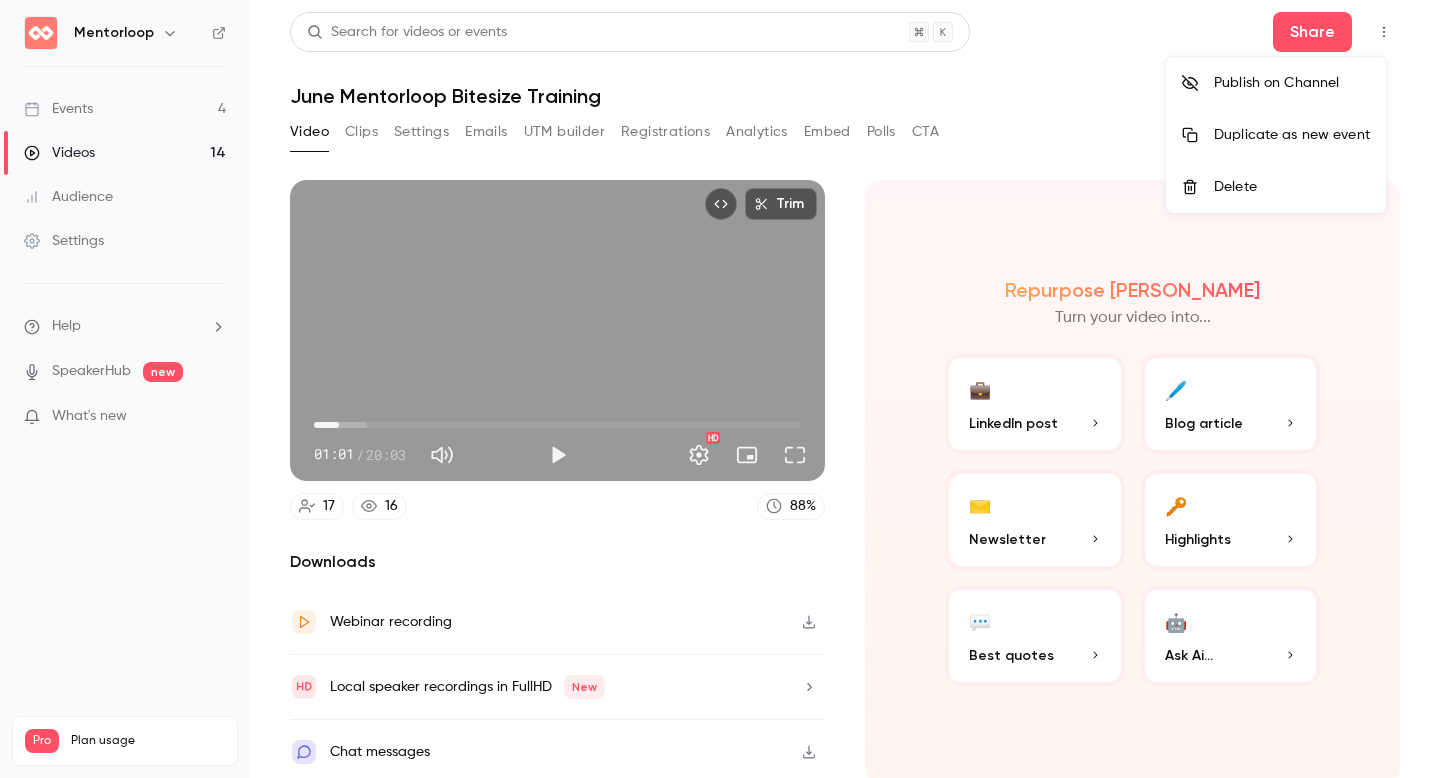 type on "****" 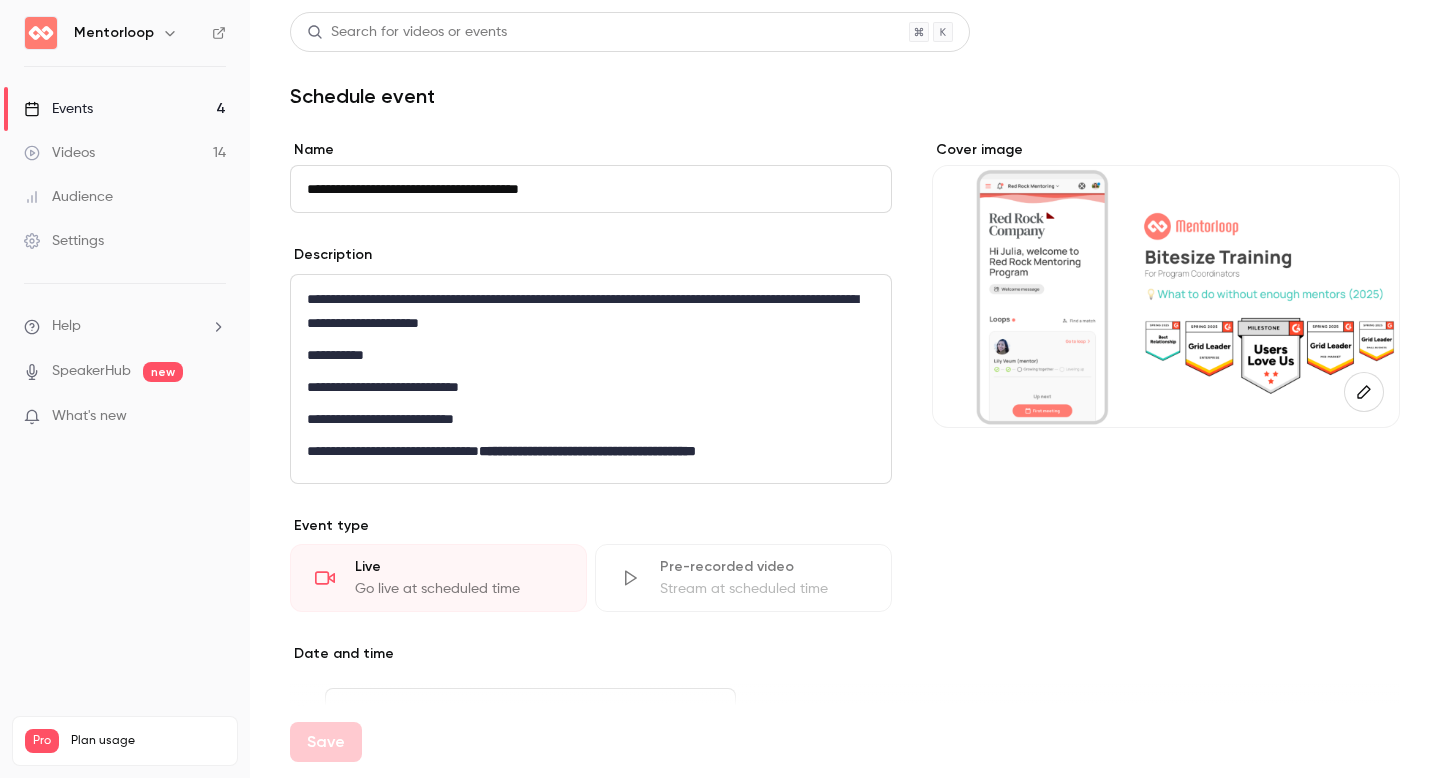 click on "**********" at bounding box center (591, 189) 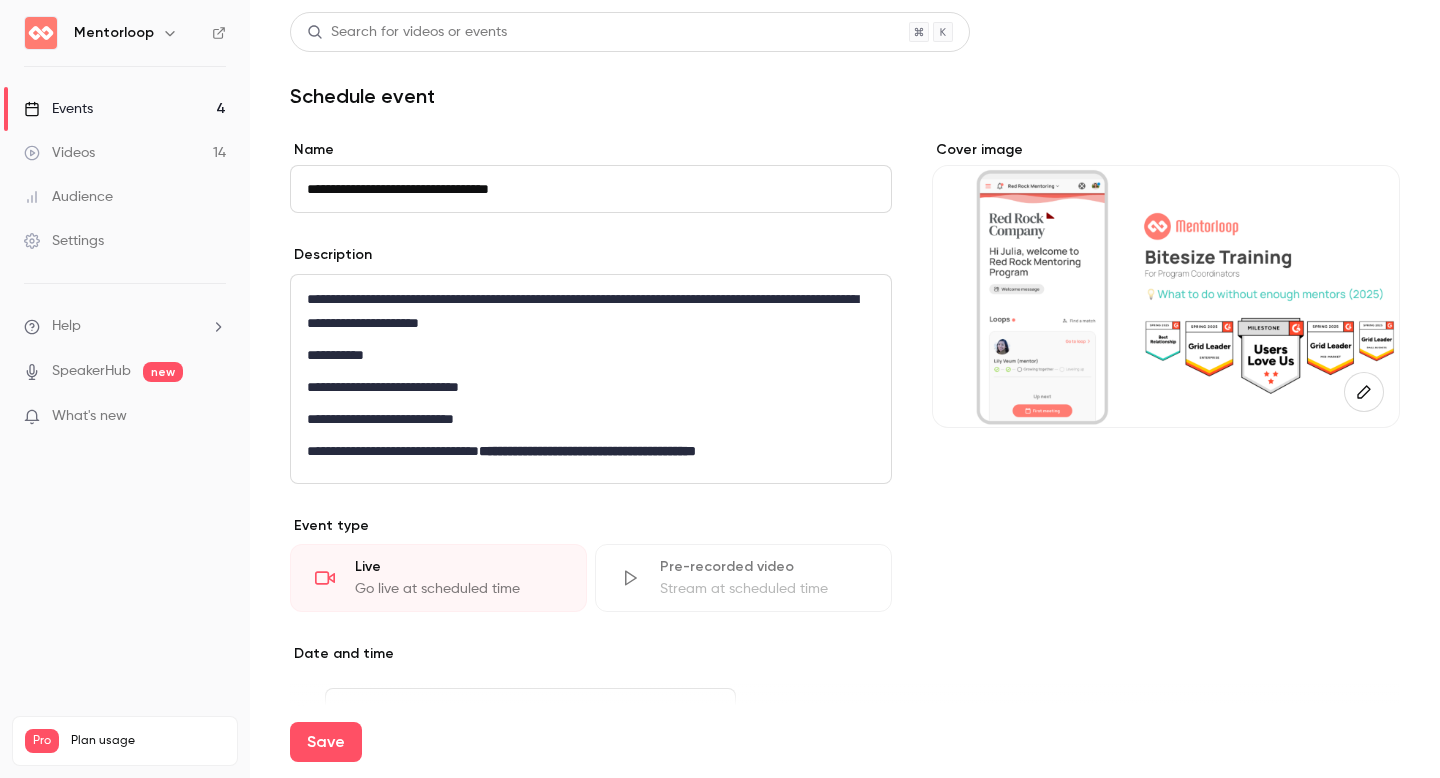 click on "**********" at bounding box center (591, 189) 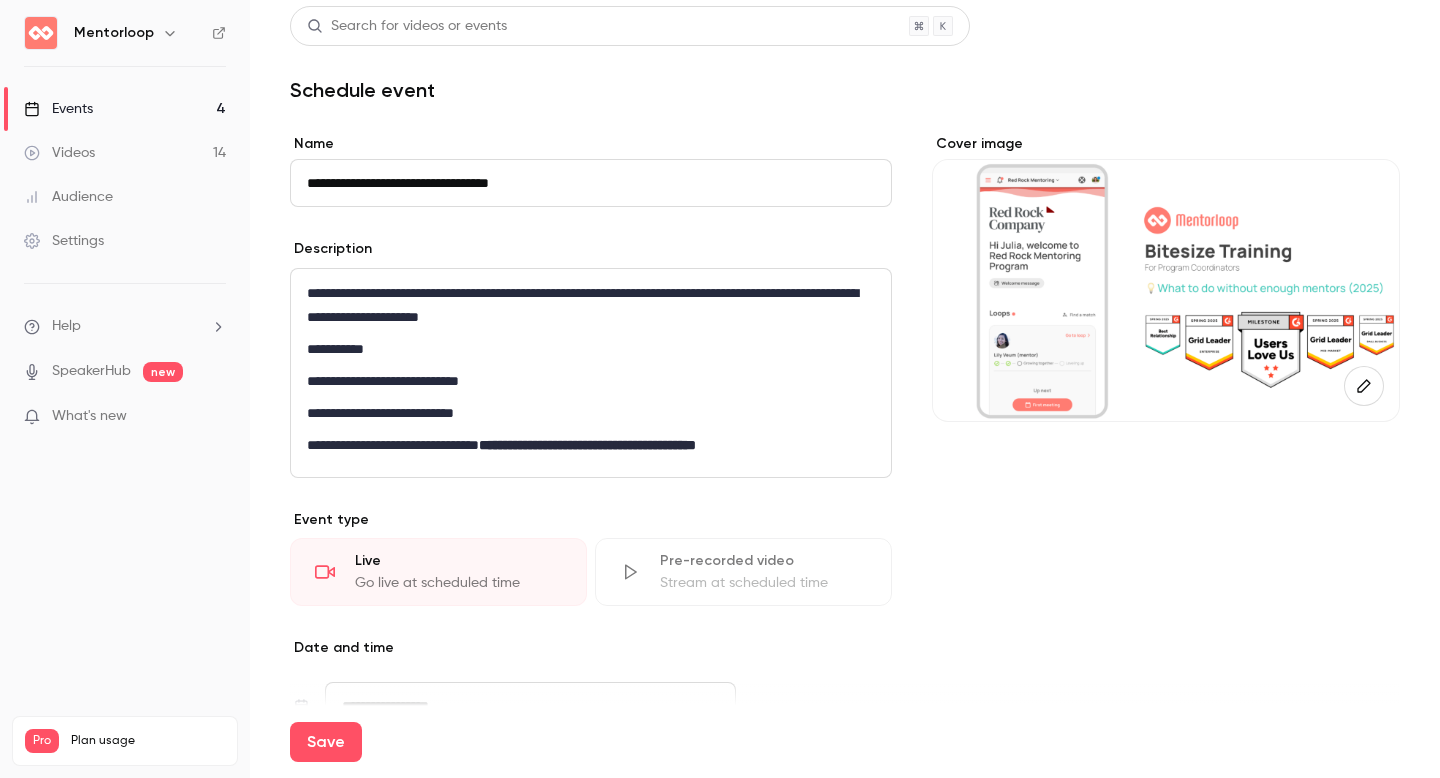 scroll, scrollTop: 8, scrollLeft: 0, axis: vertical 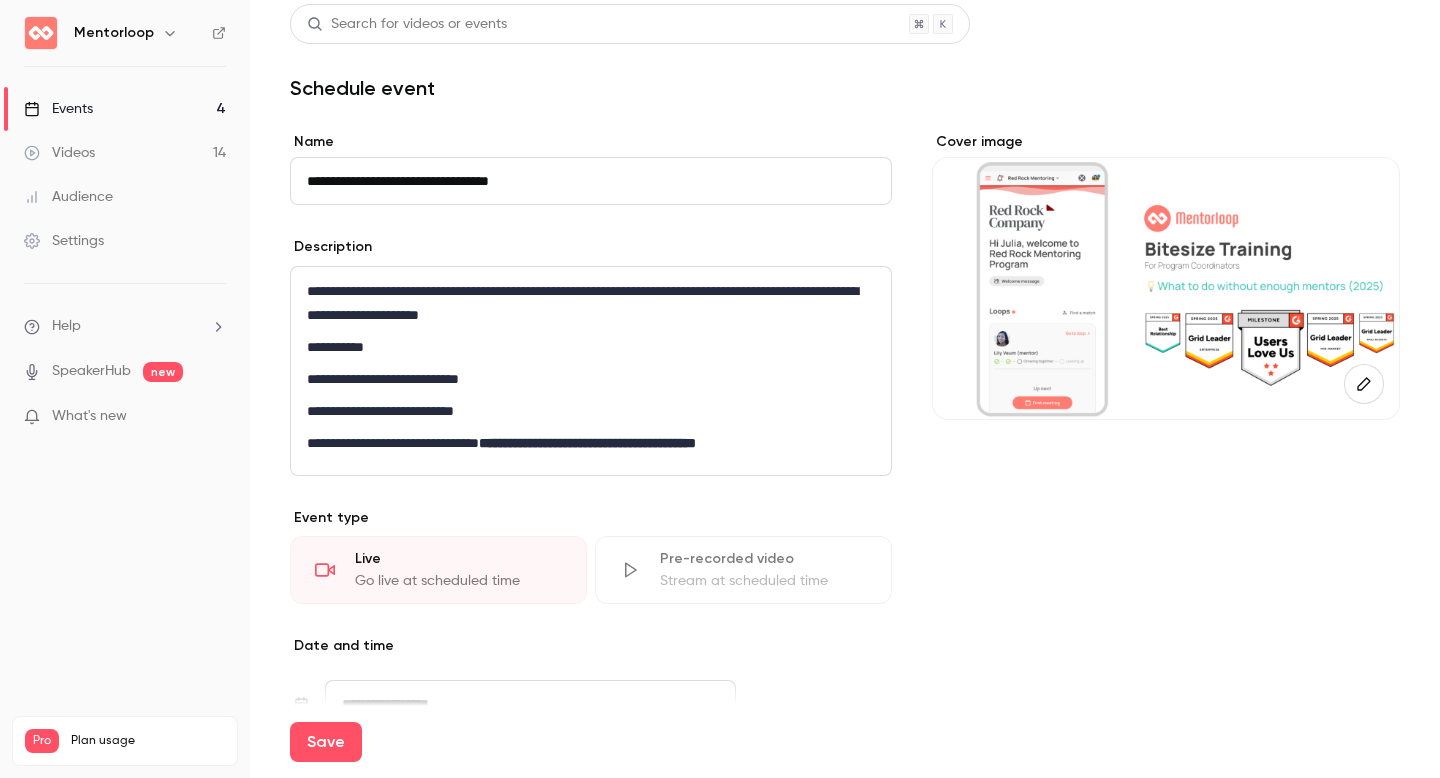 click on "**********" at bounding box center (586, 443) 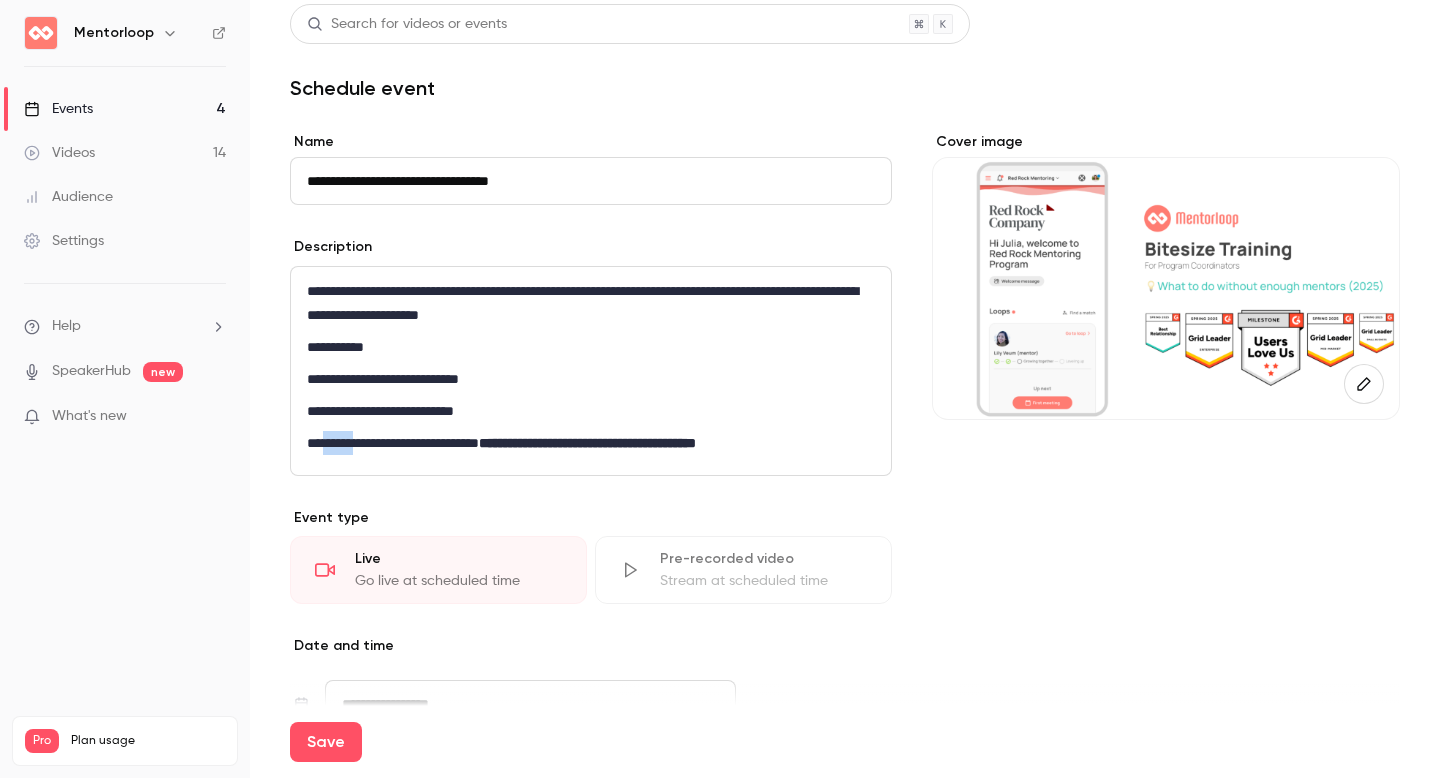 click on "**********" at bounding box center (586, 443) 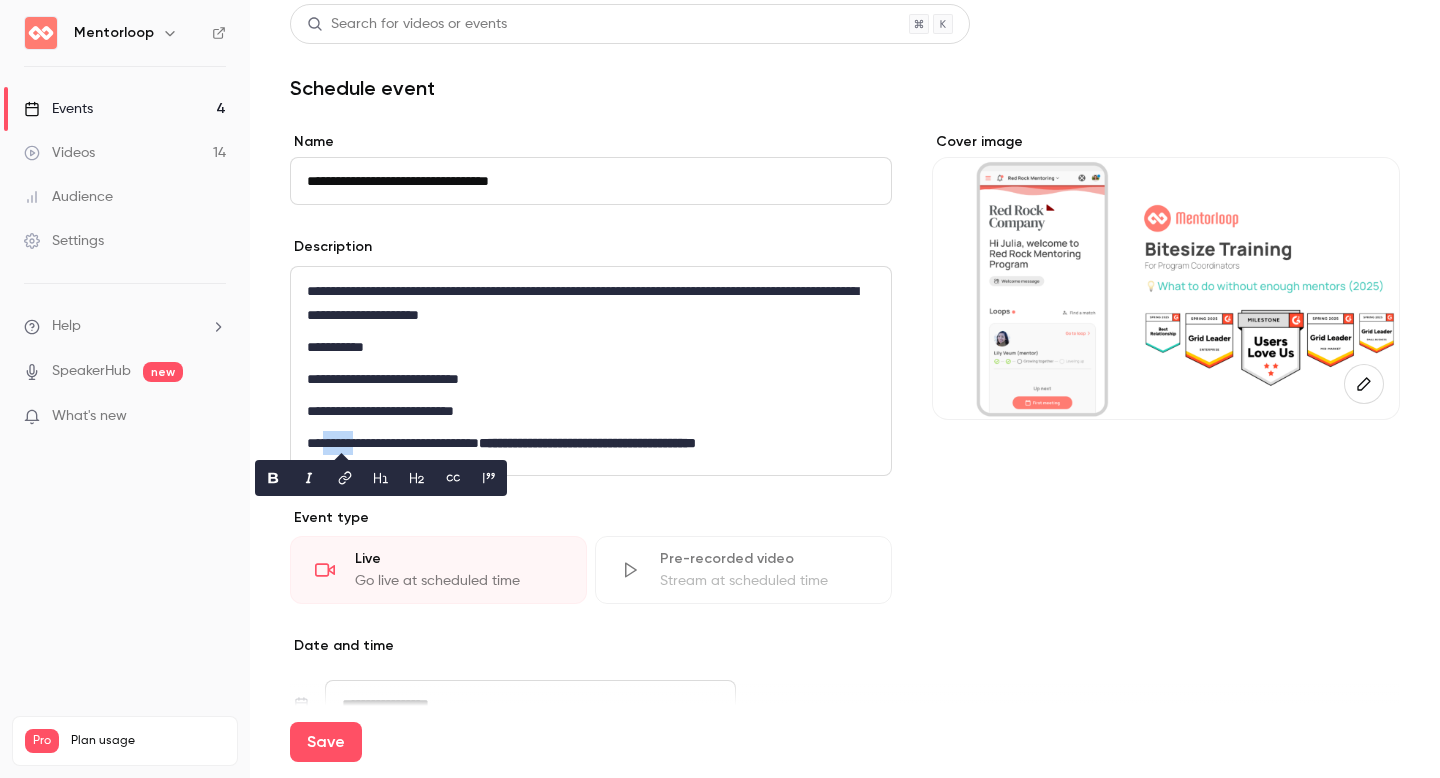 type 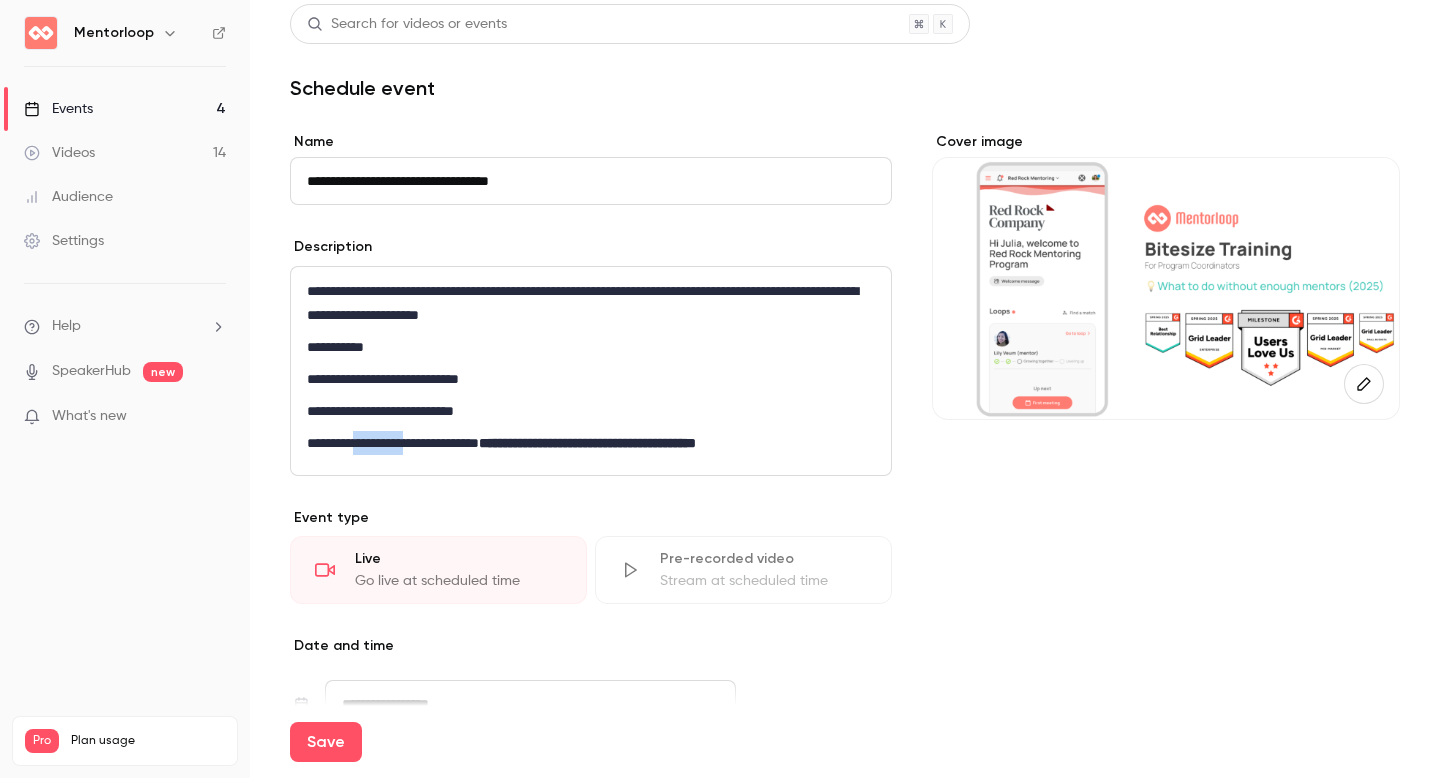 click on "**********" at bounding box center [586, 443] 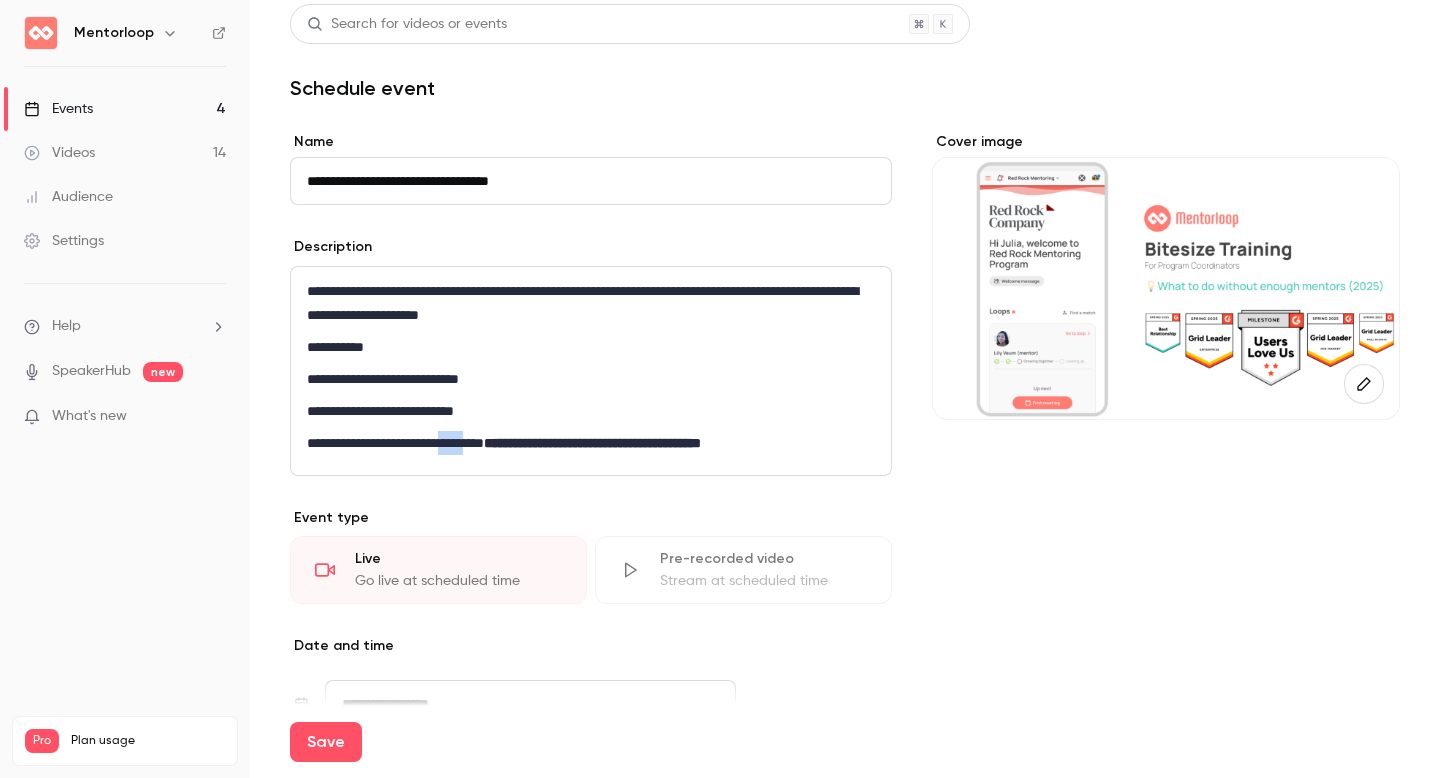 drag, startPoint x: 450, startPoint y: 439, endPoint x: 475, endPoint y: 440, distance: 25.019993 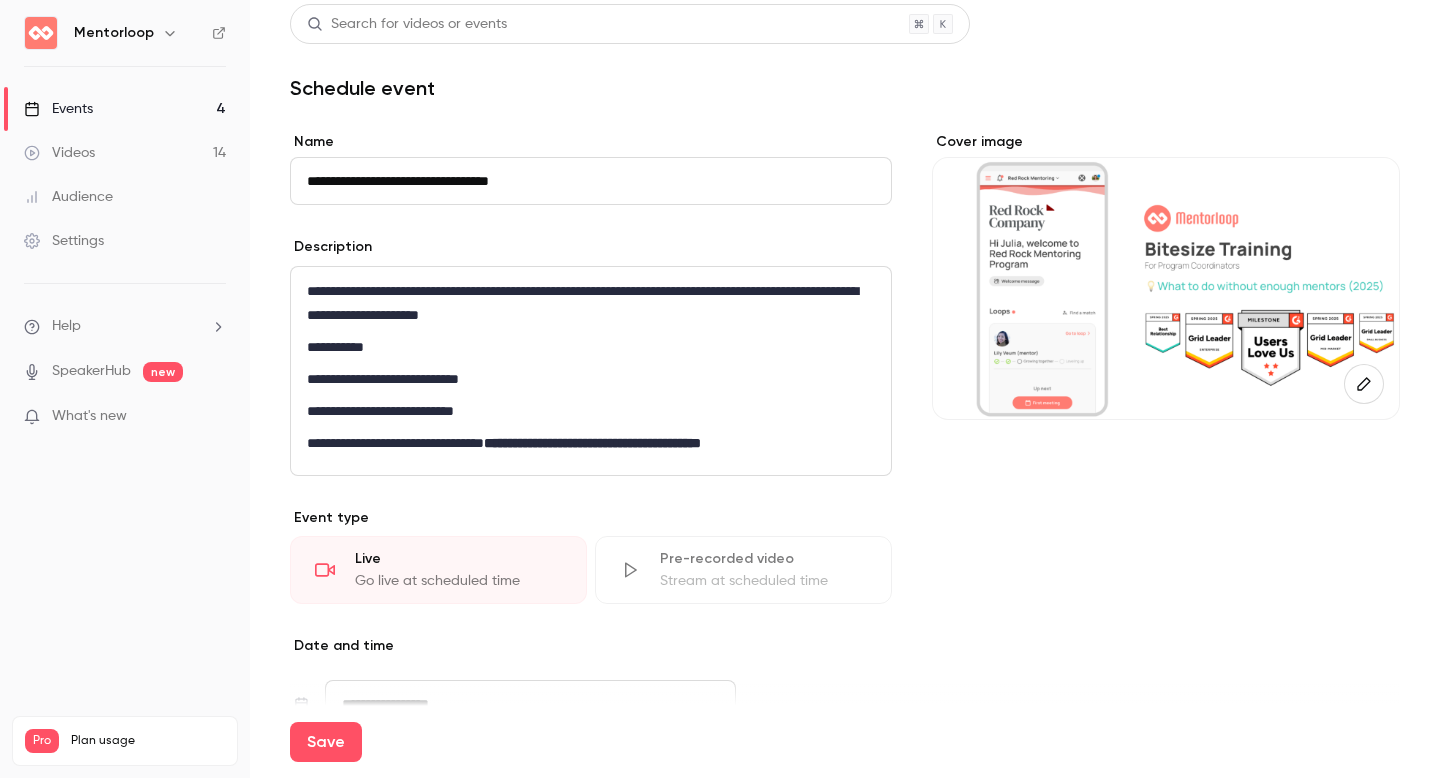 click on "**********" at bounding box center [586, 443] 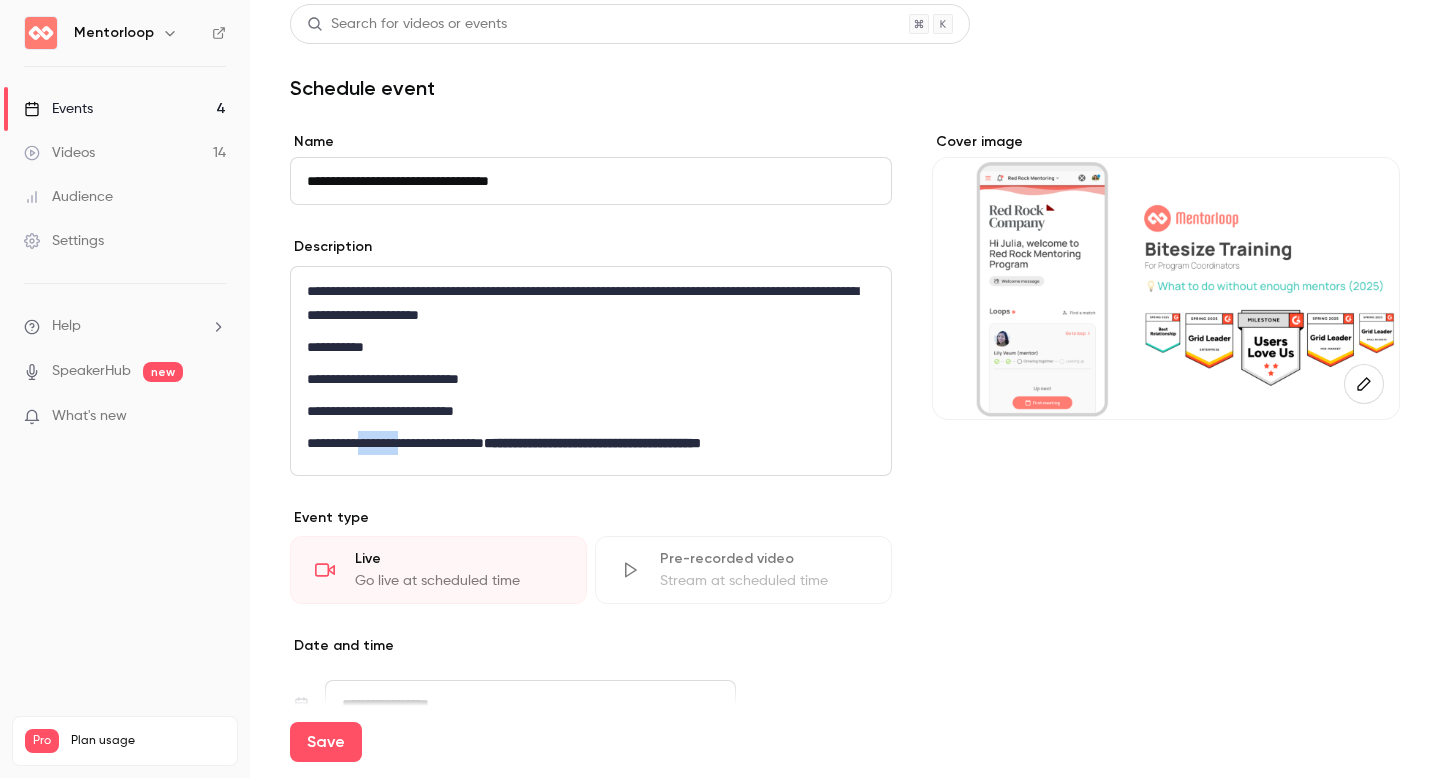 click on "**********" at bounding box center [586, 443] 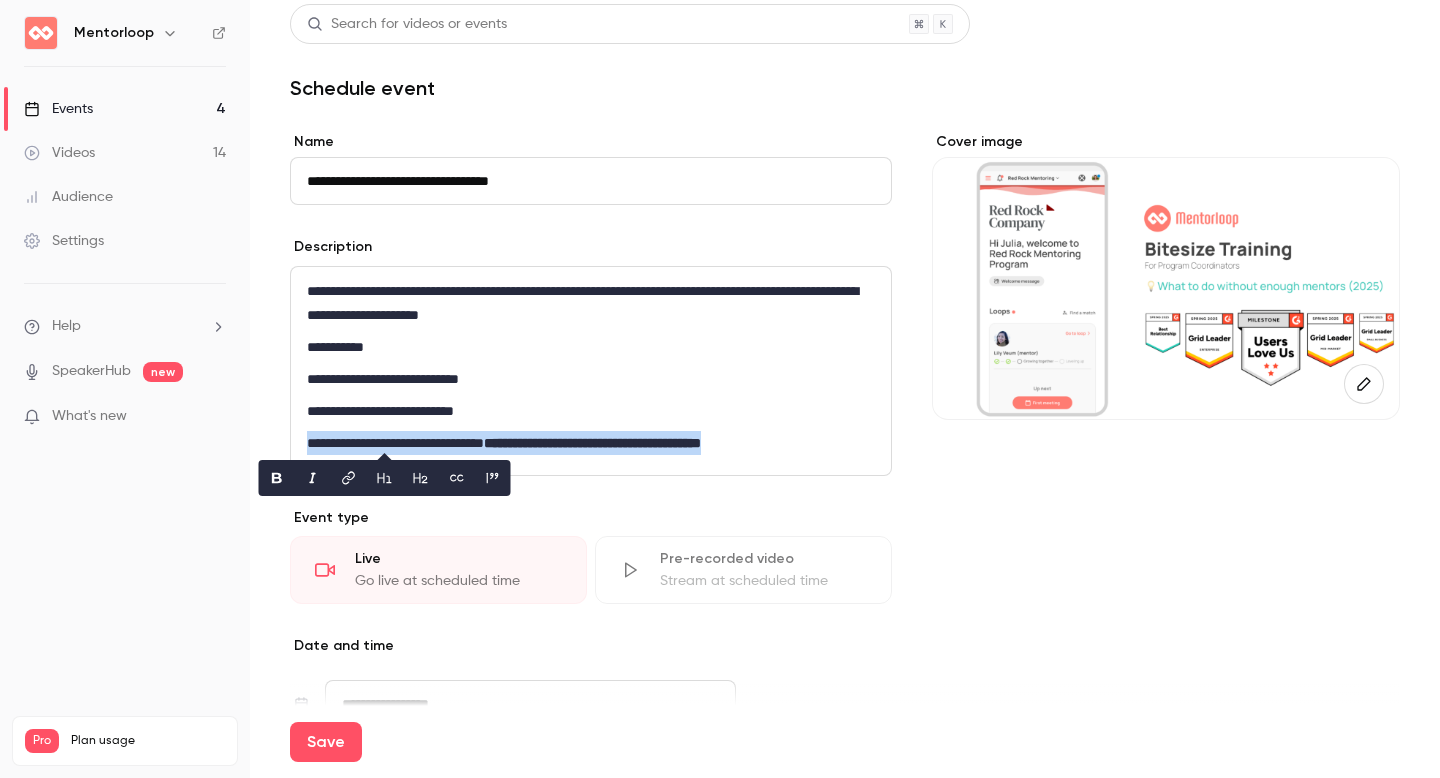 click on "**********" at bounding box center (586, 443) 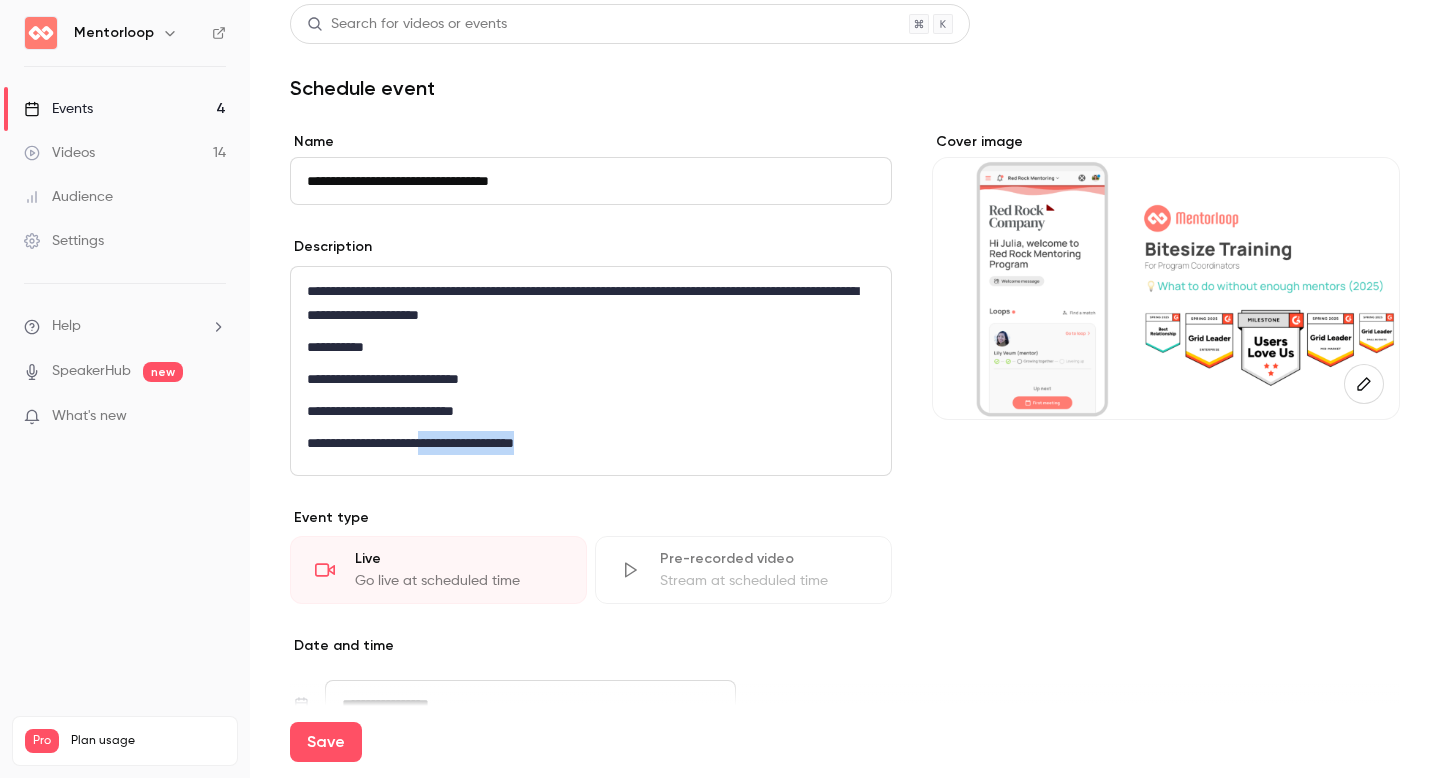 click on "**********" at bounding box center [586, 443] 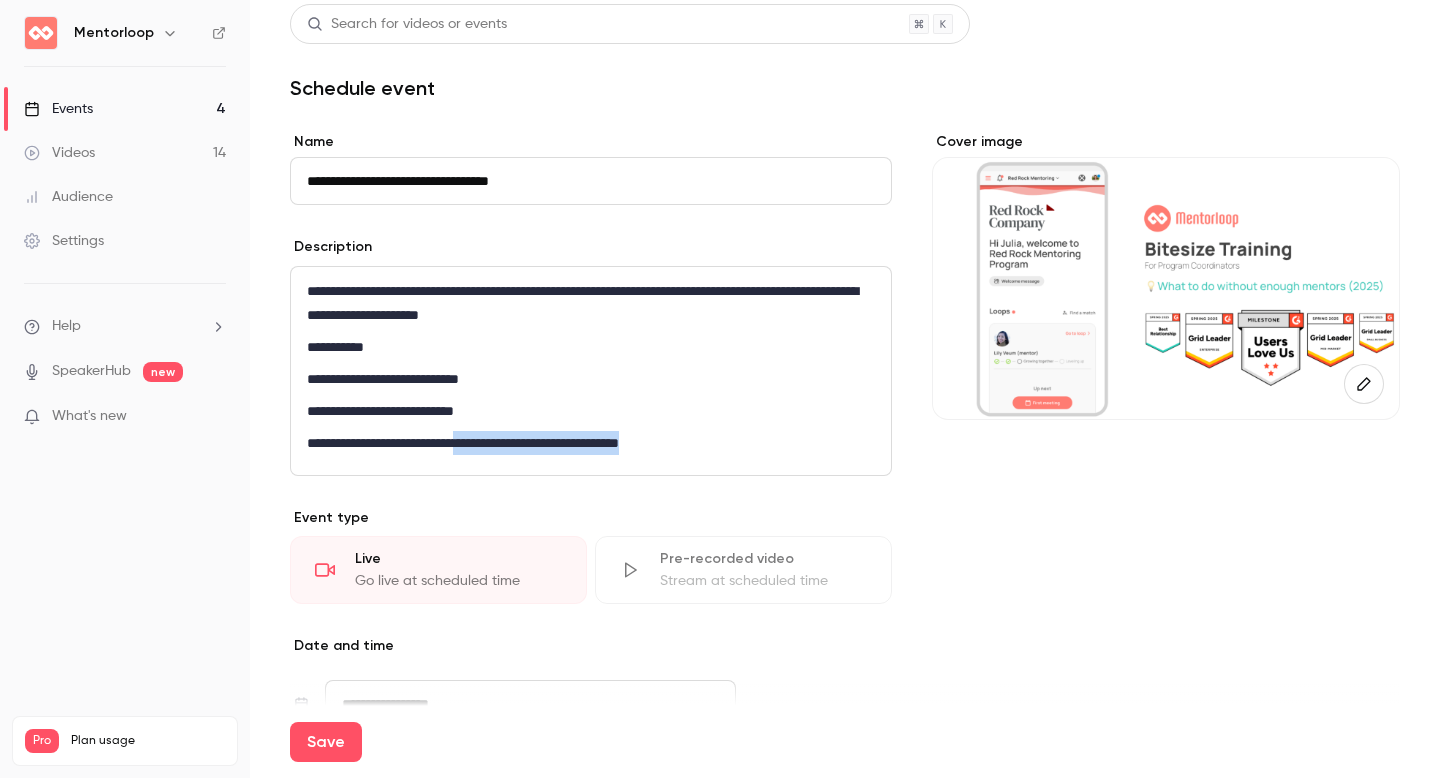 click on "**********" at bounding box center [586, 443] 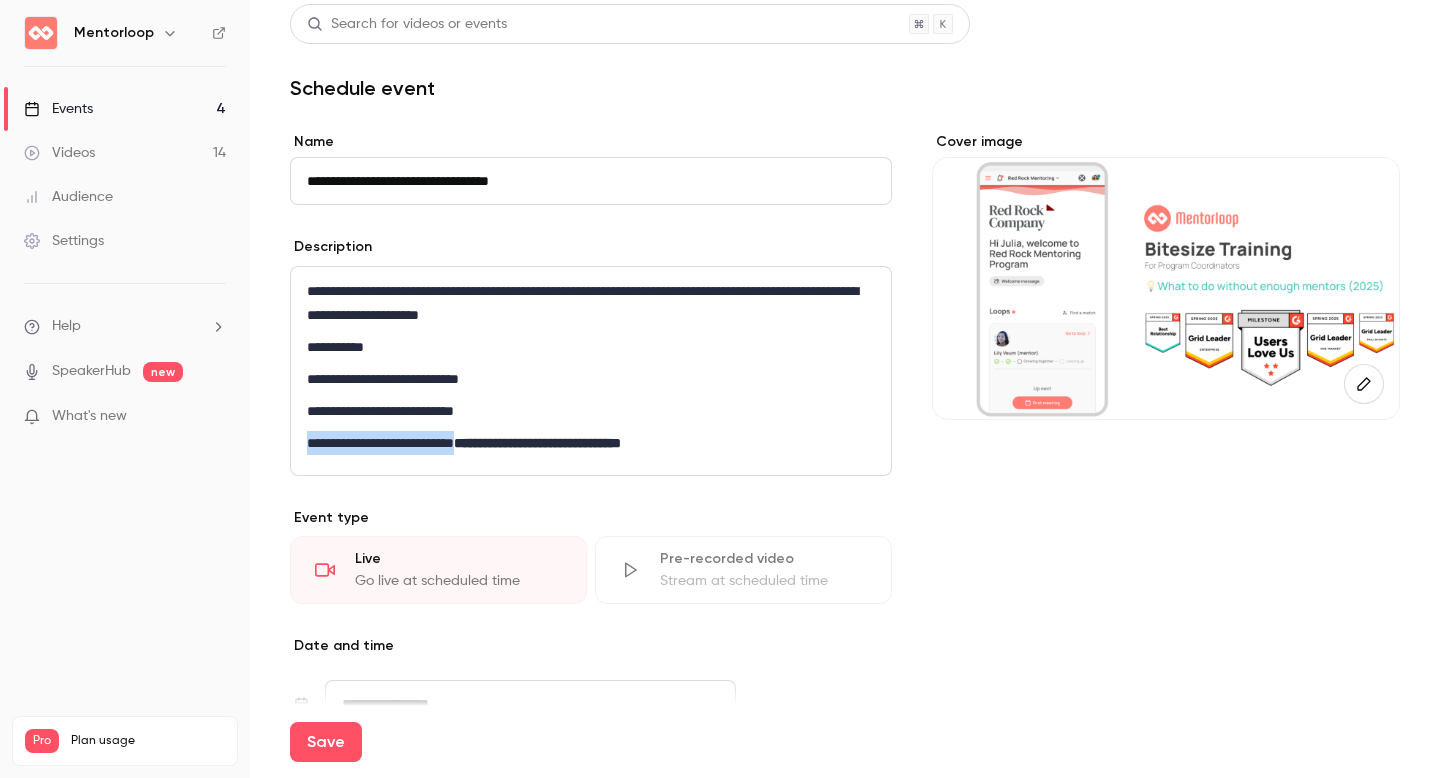 click on "**********" at bounding box center (586, 443) 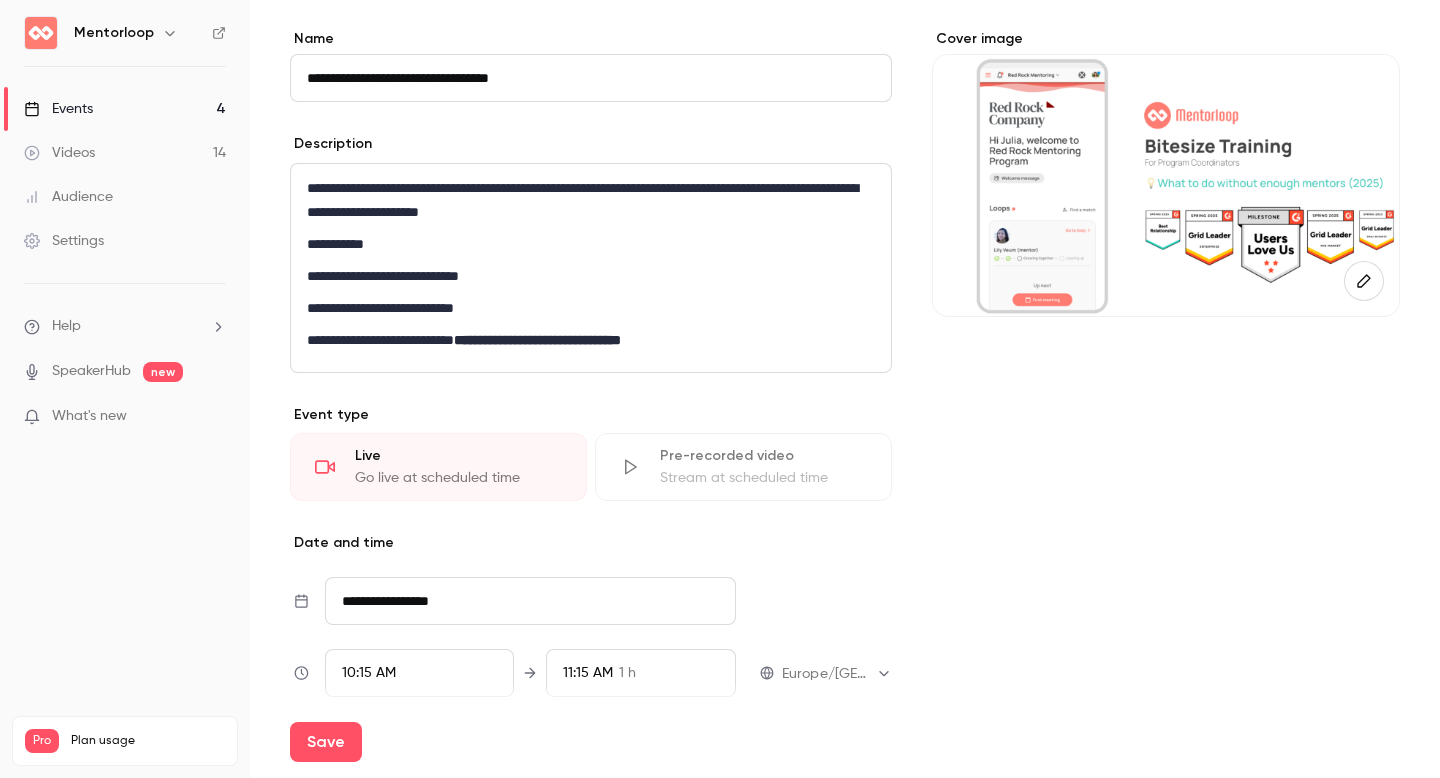 scroll, scrollTop: 119, scrollLeft: 0, axis: vertical 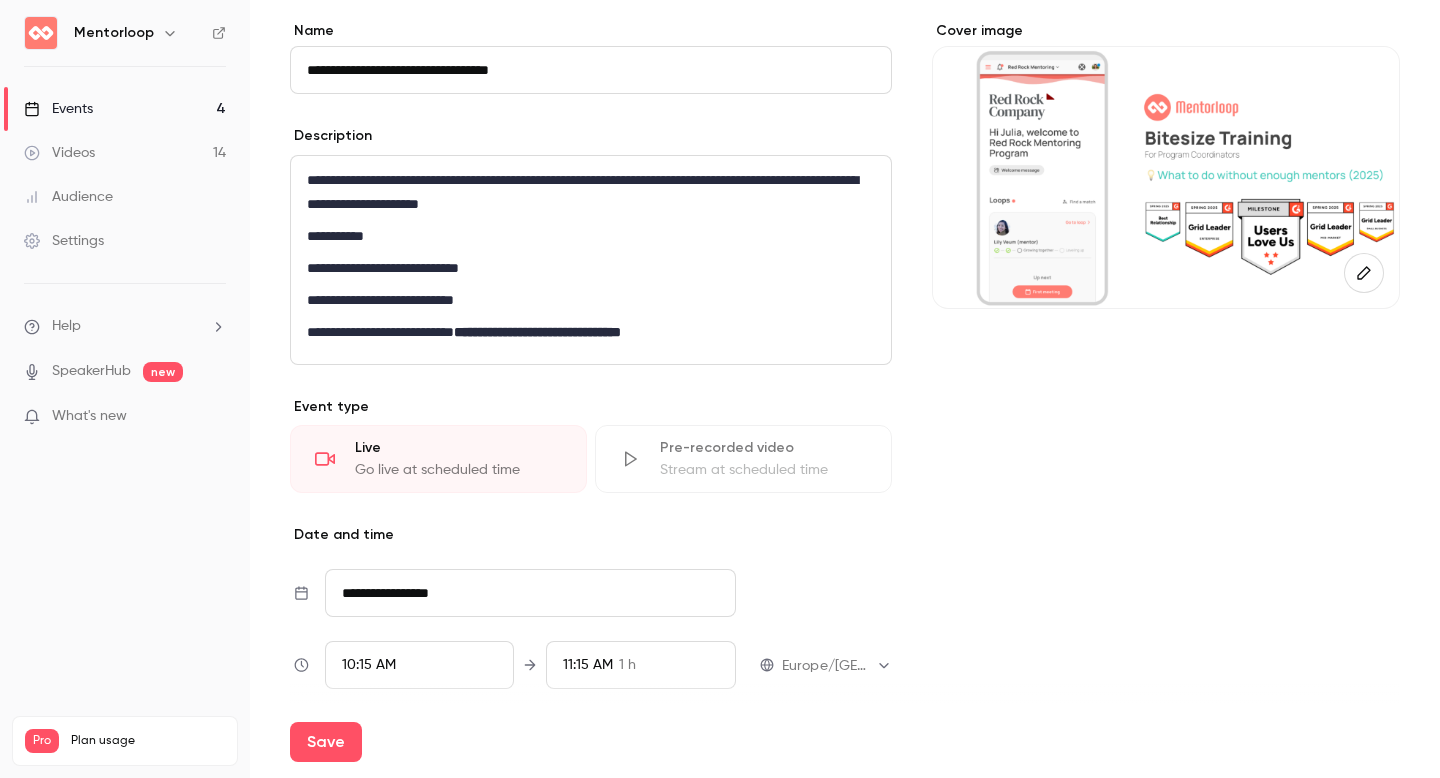 click on "**********" at bounding box center (530, 593) 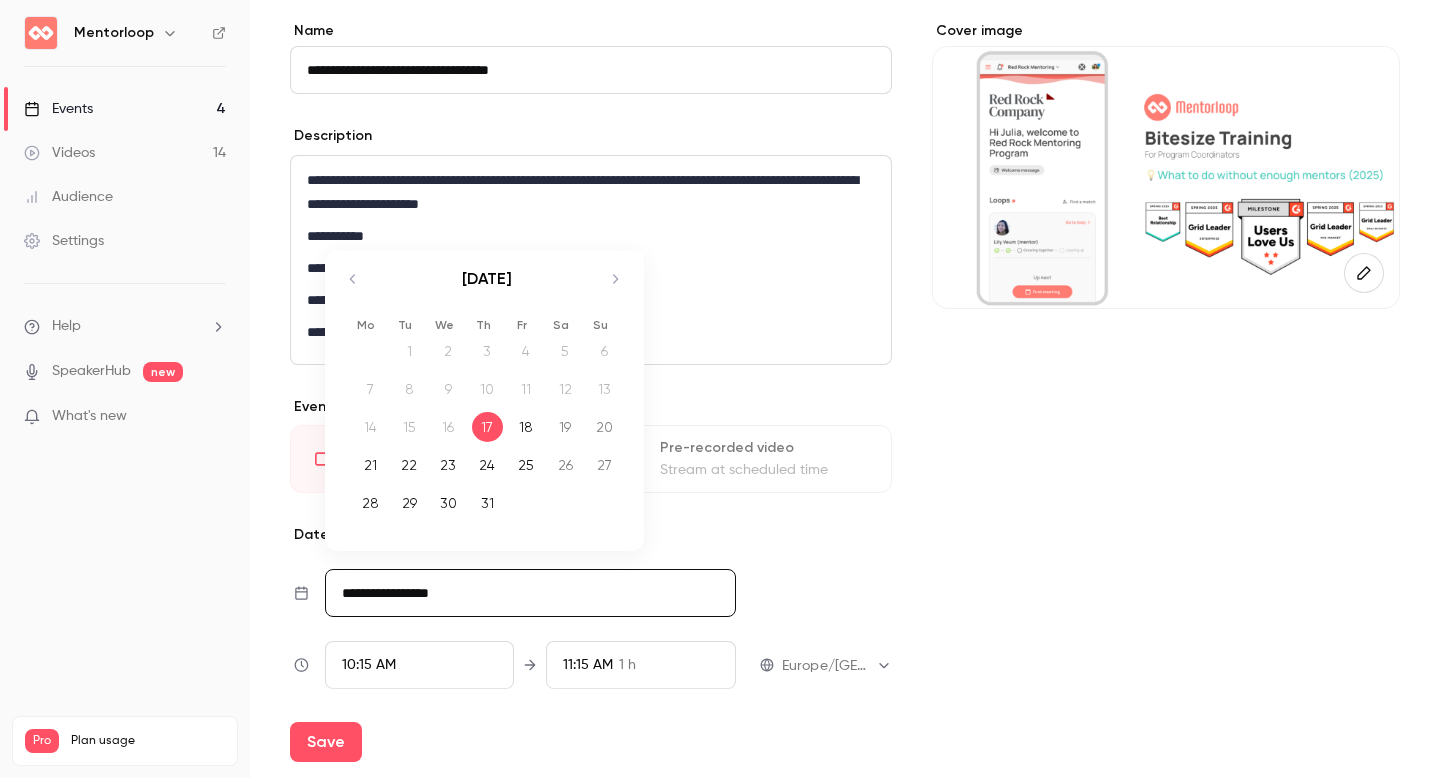 click on "29" at bounding box center (409, 503) 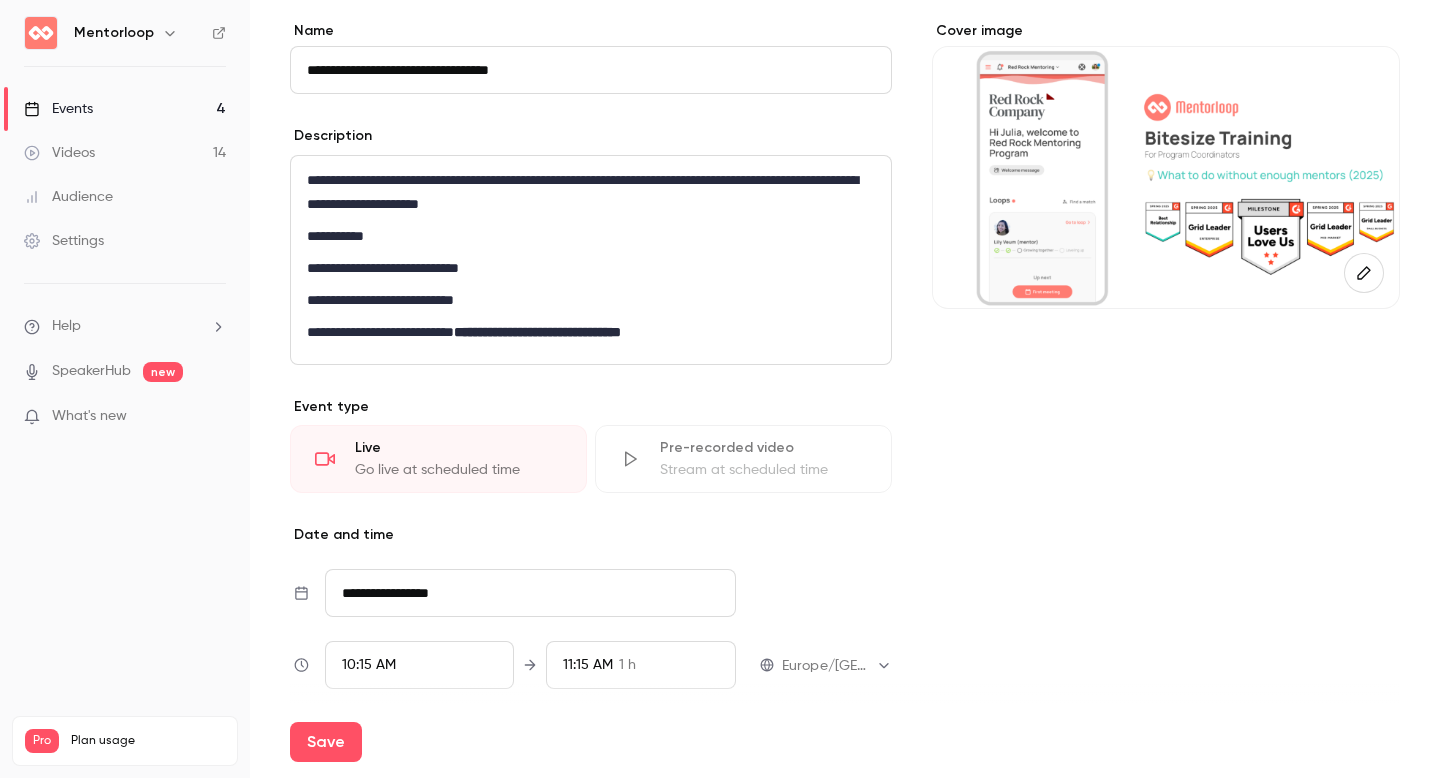click on "10:15 AM" at bounding box center [369, 665] 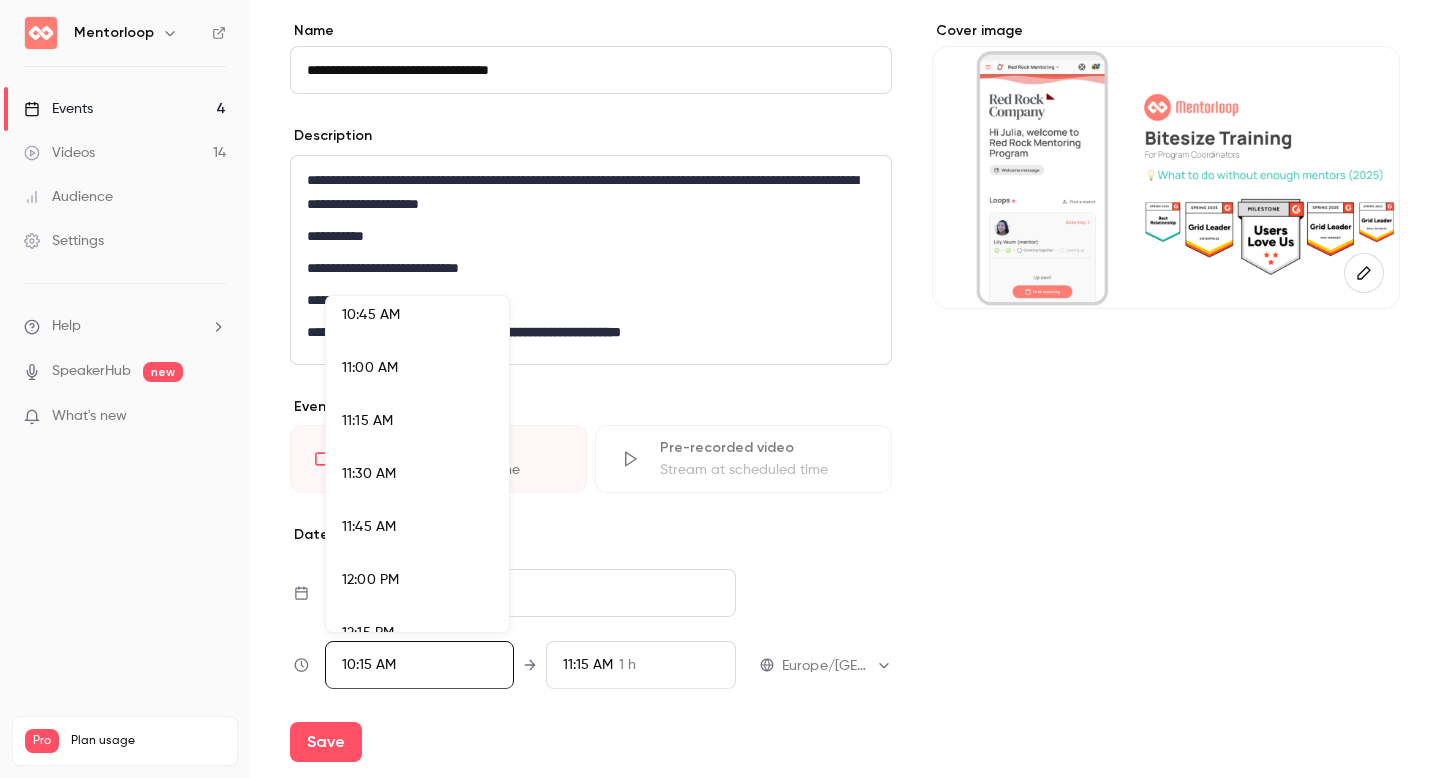 scroll, scrollTop: 2438, scrollLeft: 0, axis: vertical 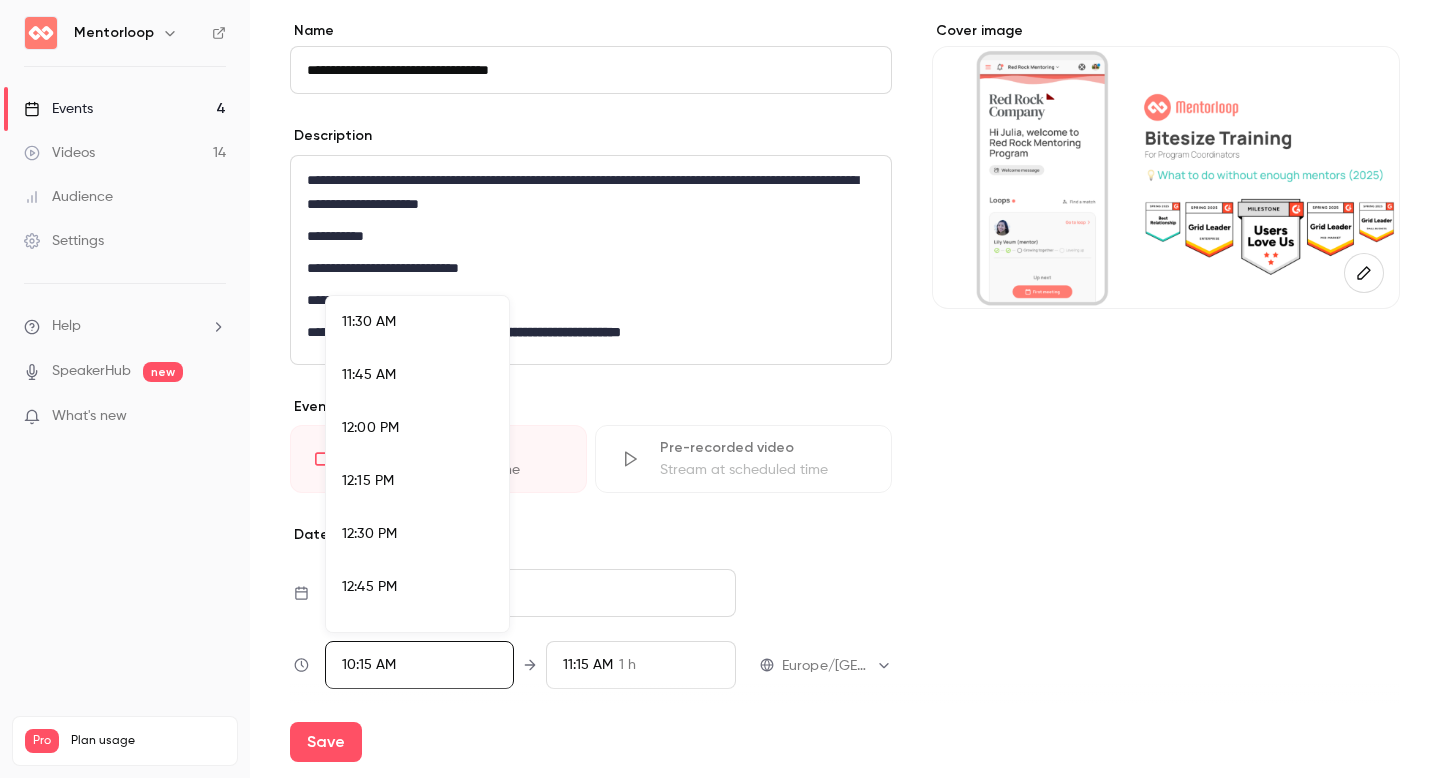 click on "12:00 PM" at bounding box center [370, 428] 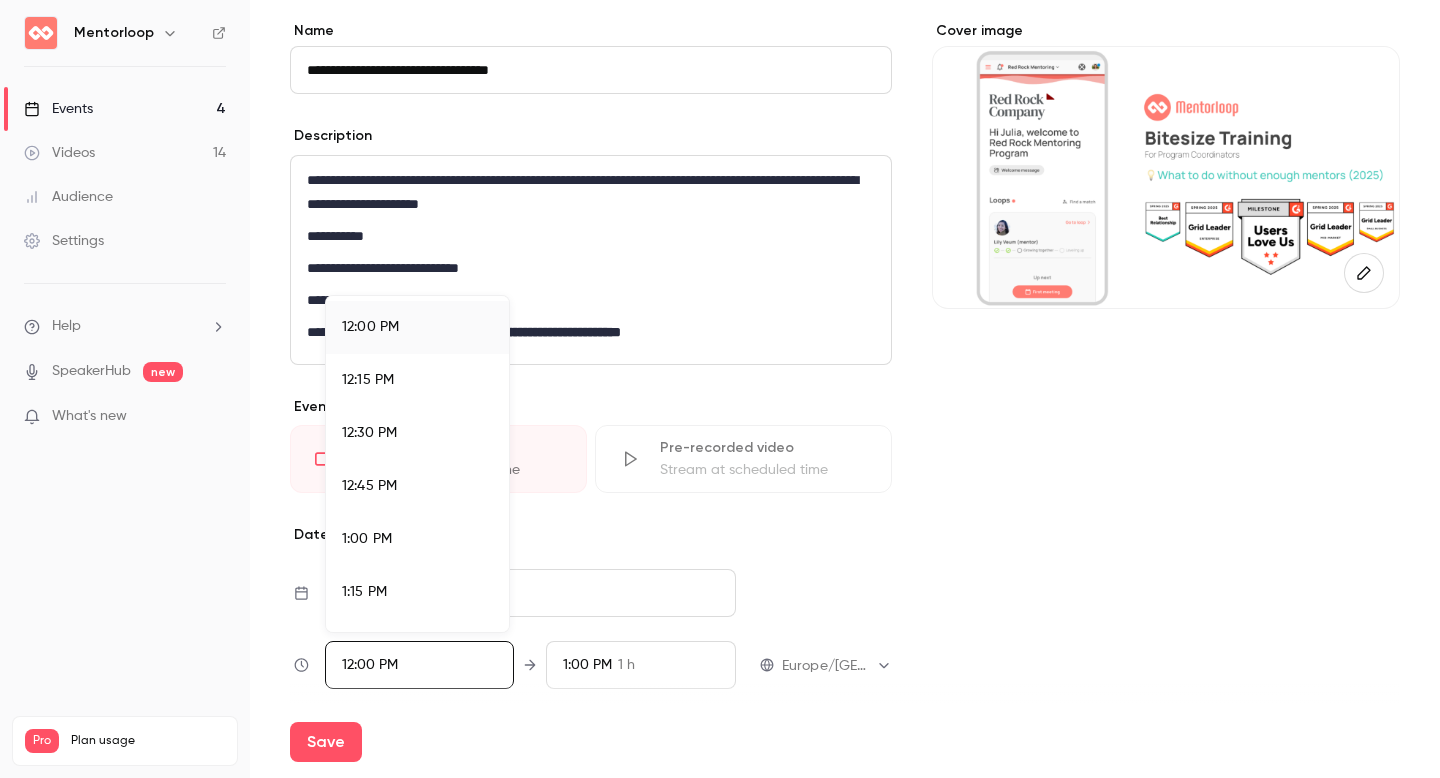 scroll, scrollTop: 2769, scrollLeft: 0, axis: vertical 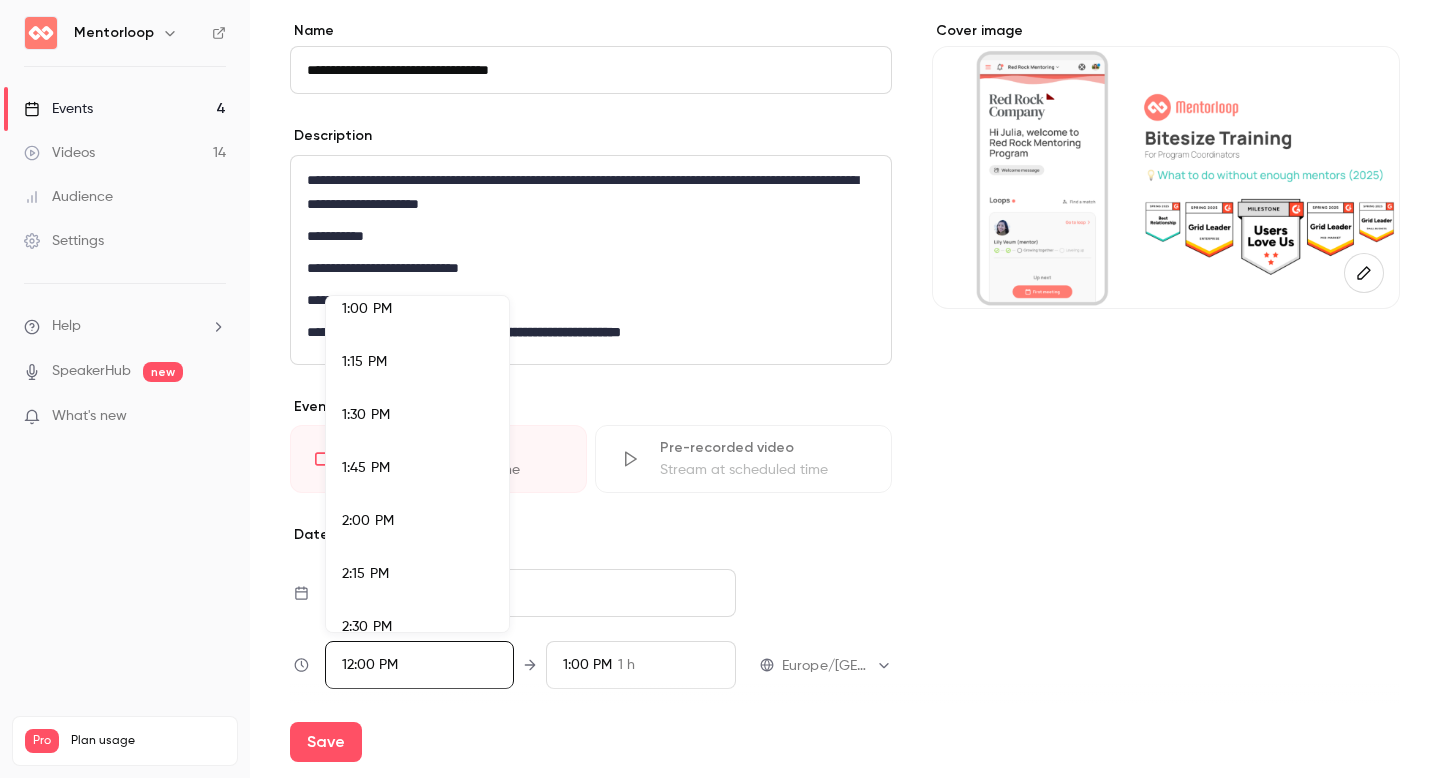 click on "2:00 PM" at bounding box center [368, 521] 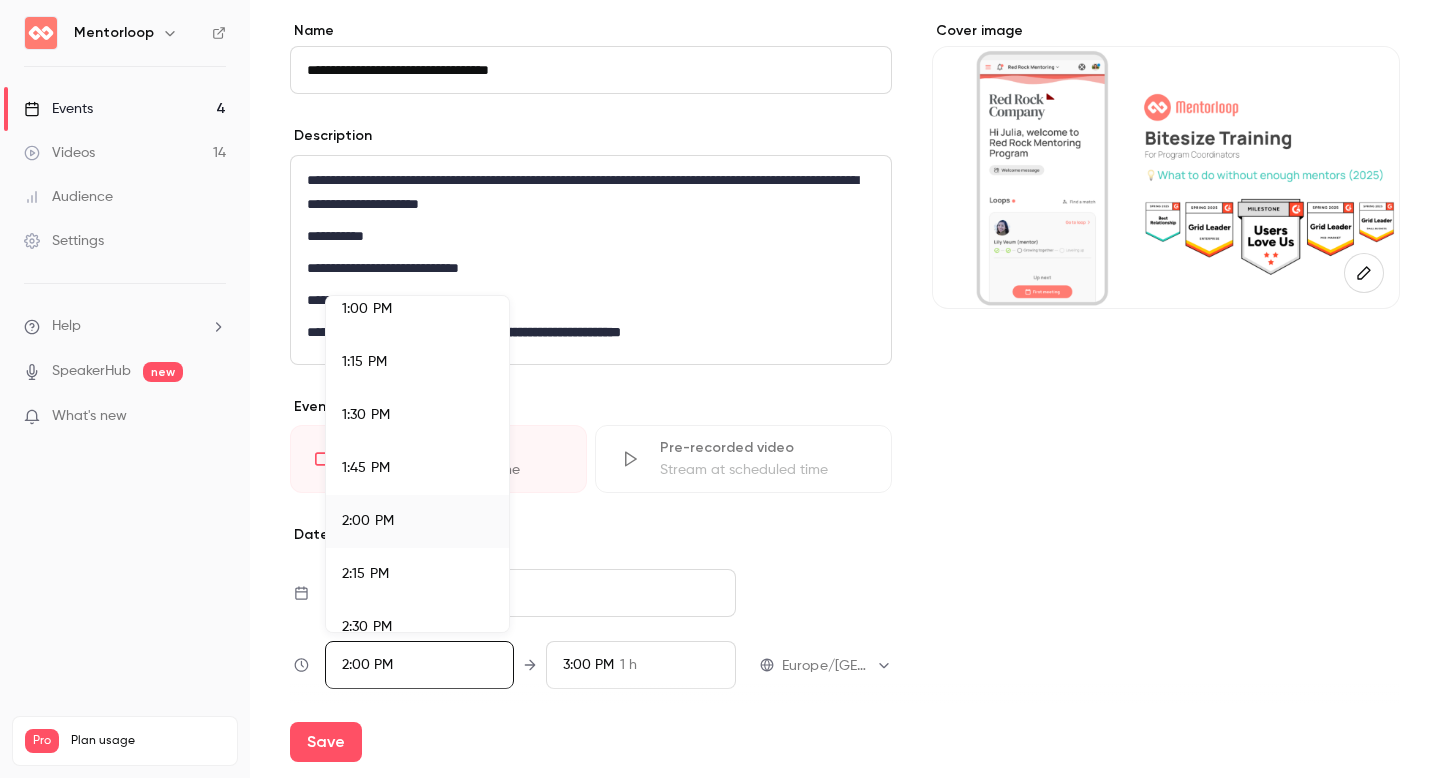 click at bounding box center (720, 389) 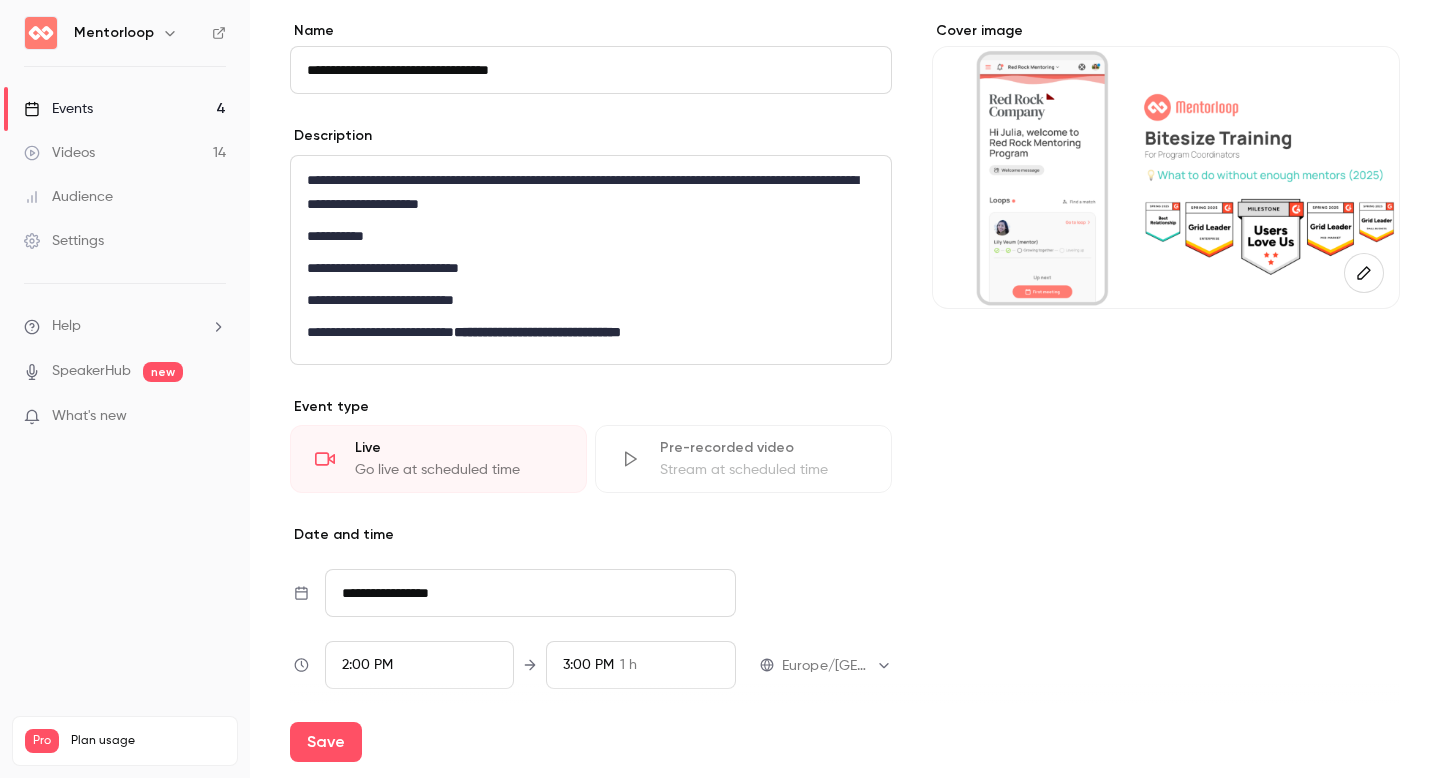 click on "3:00 PM" at bounding box center (588, 665) 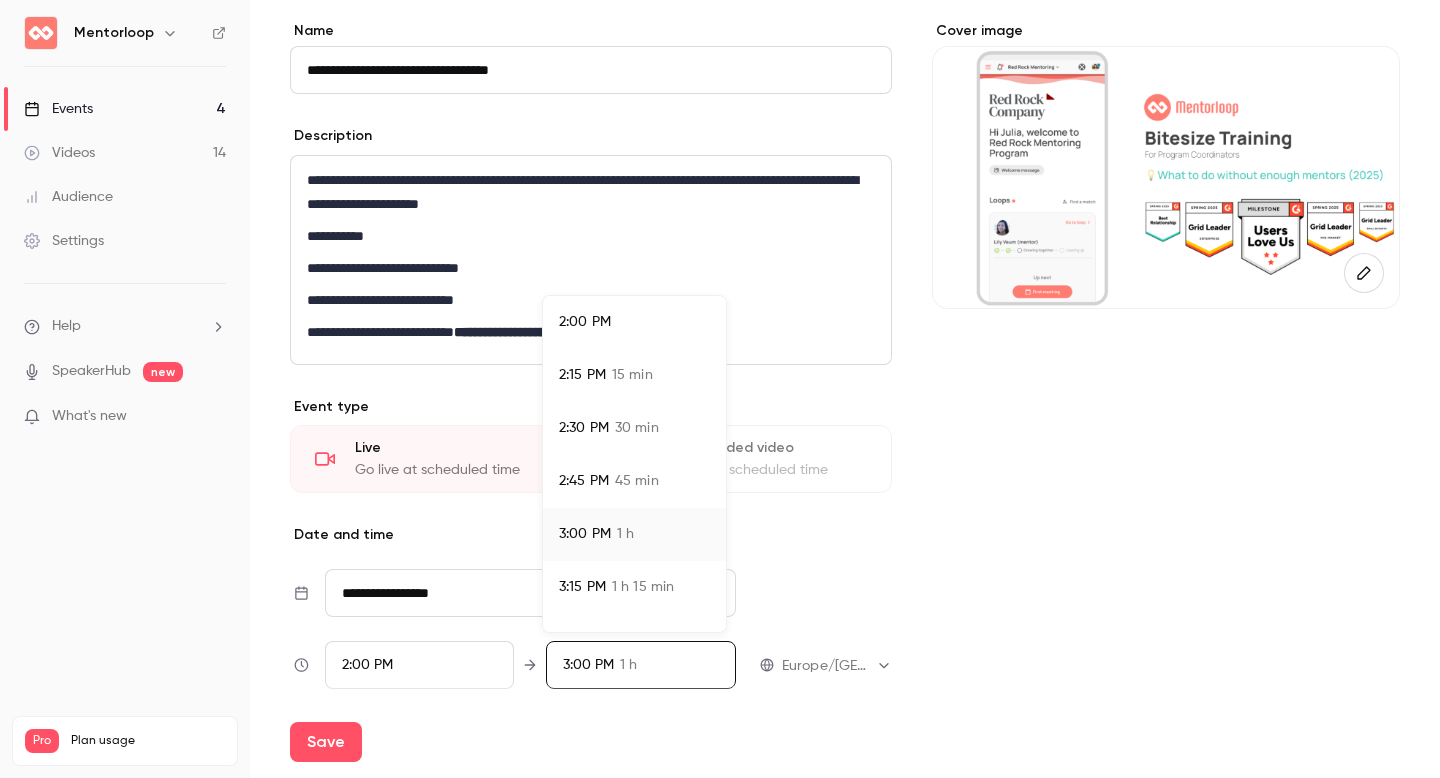 click on "2:30 PM 30 min" at bounding box center [634, 428] 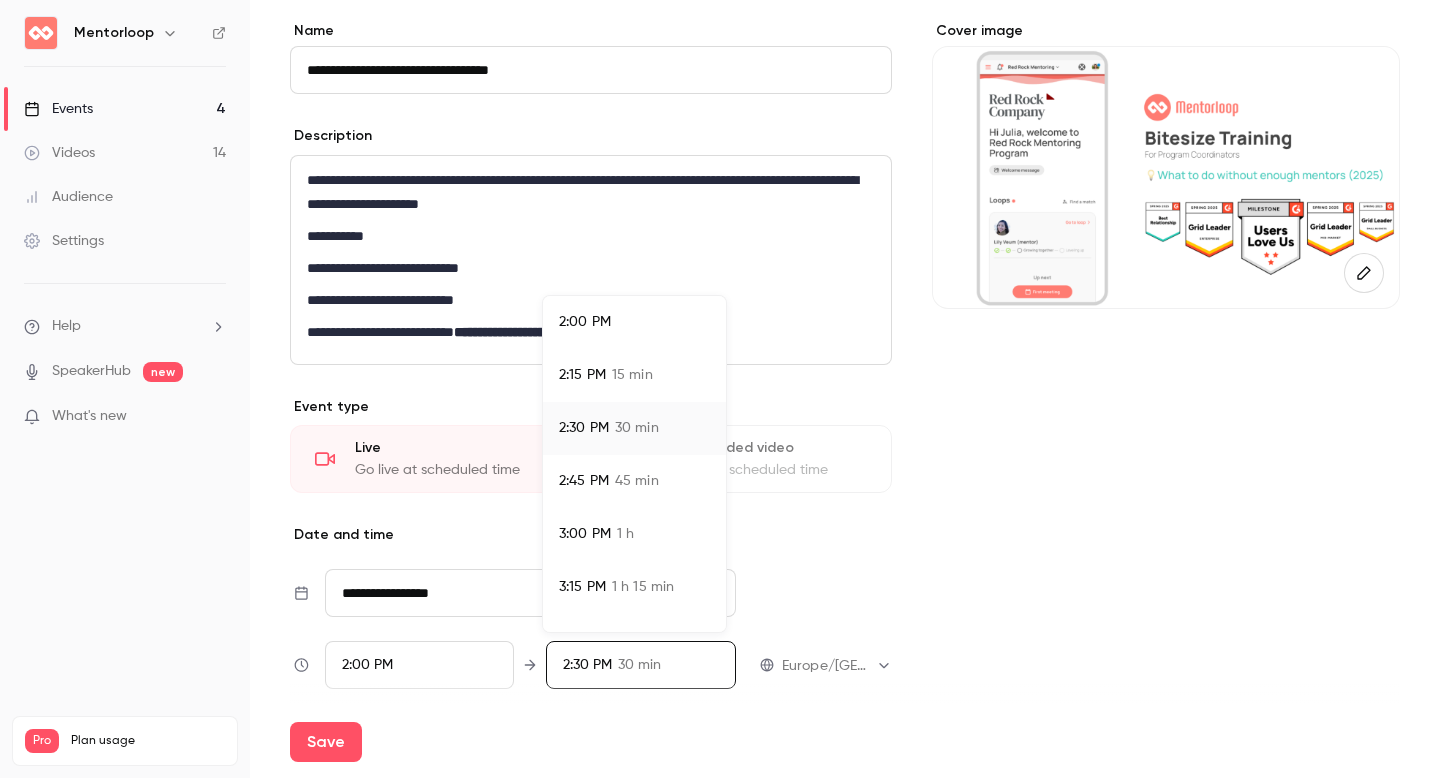 click at bounding box center [720, 389] 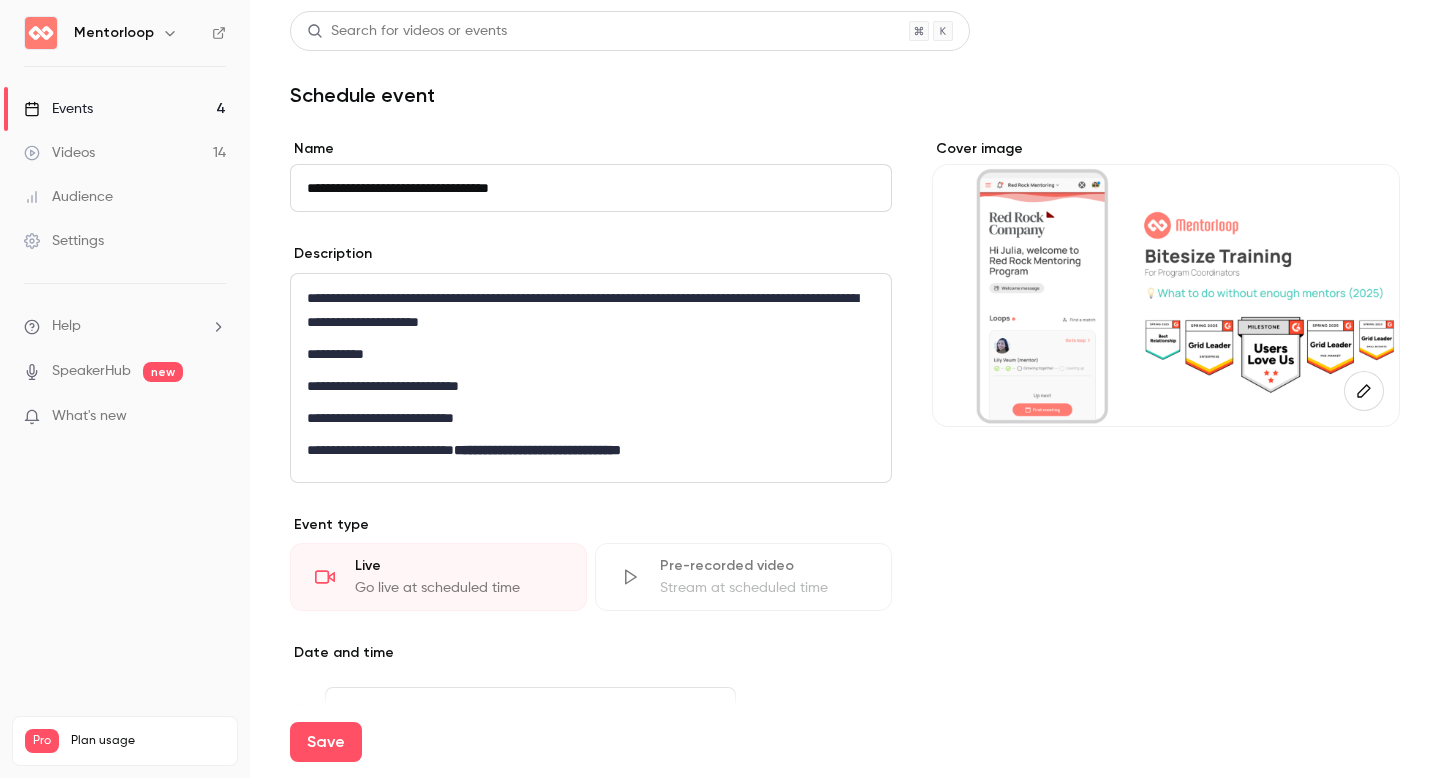 scroll, scrollTop: 0, scrollLeft: 0, axis: both 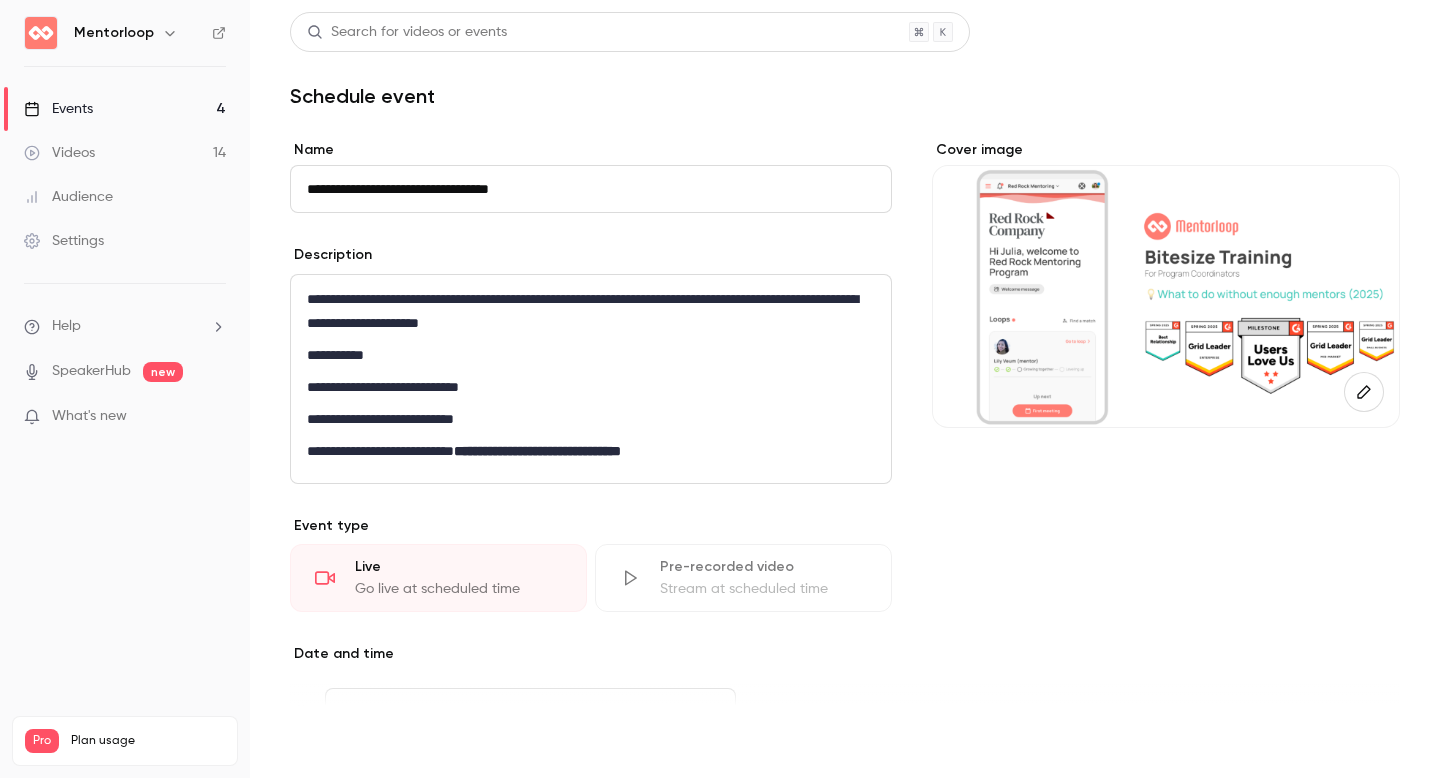 click on "Save" at bounding box center (326, 742) 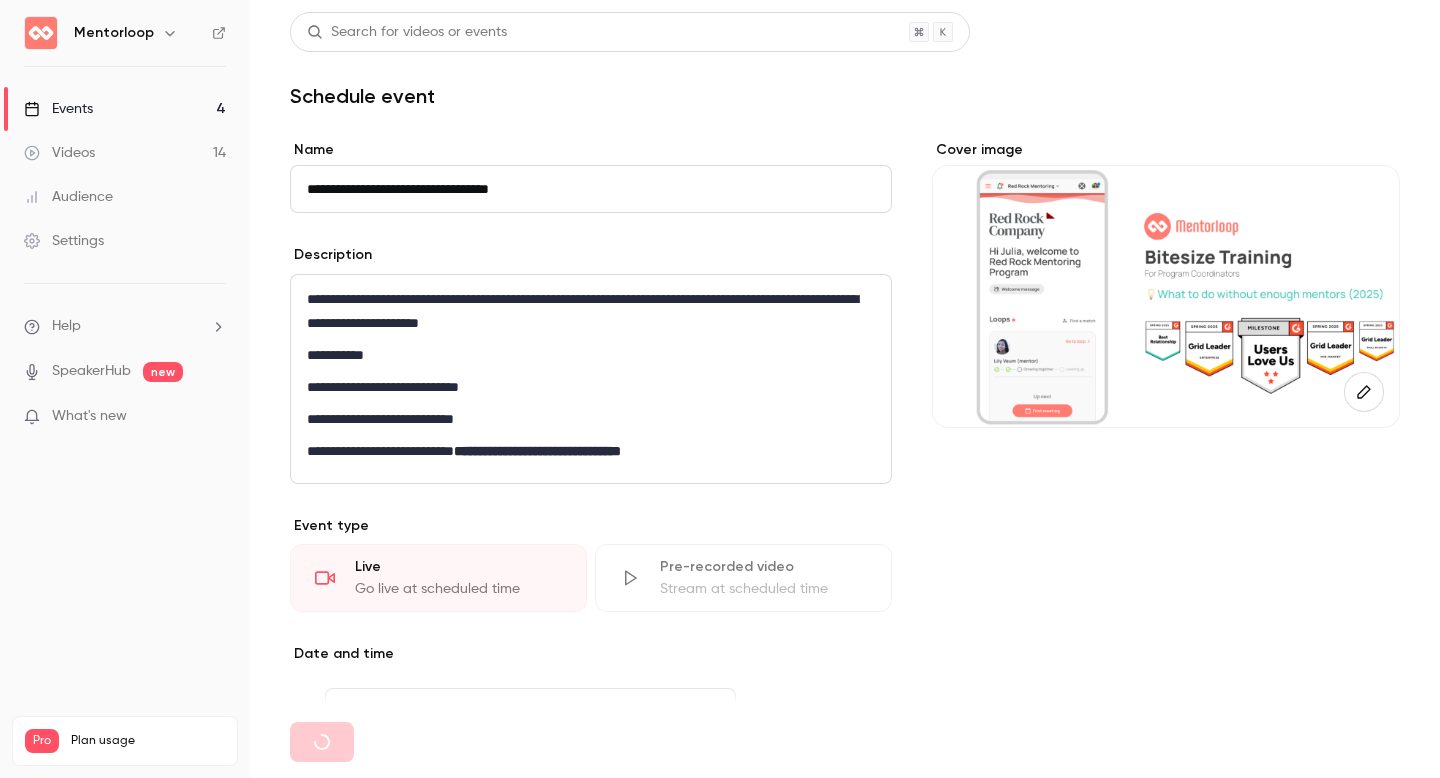 type on "**********" 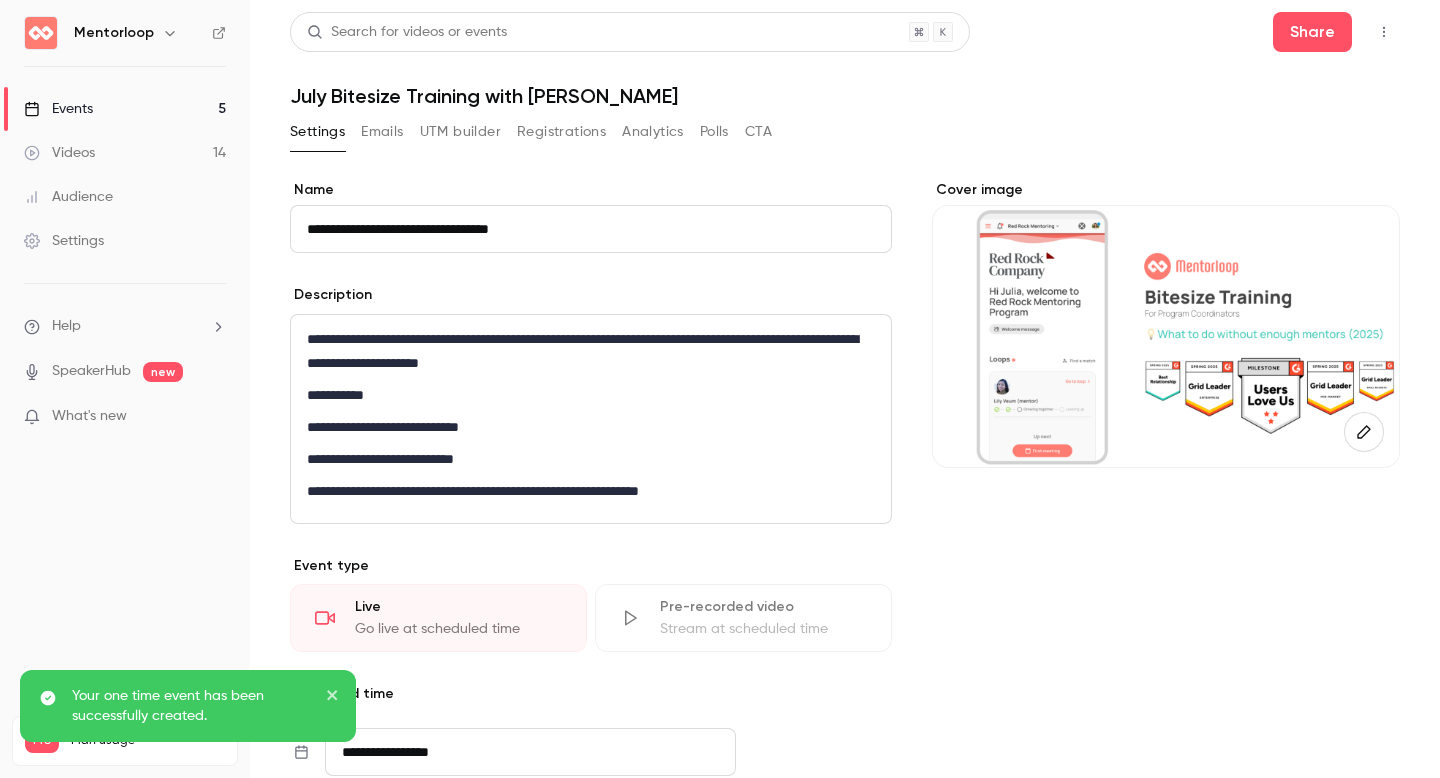 click on "Emails" at bounding box center [382, 132] 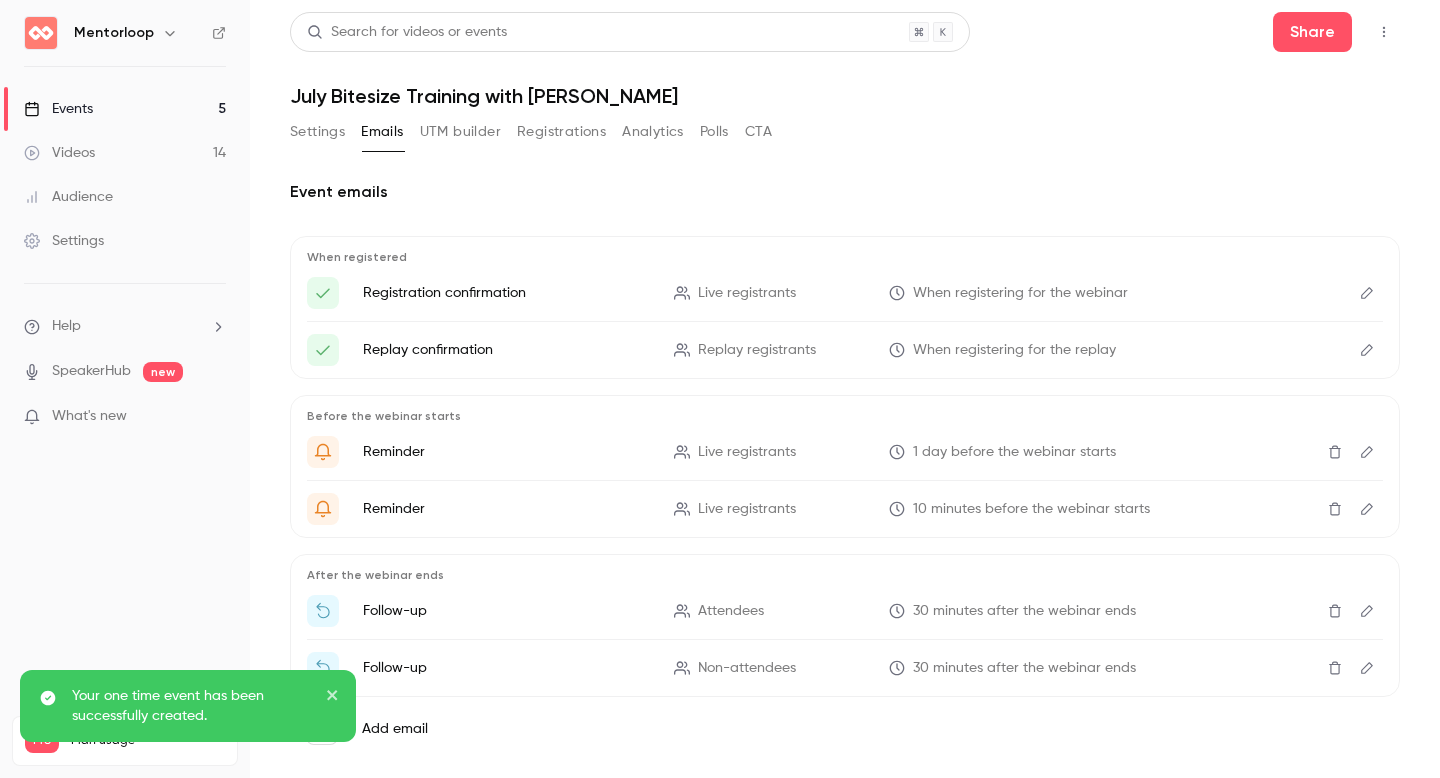 click on "UTM builder" at bounding box center (460, 132) 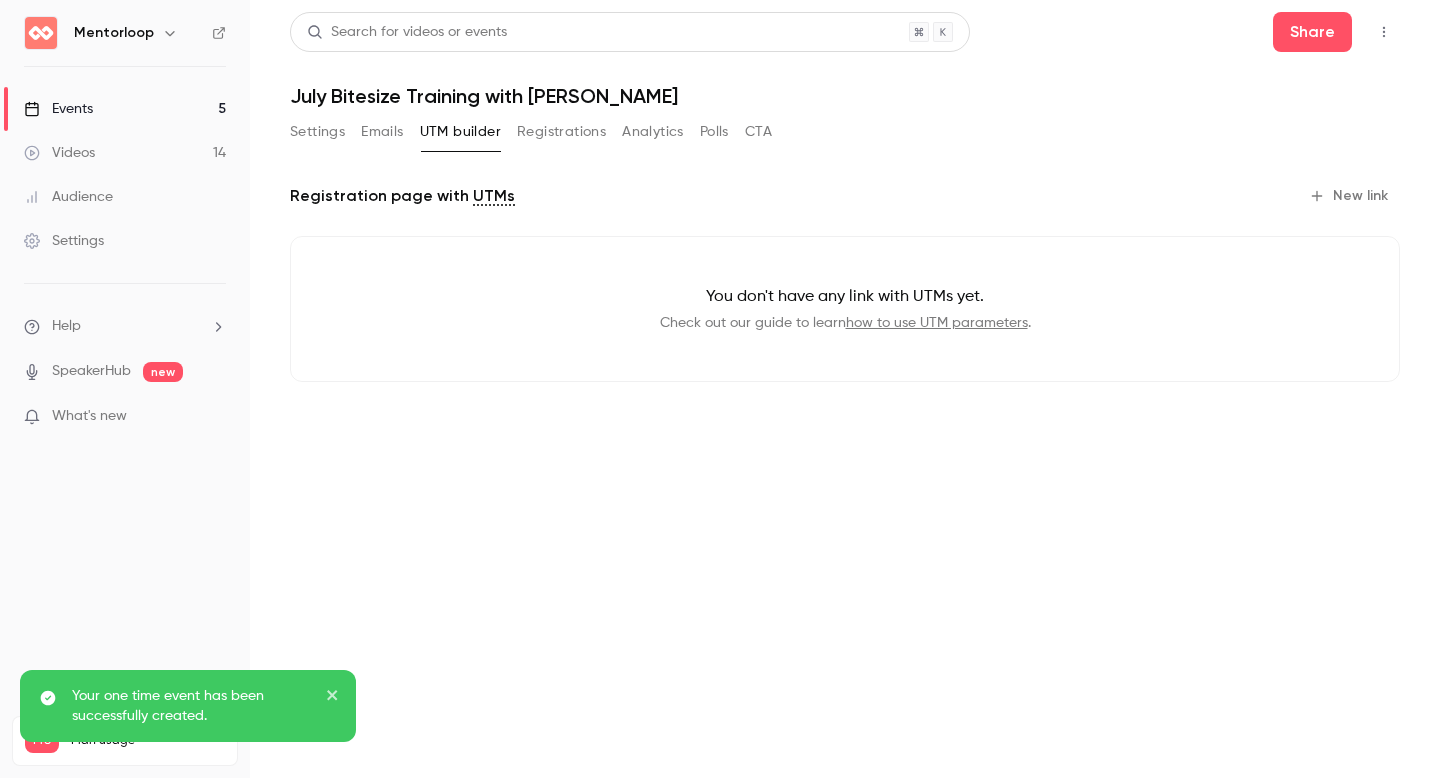 click on "Registrations" at bounding box center (561, 132) 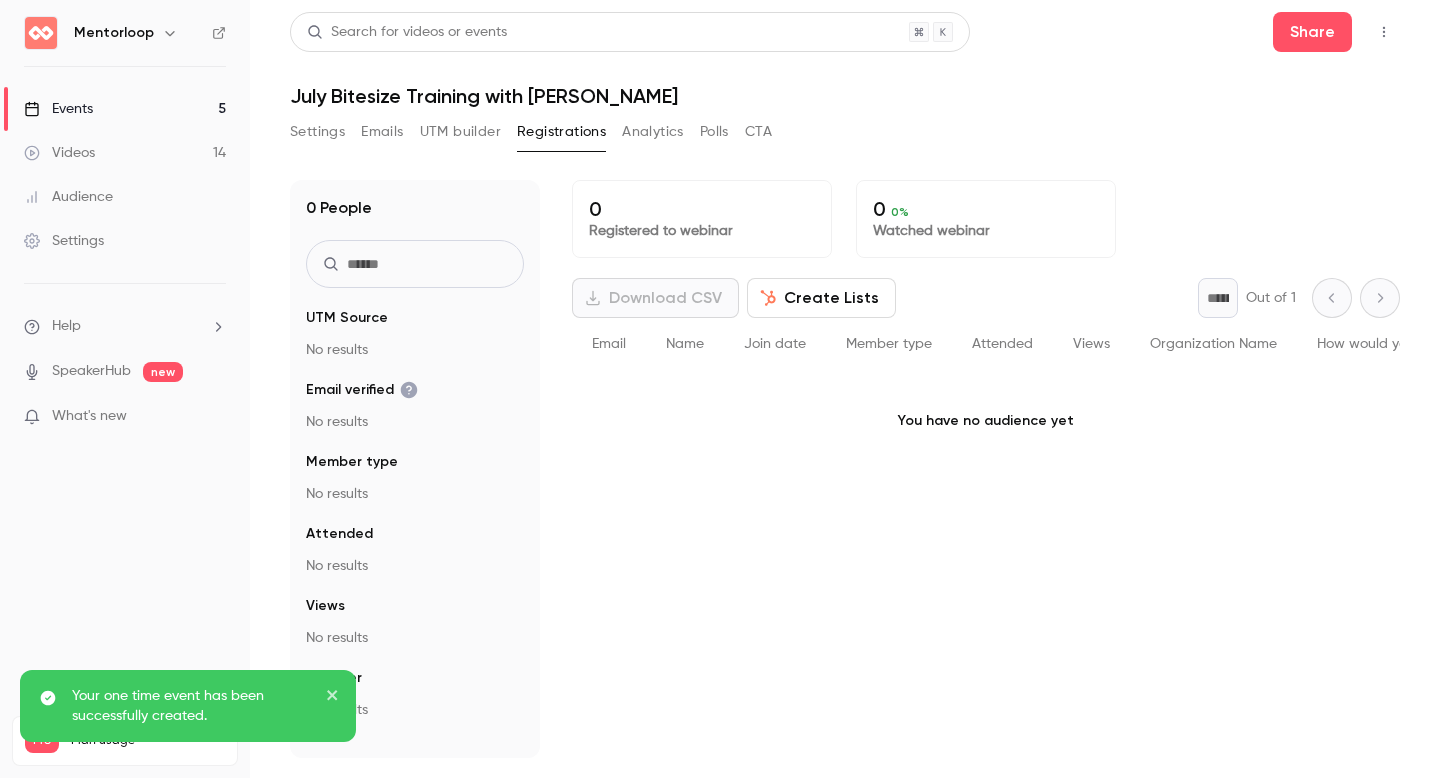 click on "Analytics" at bounding box center [653, 132] 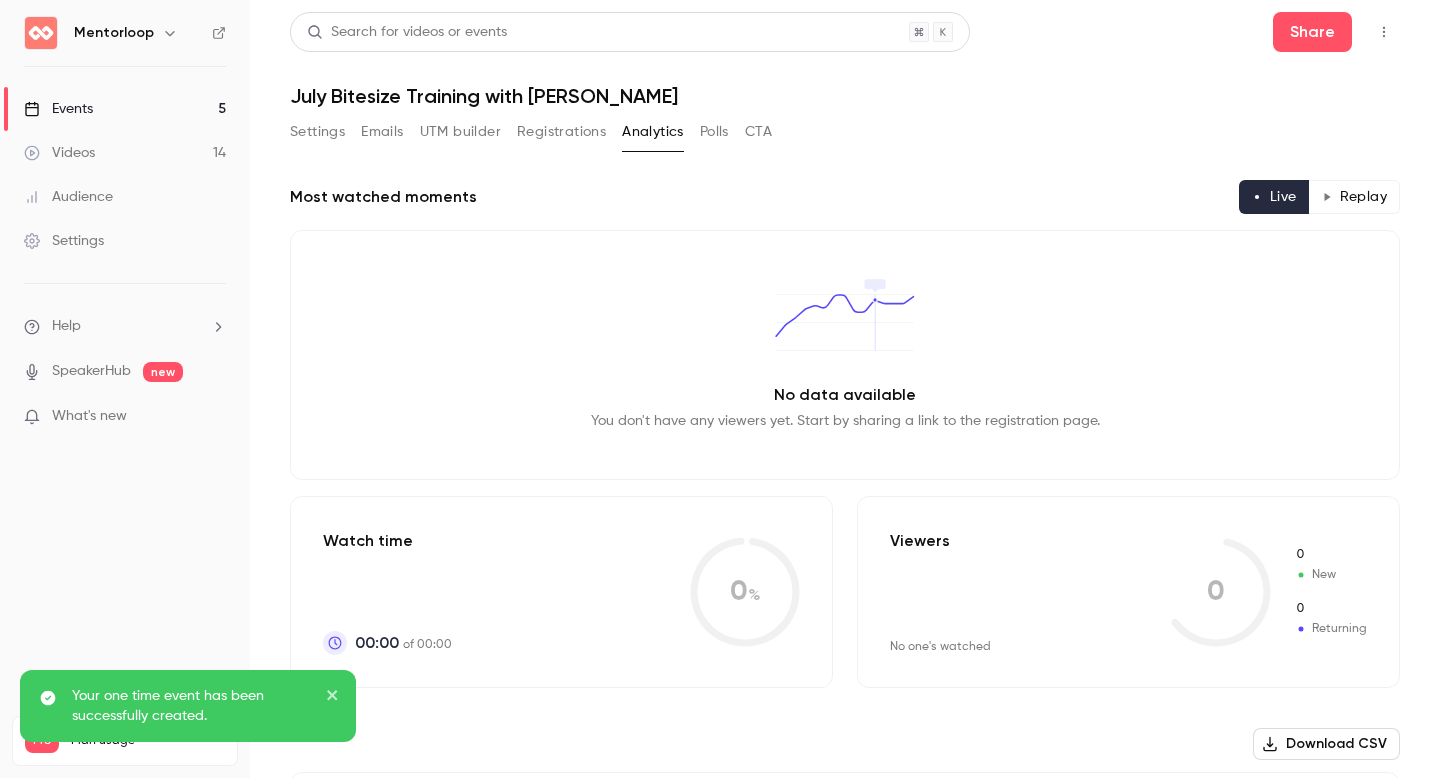 click on "Settings" at bounding box center [317, 132] 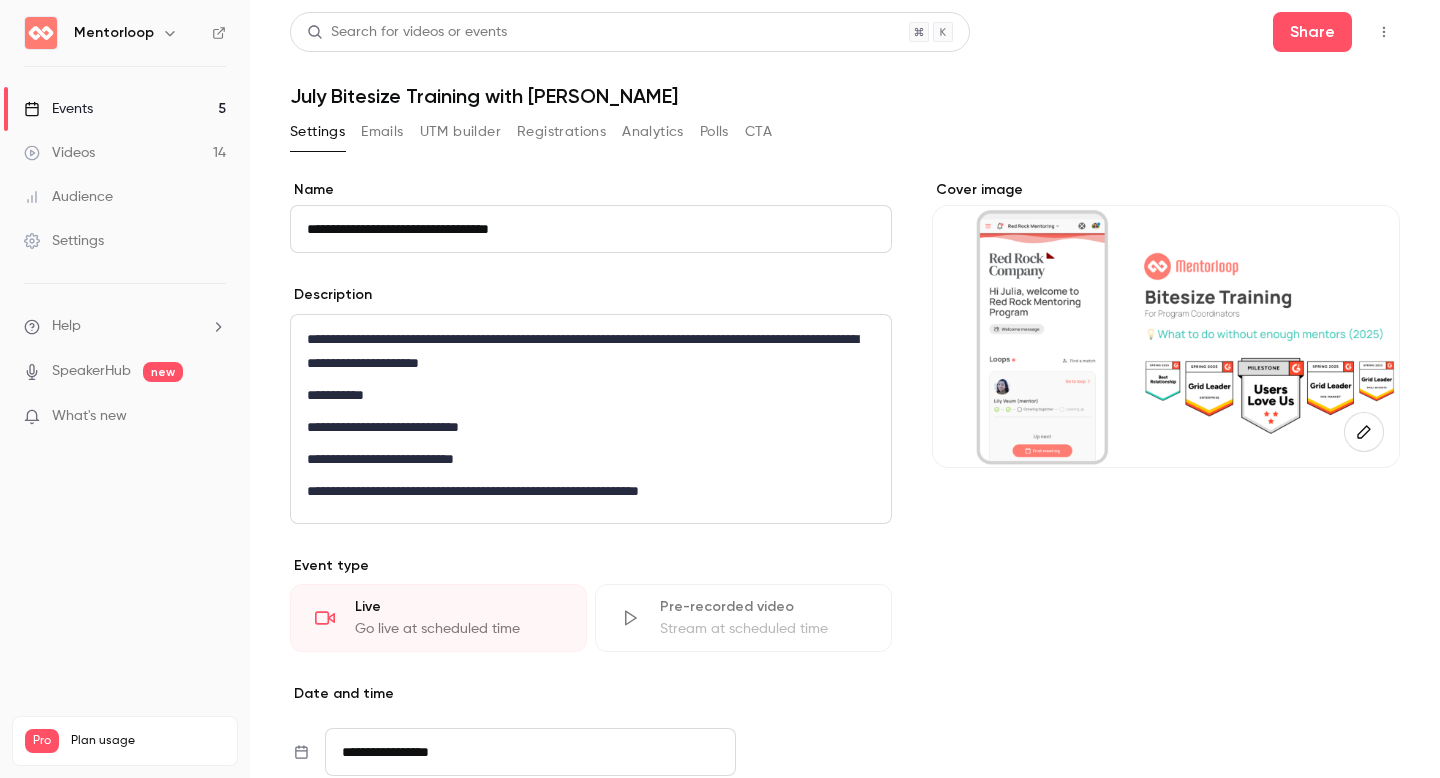 click on "Cover image" at bounding box center (1166, 673) 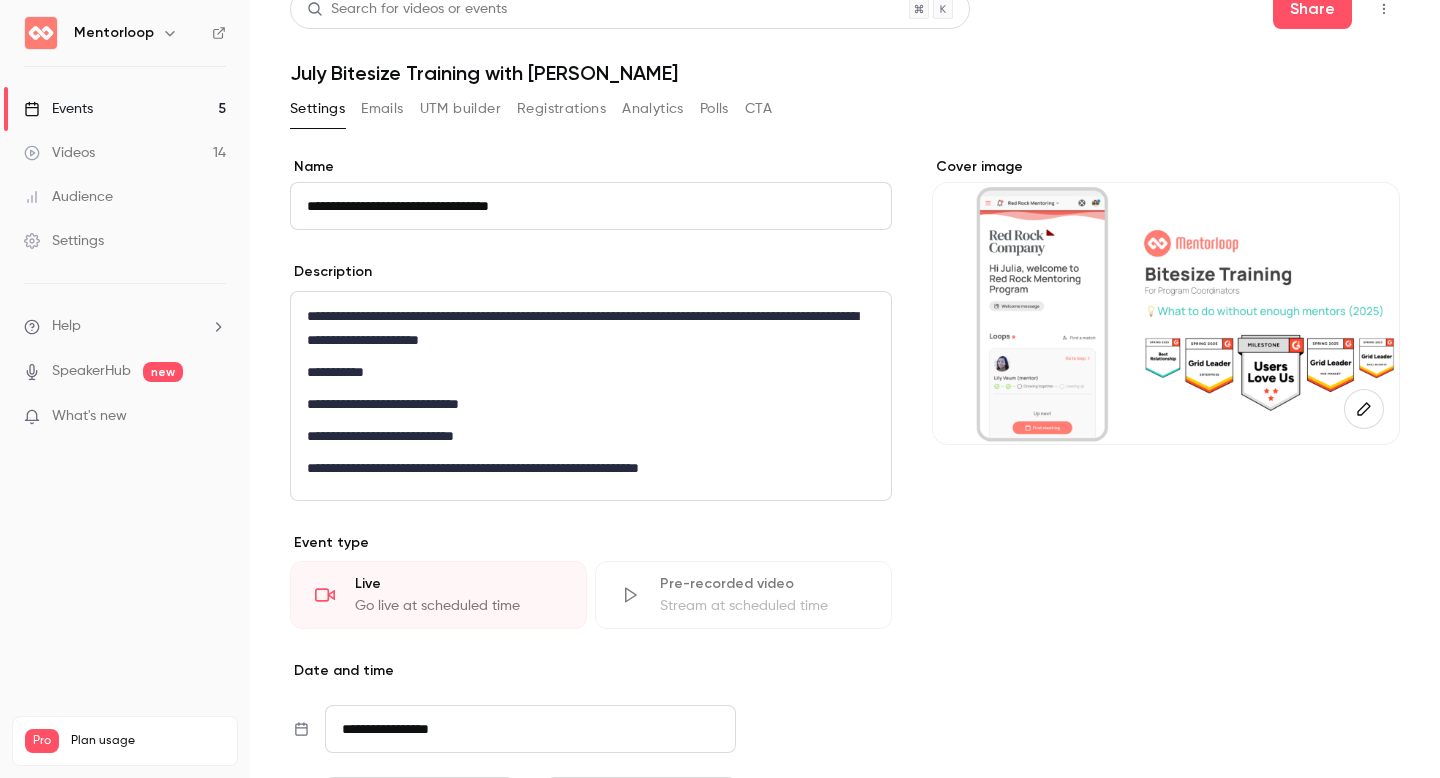 scroll, scrollTop: 0, scrollLeft: 0, axis: both 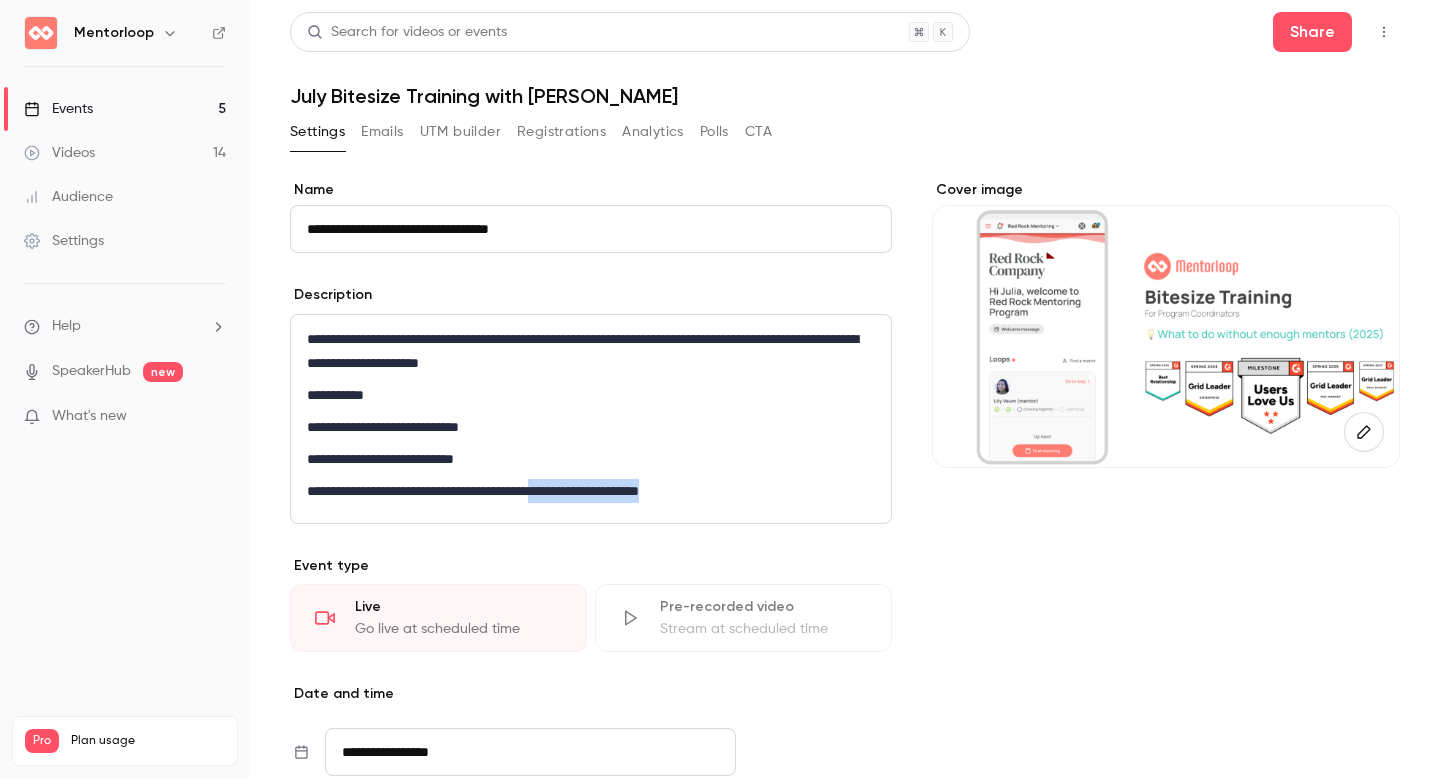 drag, startPoint x: 725, startPoint y: 492, endPoint x: 541, endPoint y: 488, distance: 184.04347 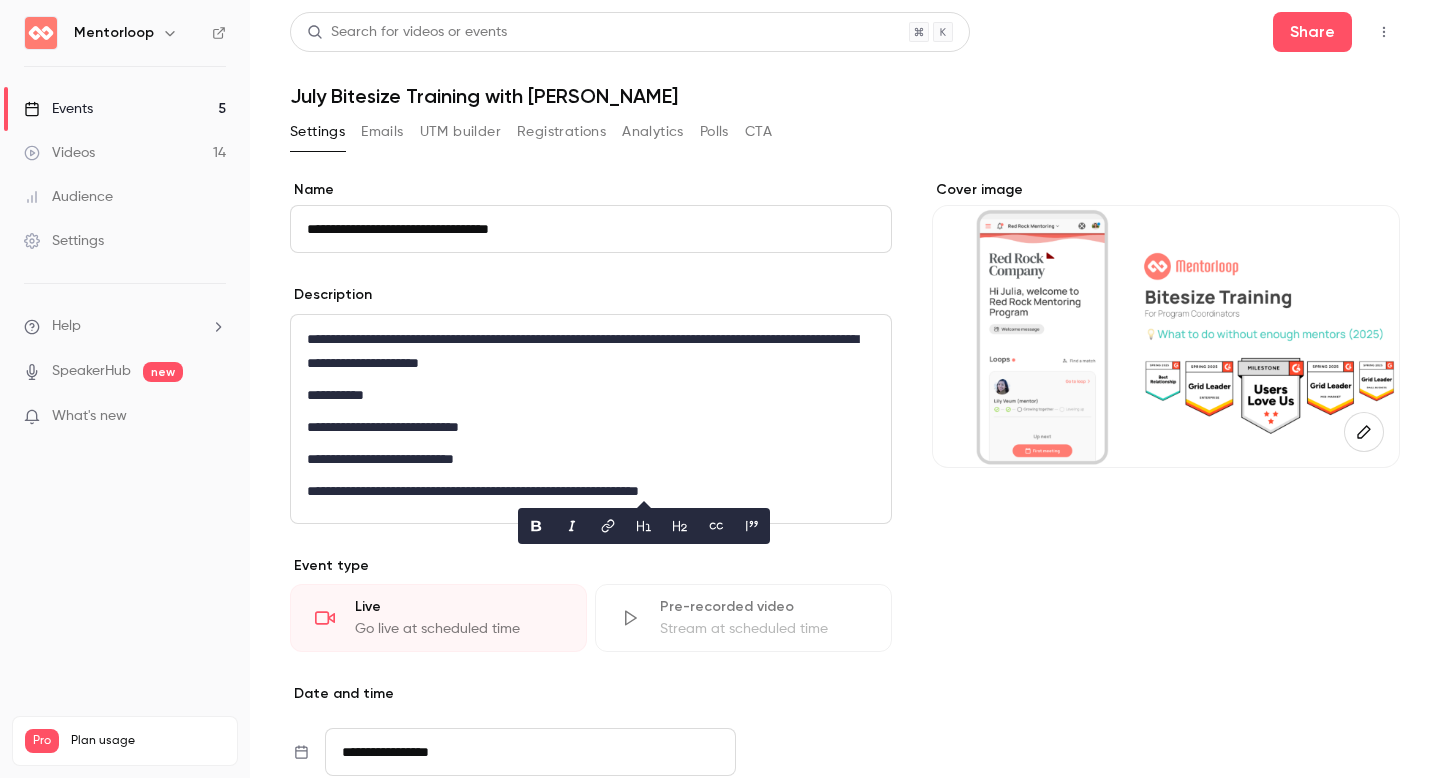 click on "**********" at bounding box center [586, 491] 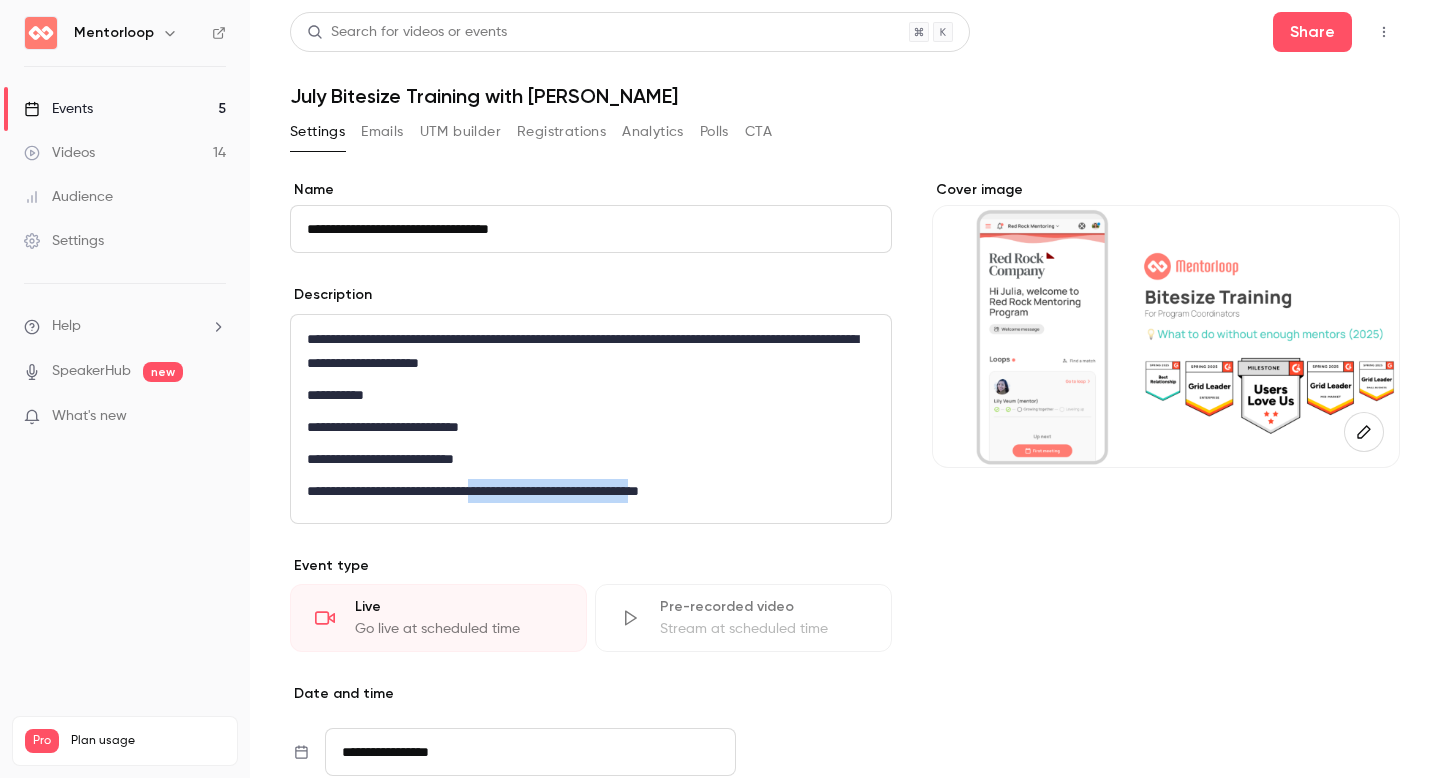 click on "**********" at bounding box center (586, 491) 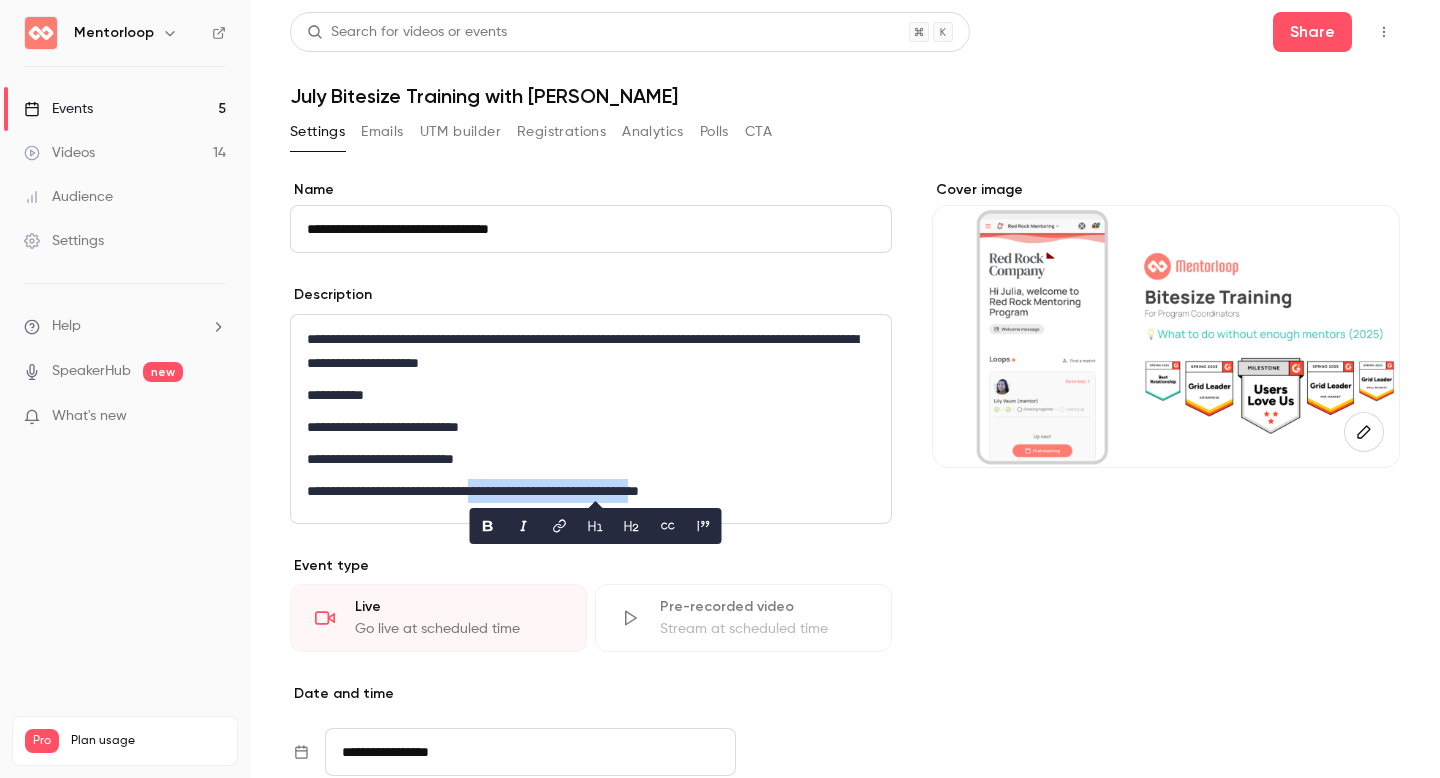 type 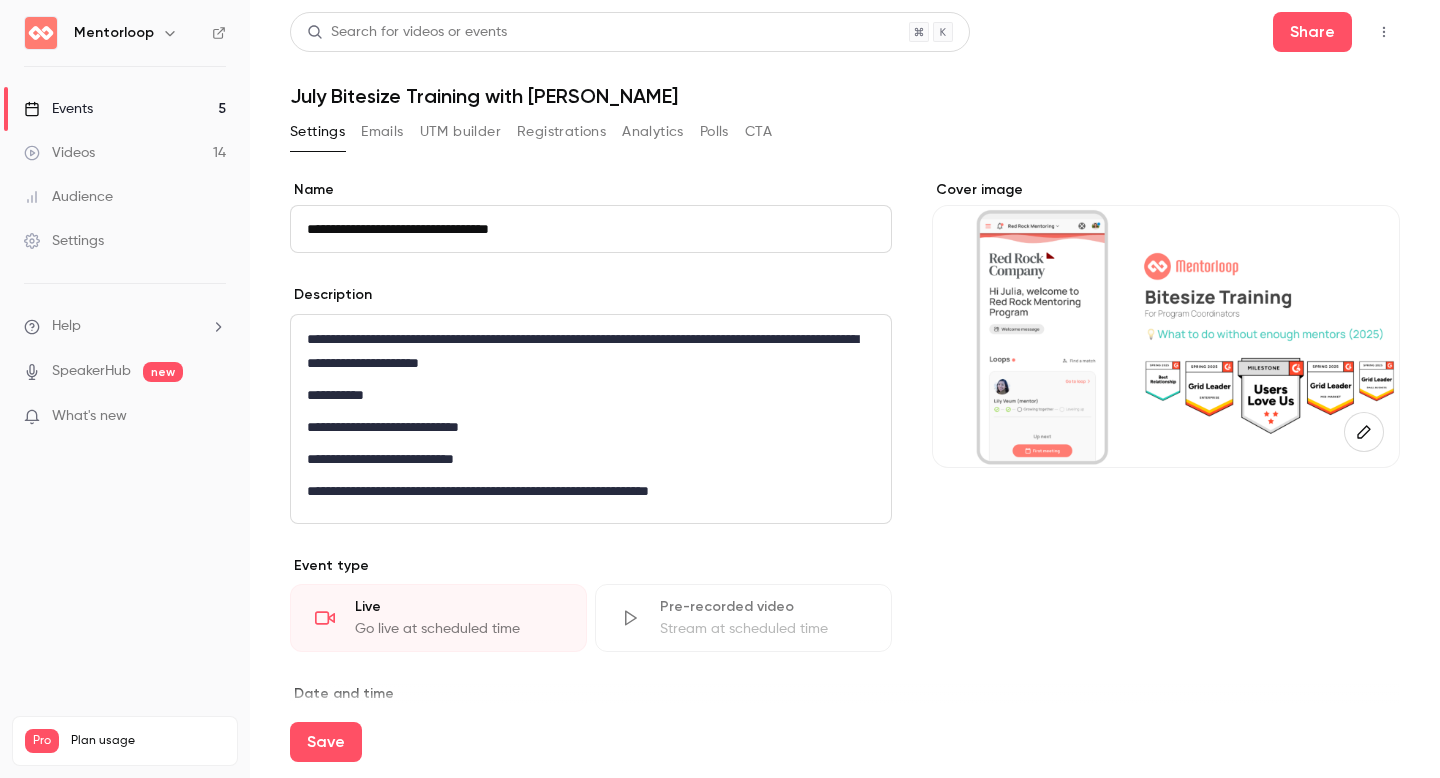 click on "Cover image" at bounding box center [1166, 673] 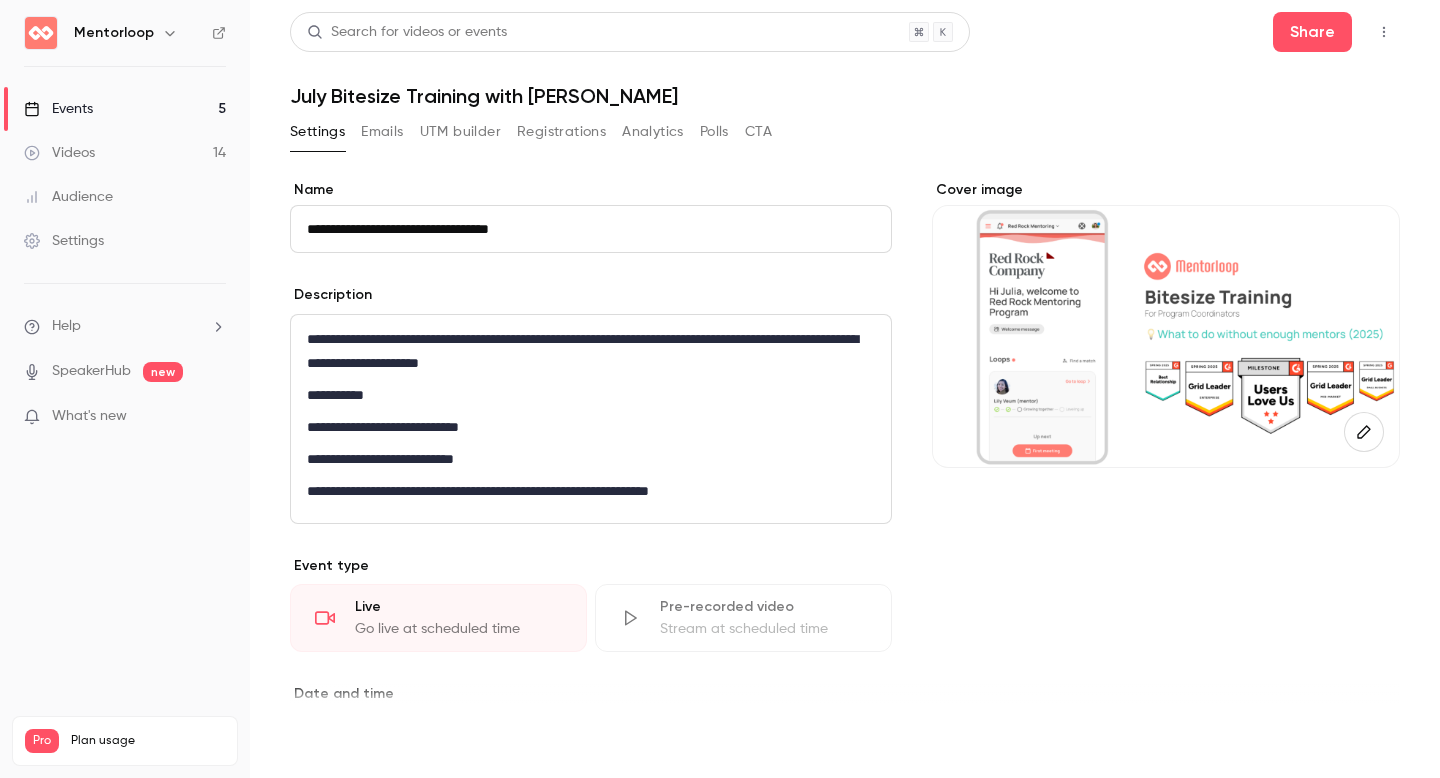 click on "Save" at bounding box center [326, 742] 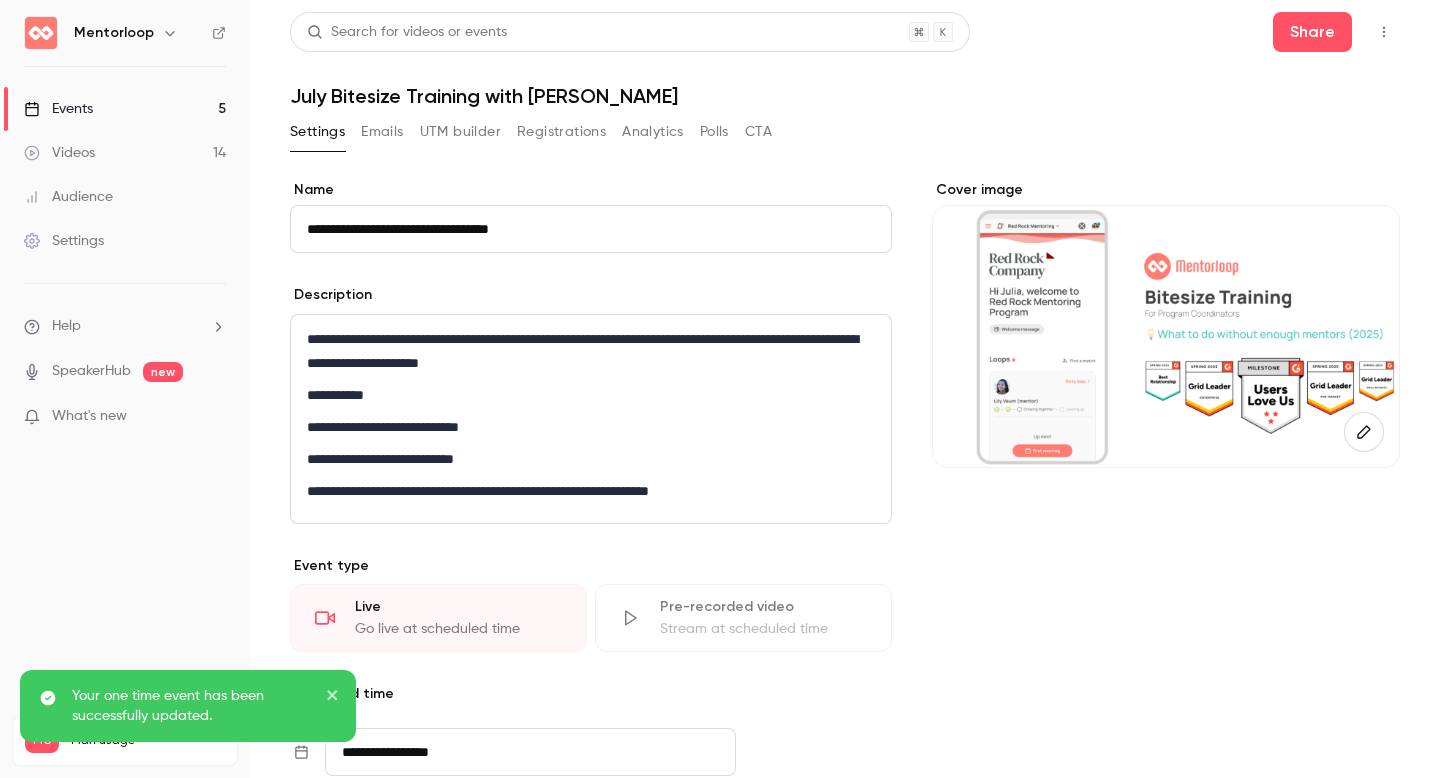 click at bounding box center [1166, 336] 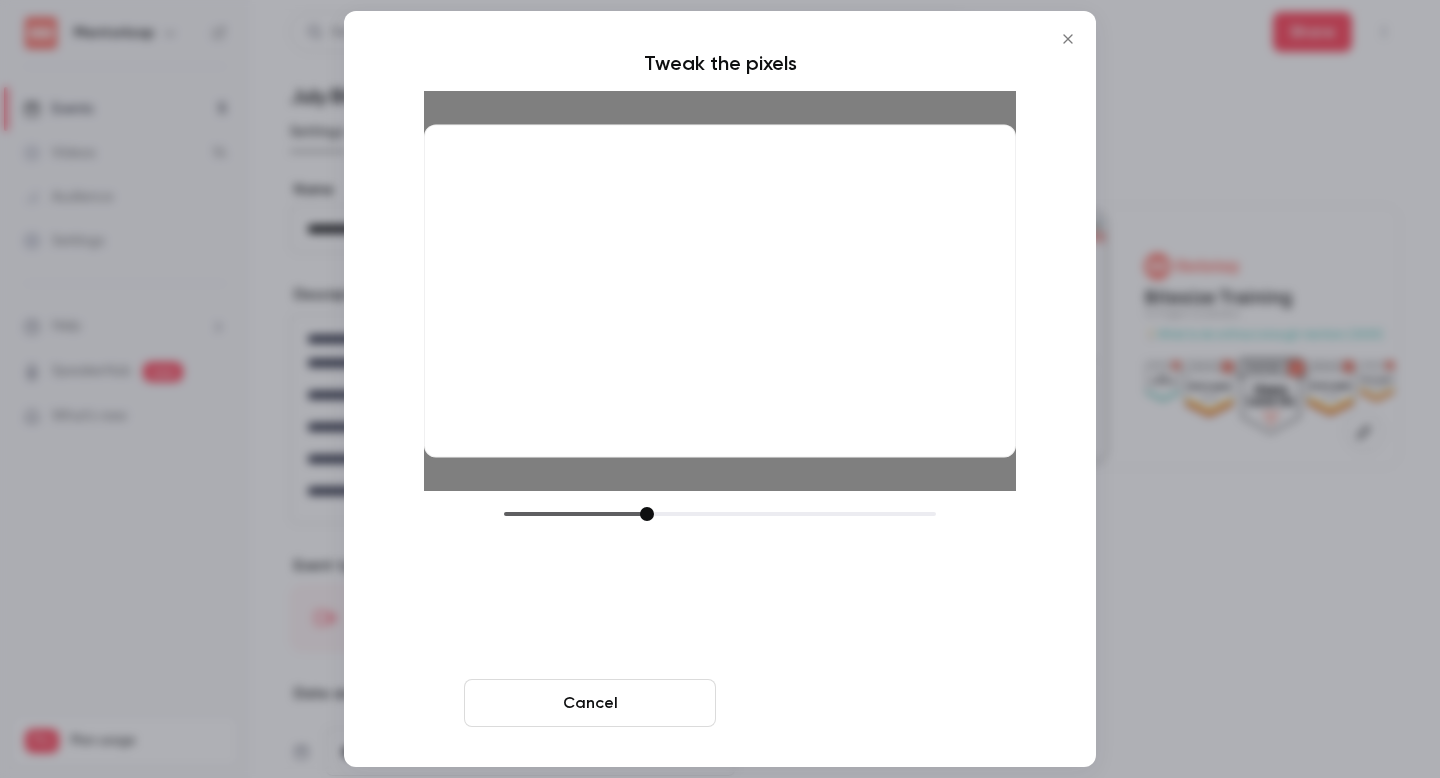 click on "Crop and save" at bounding box center (850, 703) 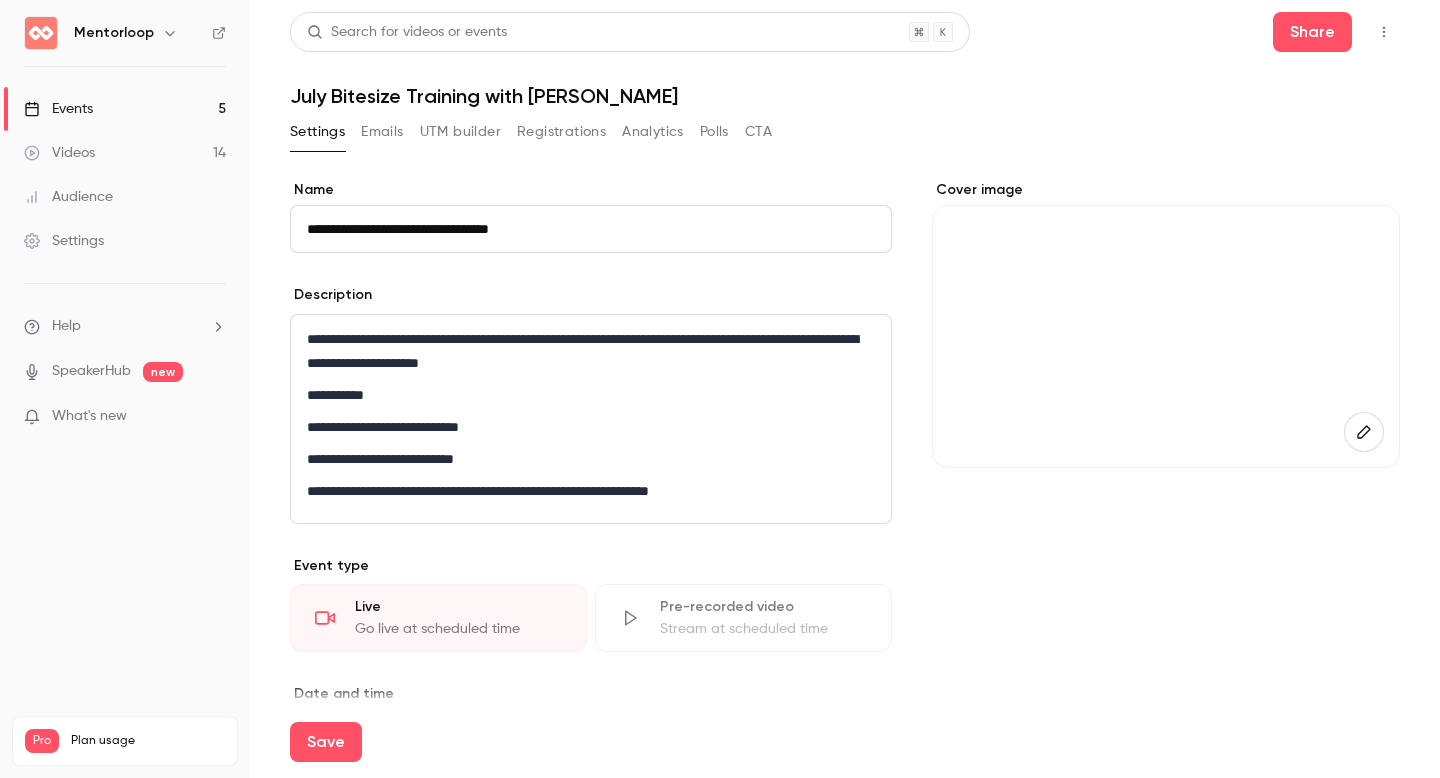click on "Save" at bounding box center (845, 742) 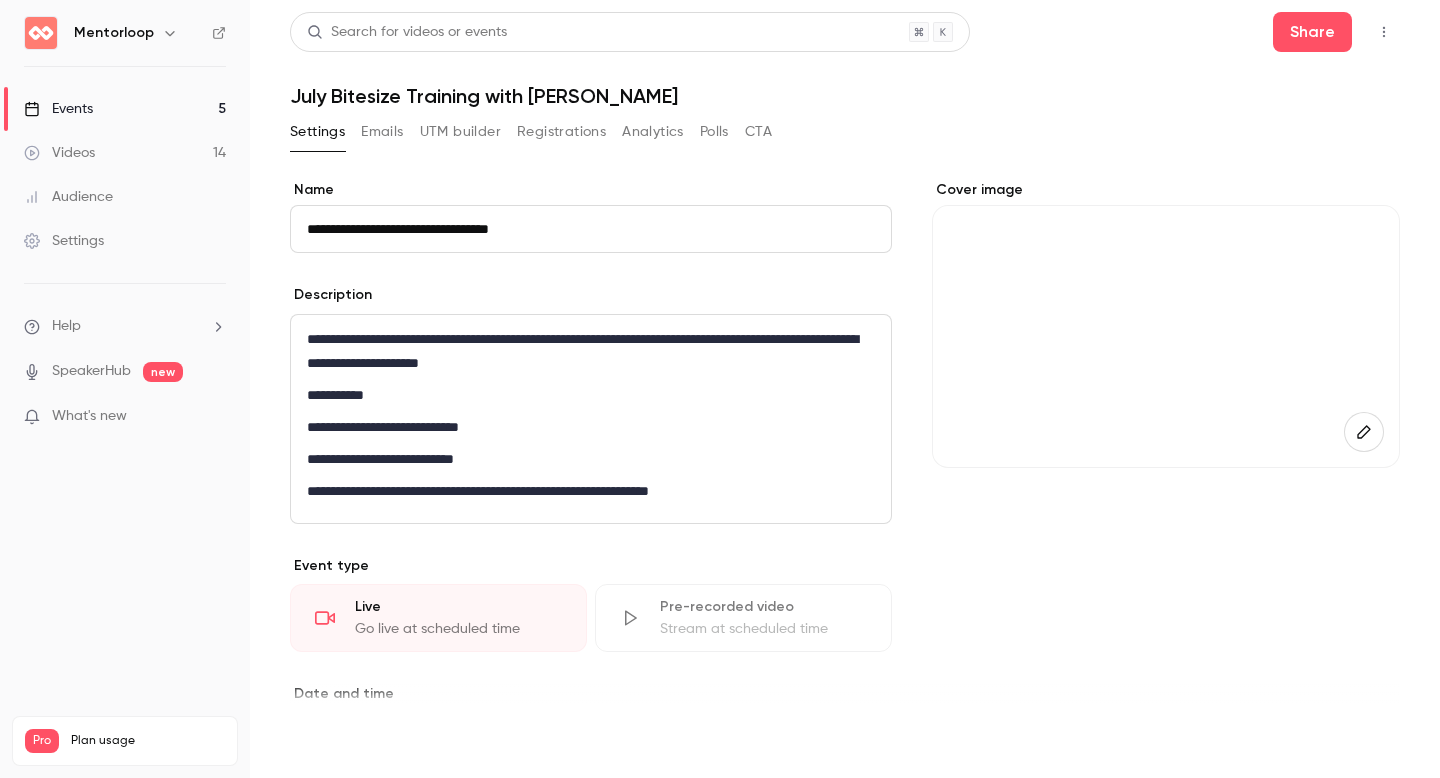 click on "Save" at bounding box center [326, 742] 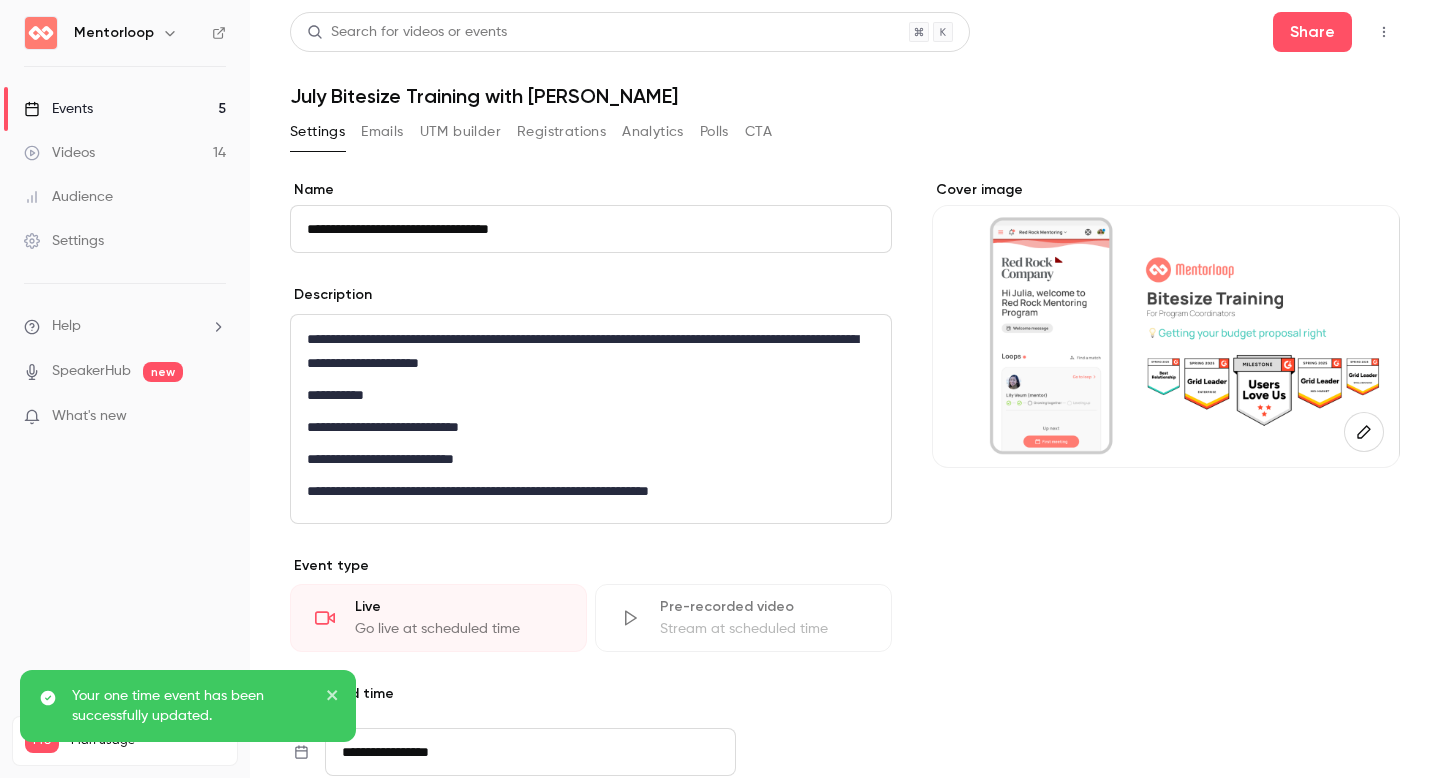 click on "Events 5" at bounding box center [125, 109] 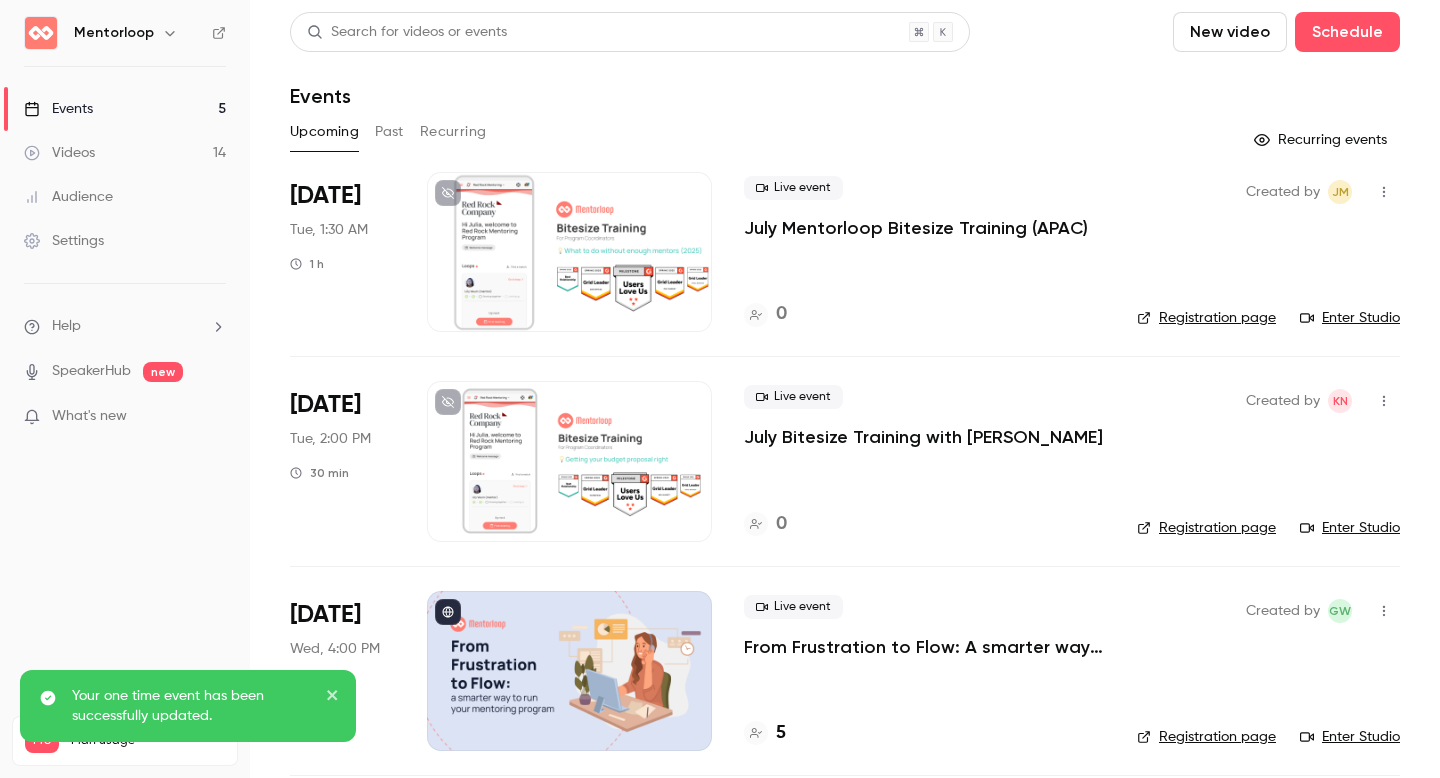 click at bounding box center [569, 252] 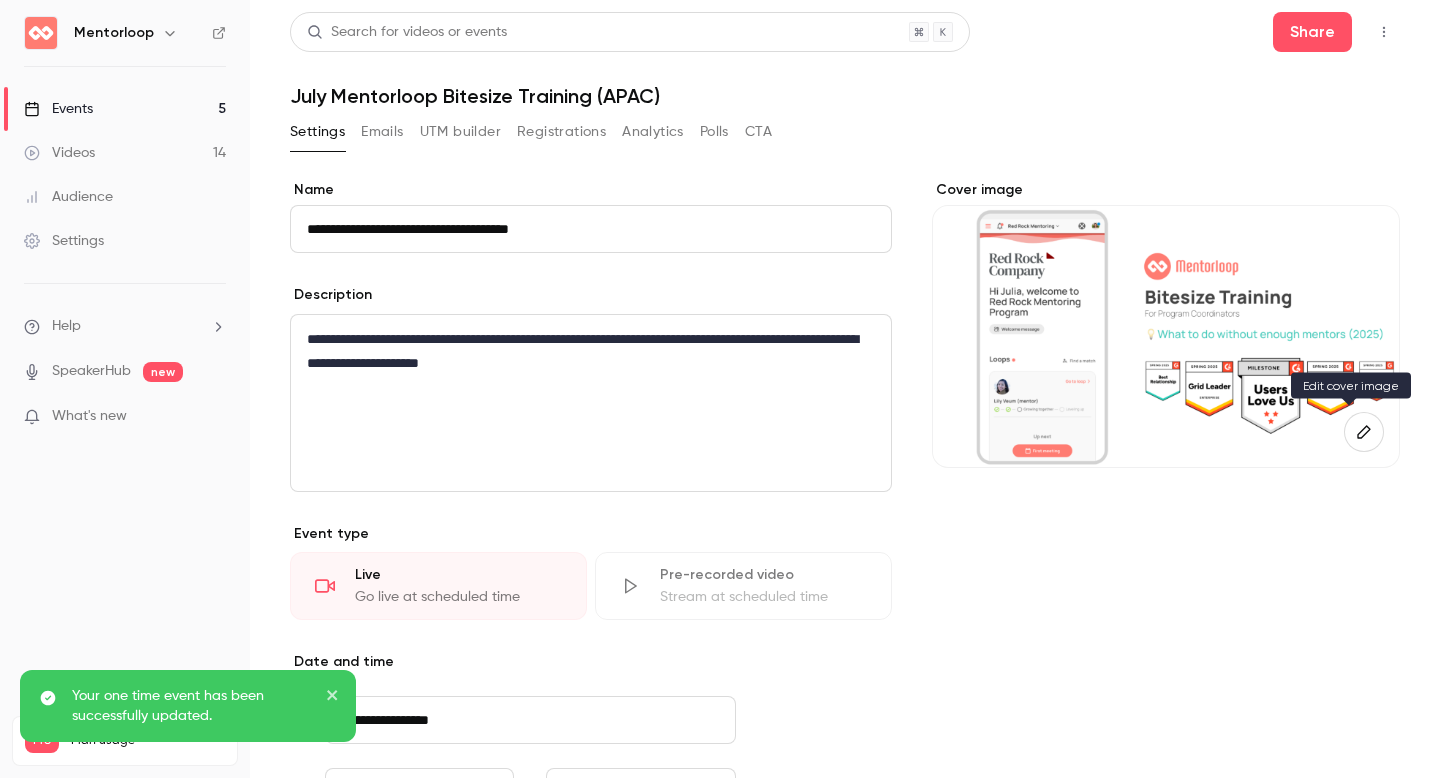 click 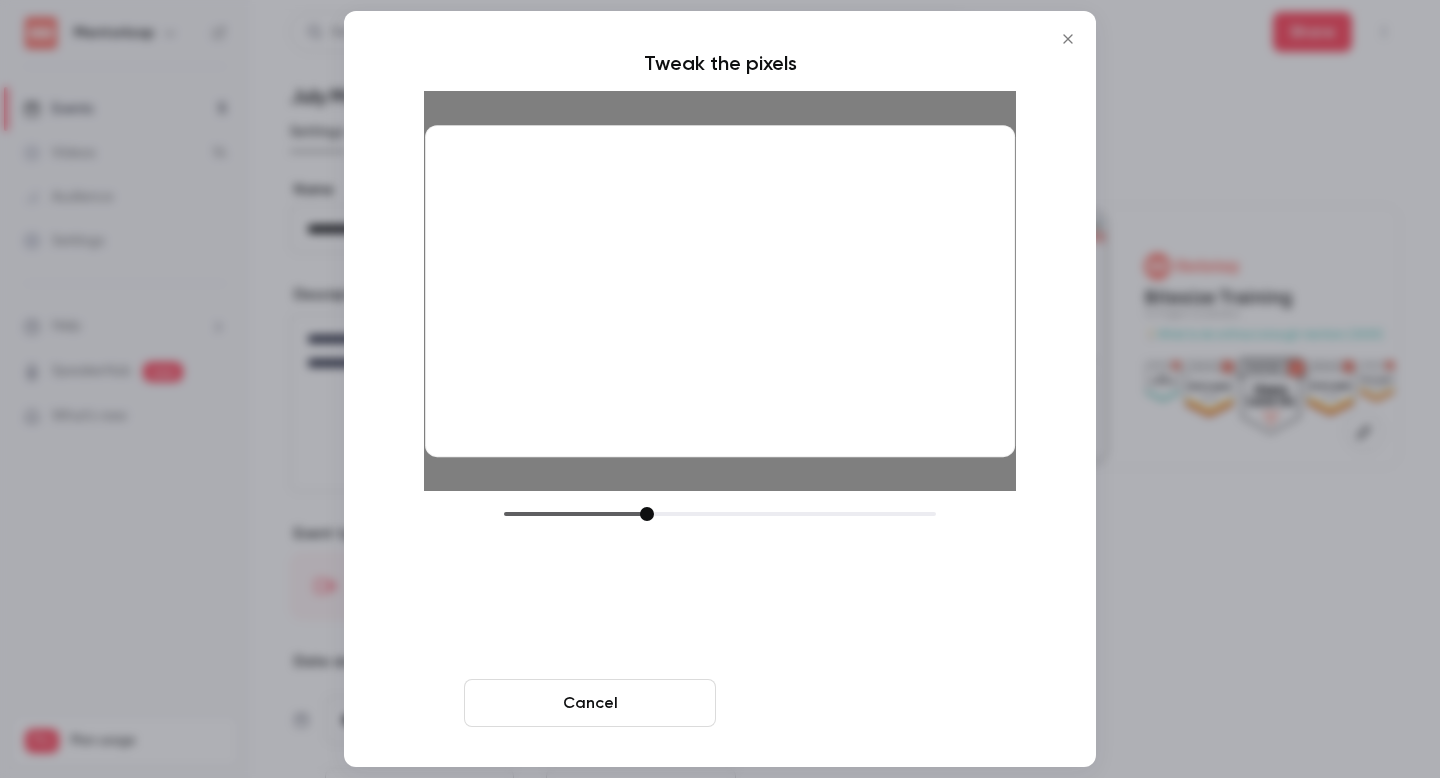 click on "Crop and save" at bounding box center [850, 703] 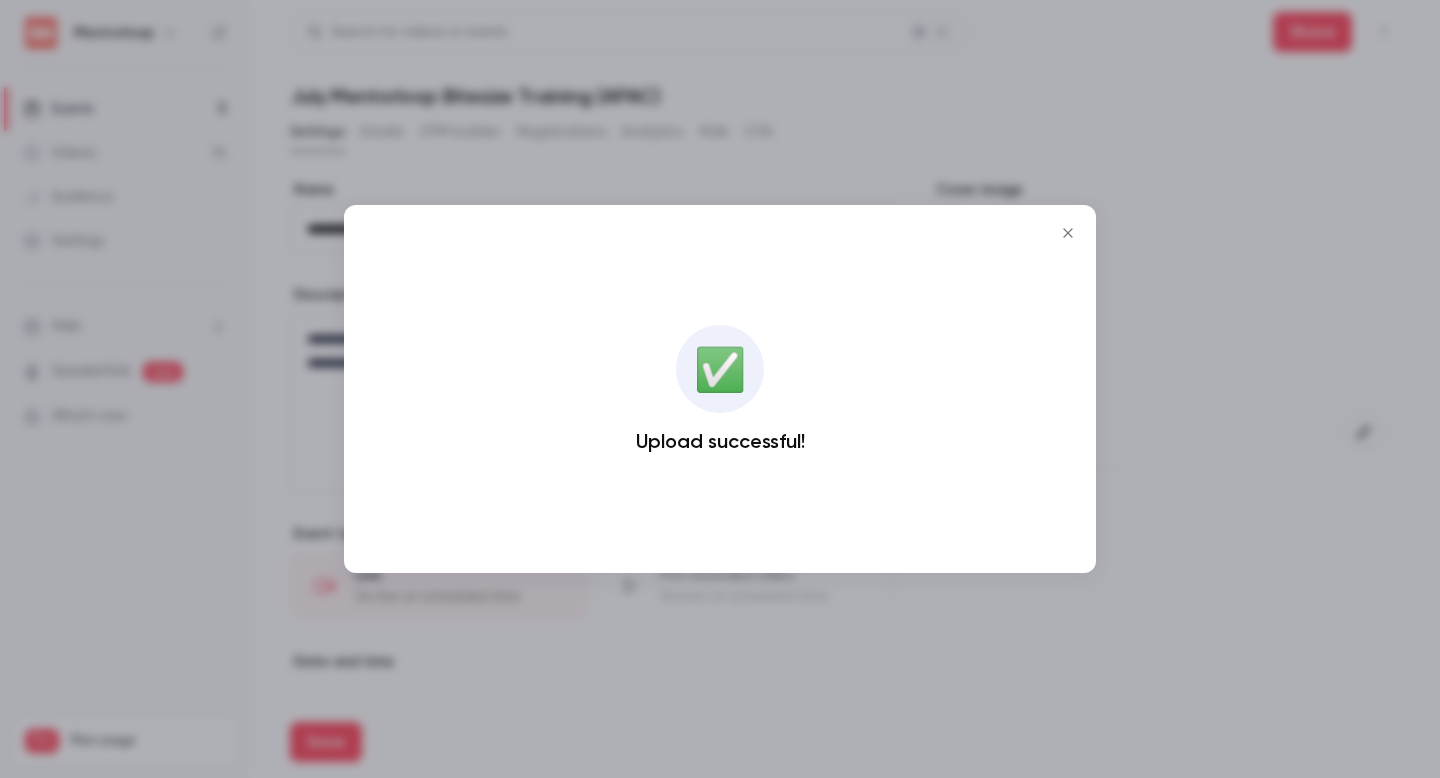 click 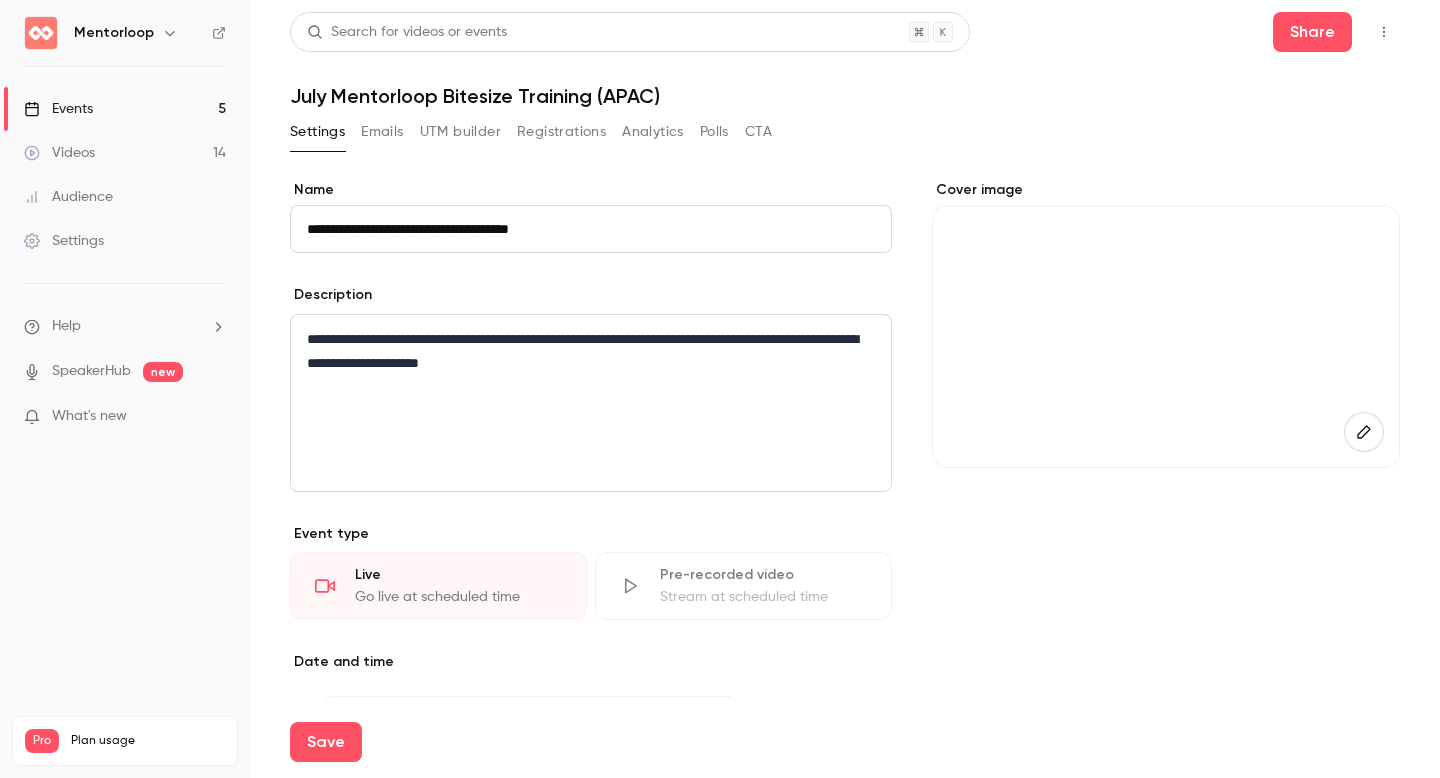 click on "**********" at bounding box center (591, 403) 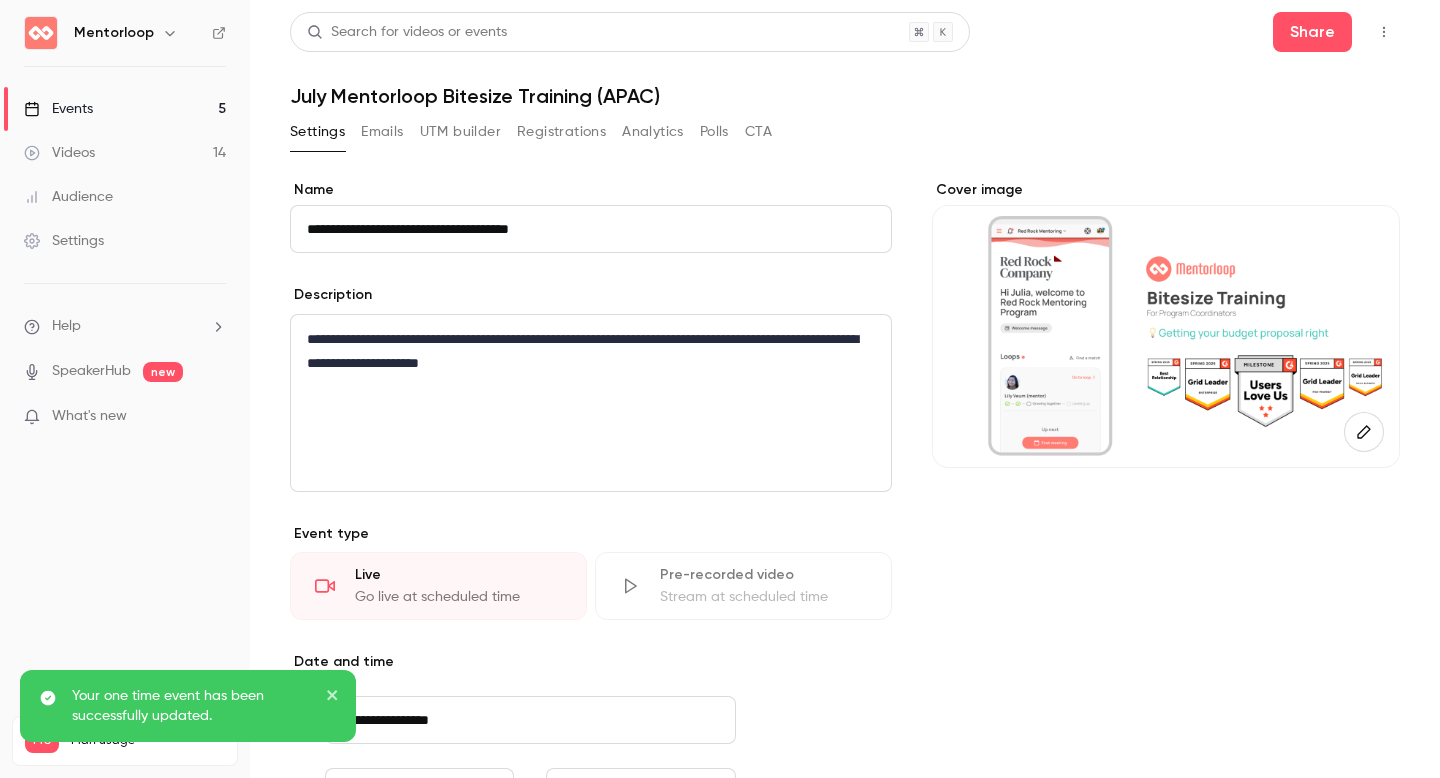 click on "Events 5" at bounding box center (125, 109) 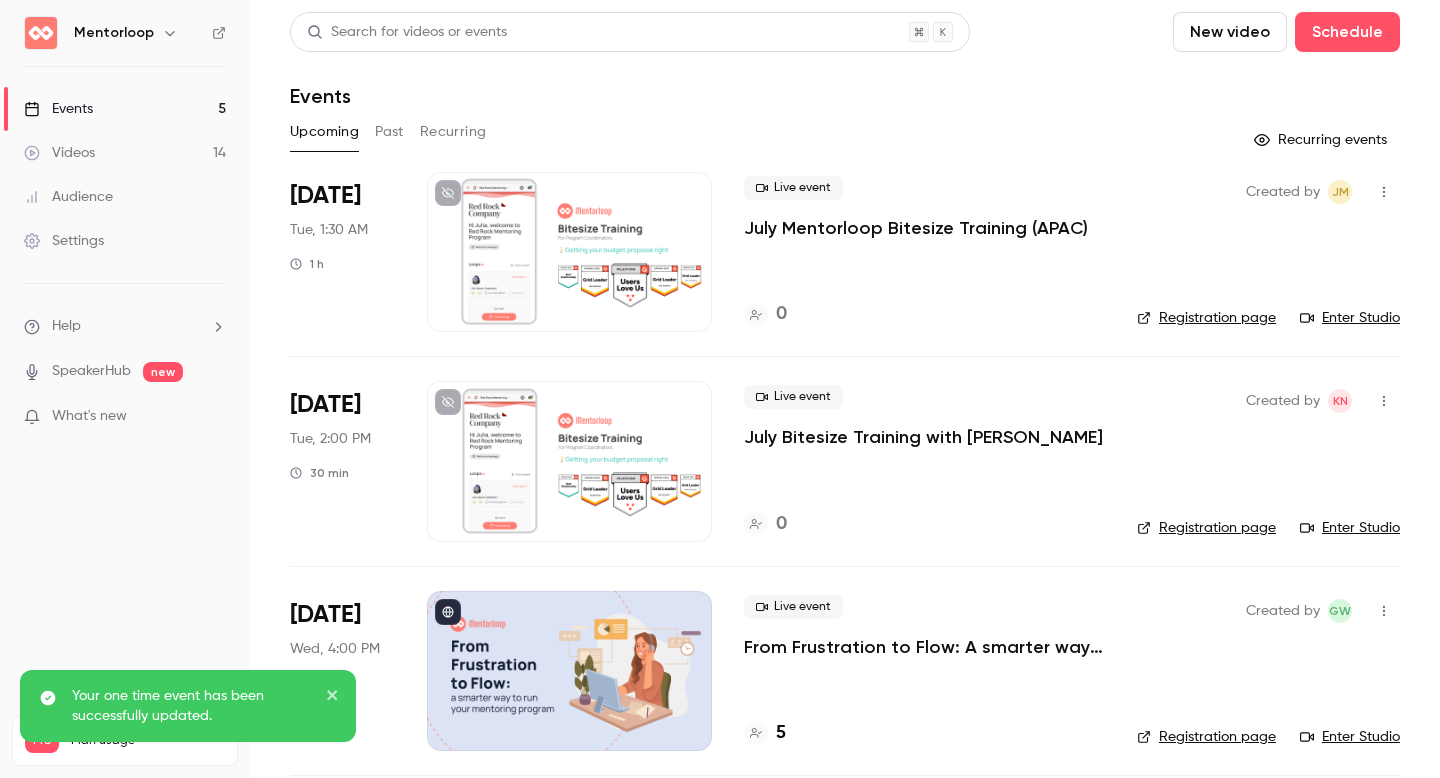 click at bounding box center (569, 461) 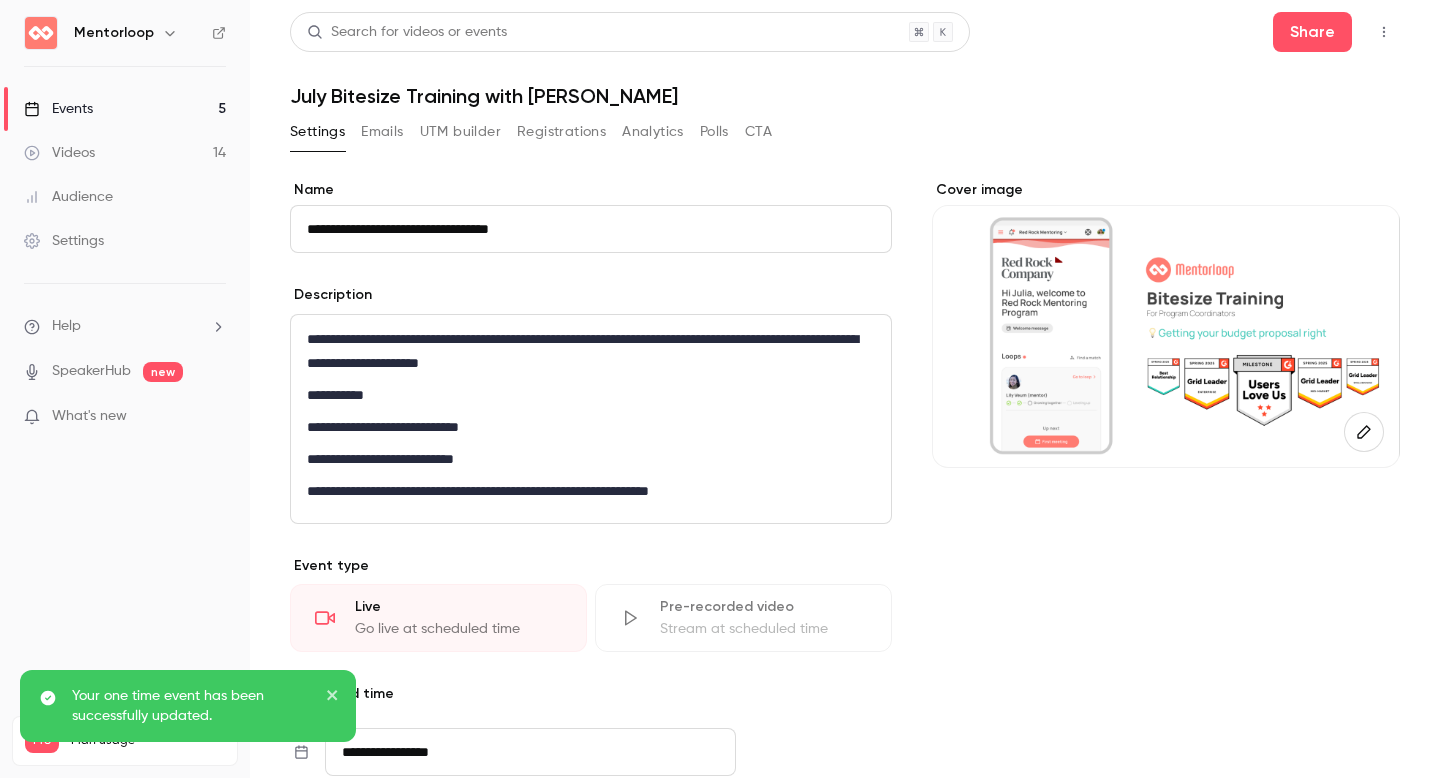 click on "**********" at bounding box center (586, 459) 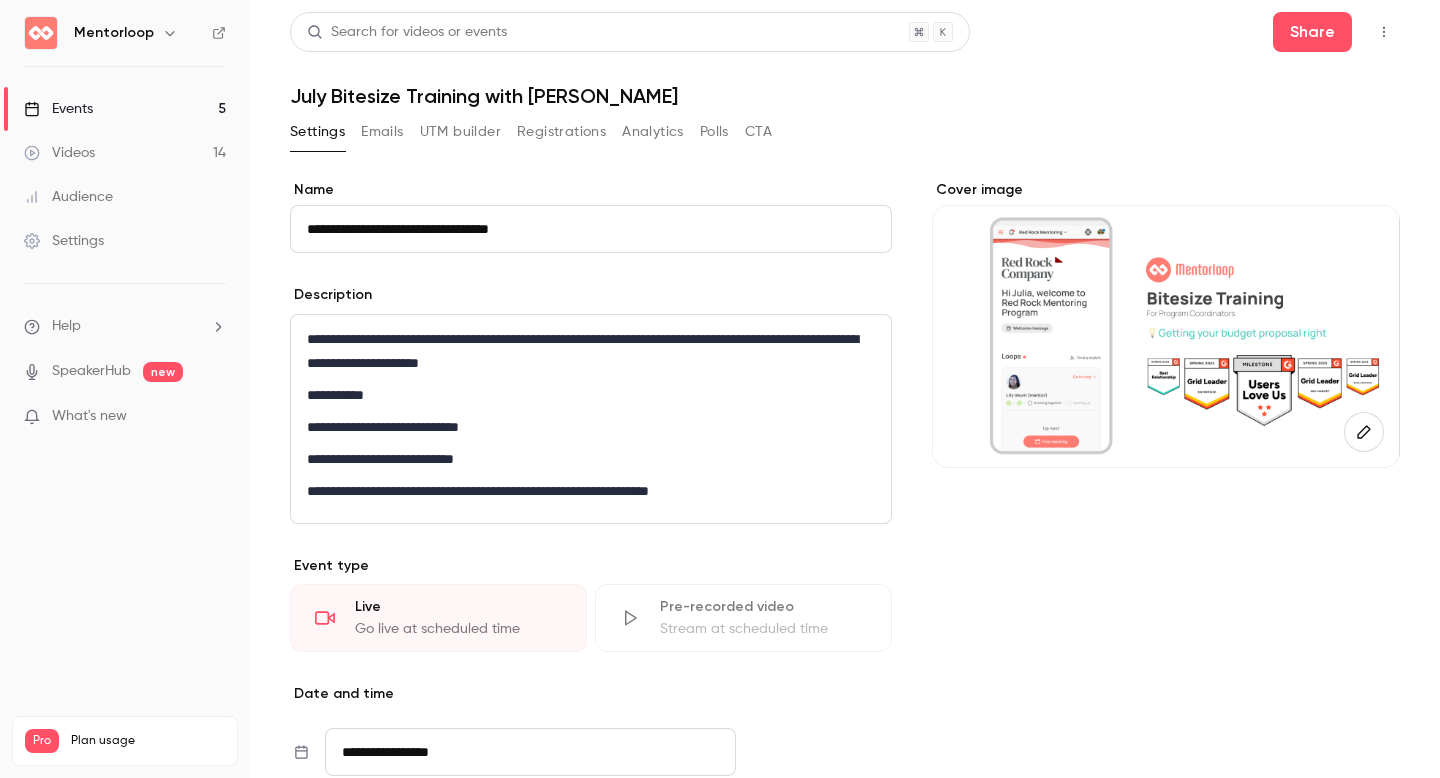 type 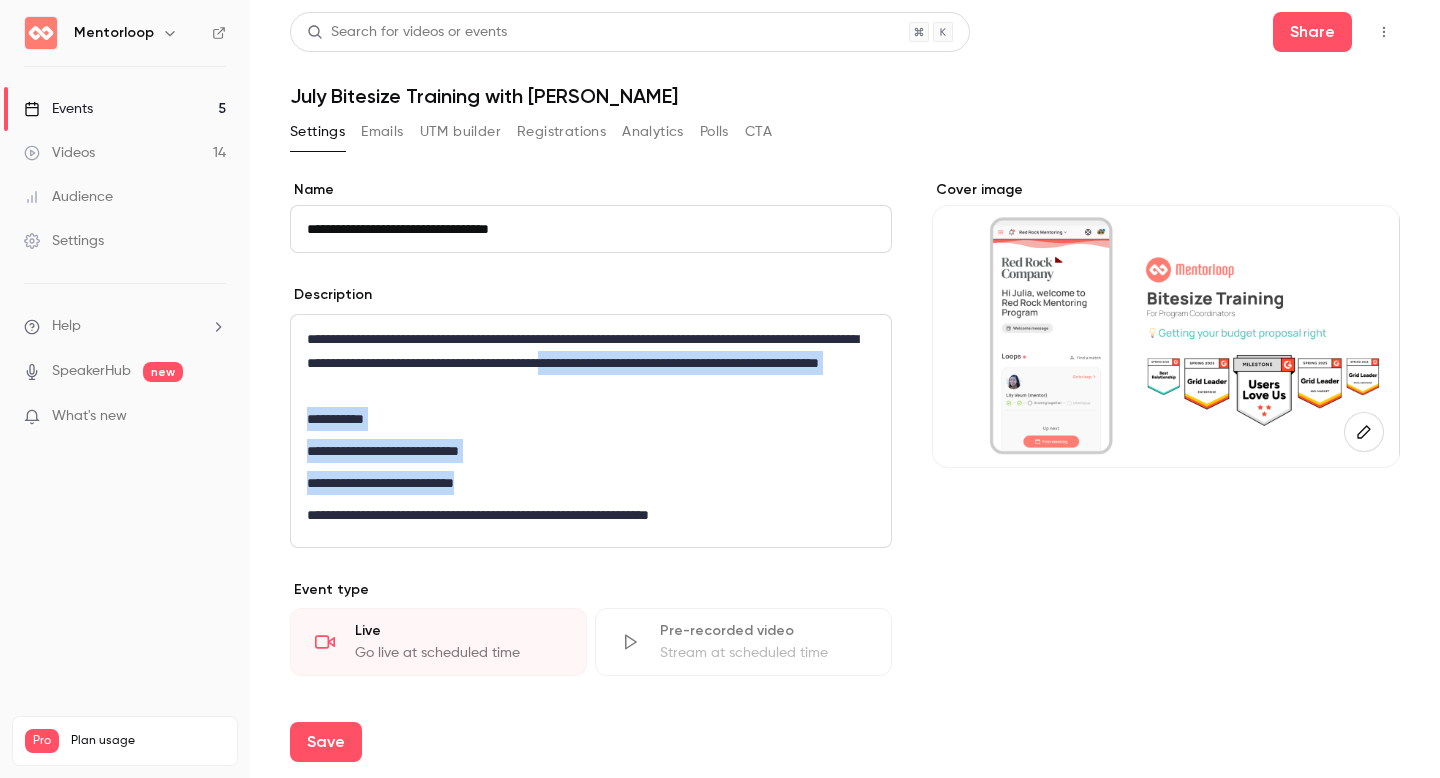 click on "**********" at bounding box center [586, 483] 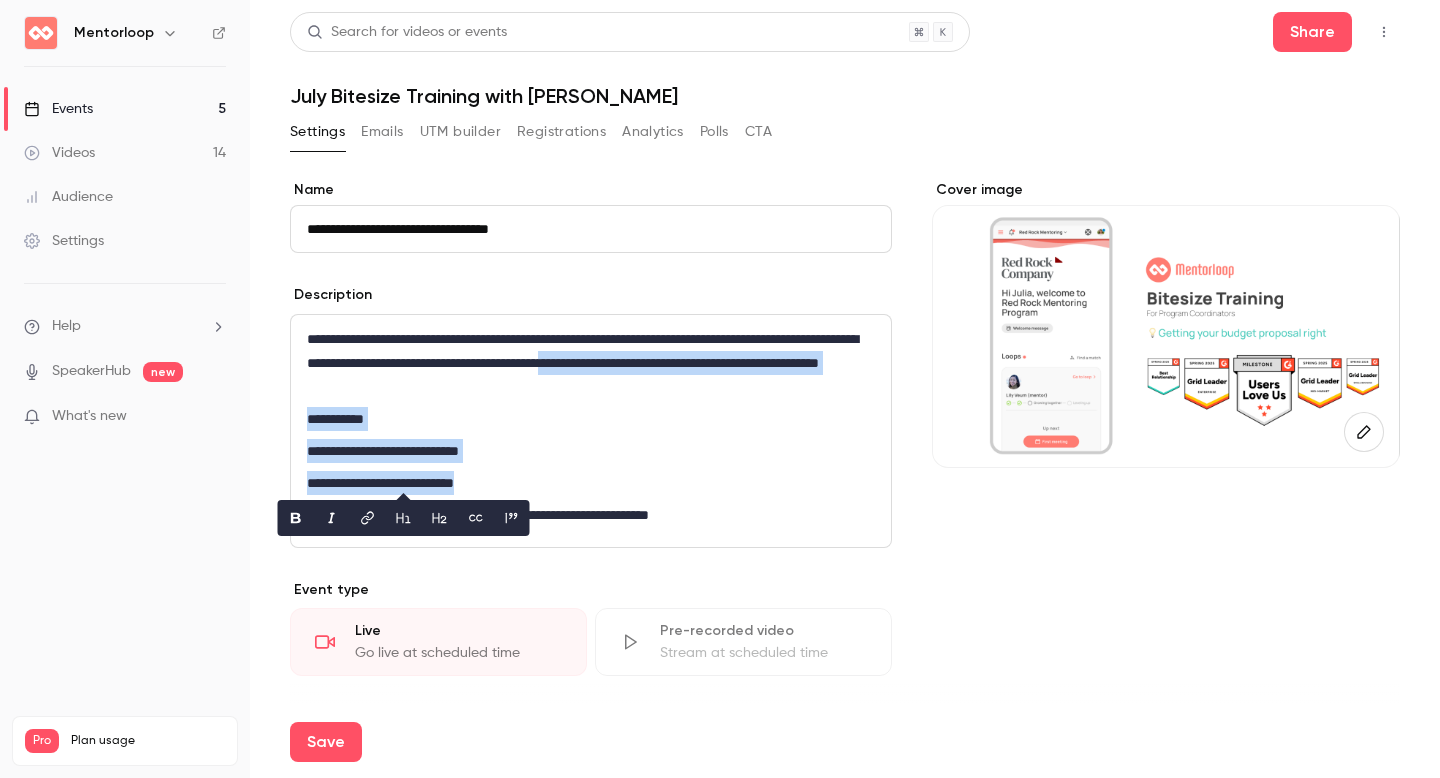click on "**********" at bounding box center (586, 363) 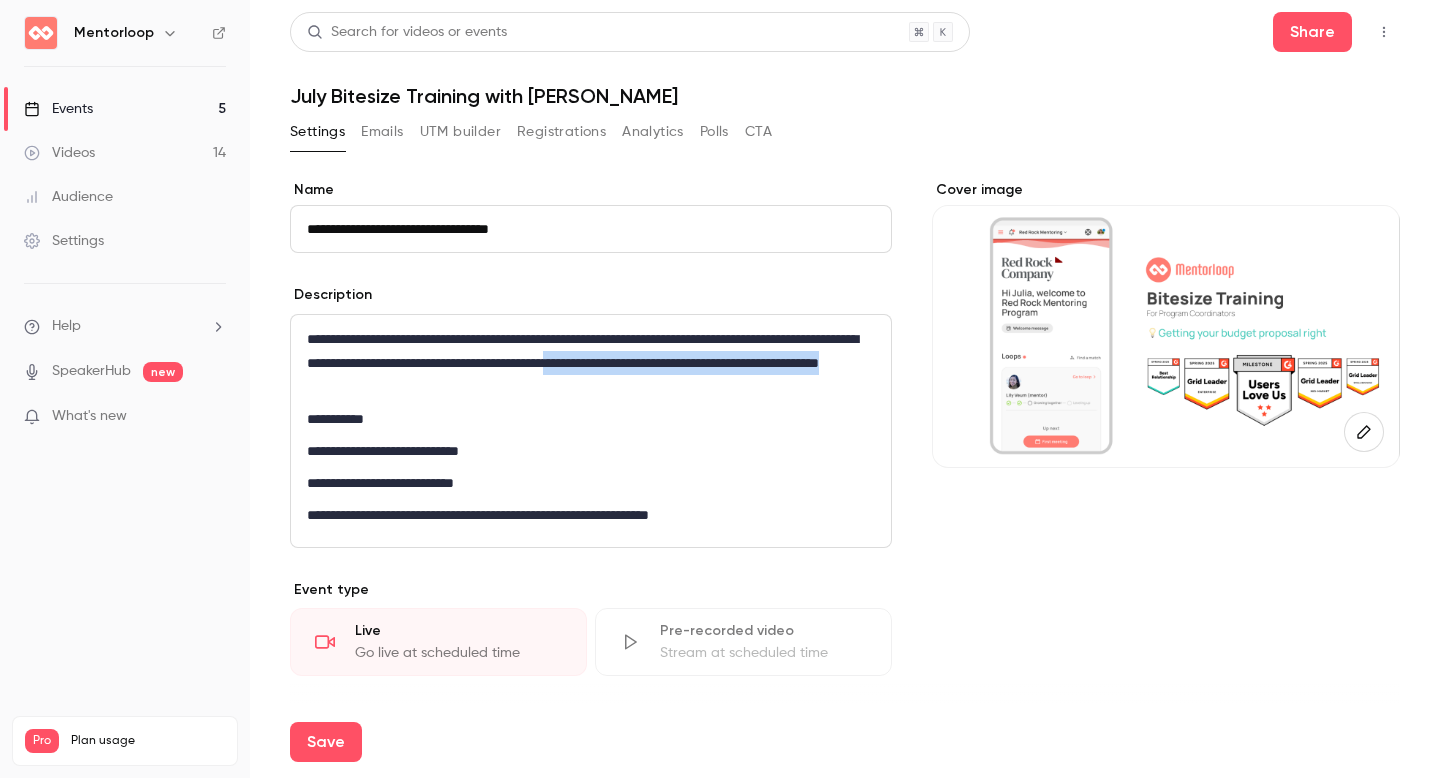 drag, startPoint x: 753, startPoint y: 360, endPoint x: 761, endPoint y: 375, distance: 17 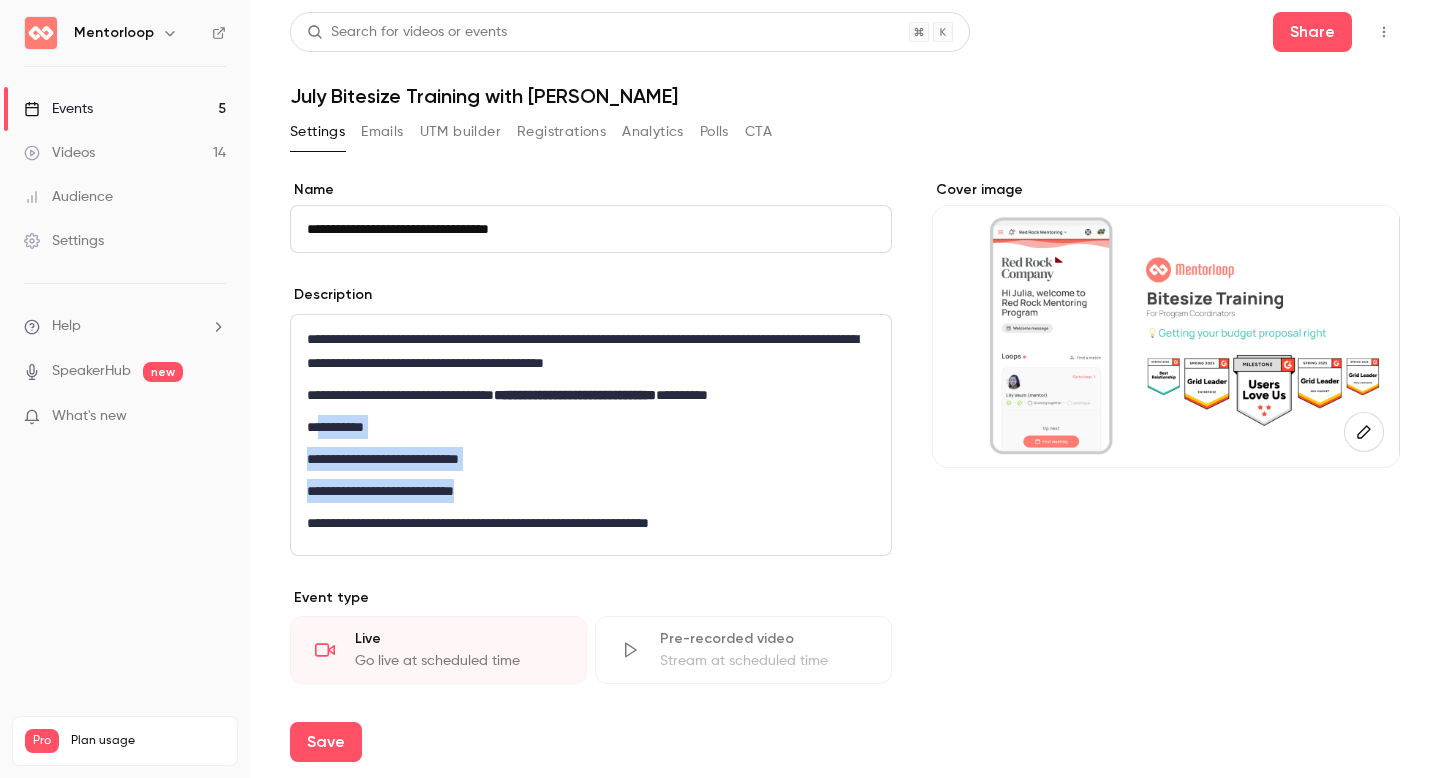 drag, startPoint x: 516, startPoint y: 493, endPoint x: 328, endPoint y: 430, distance: 198.27505 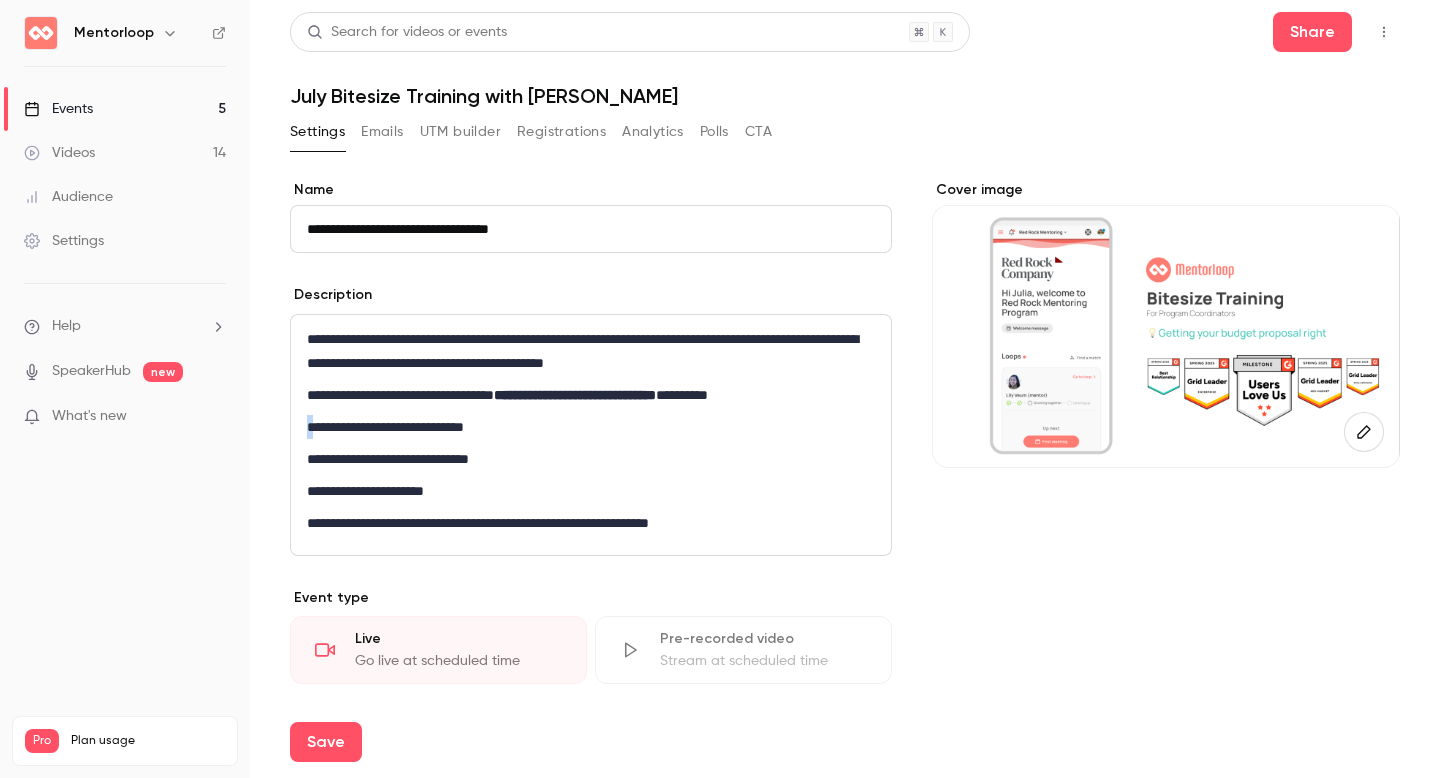drag, startPoint x: 322, startPoint y: 424, endPoint x: 296, endPoint y: 422, distance: 26.076809 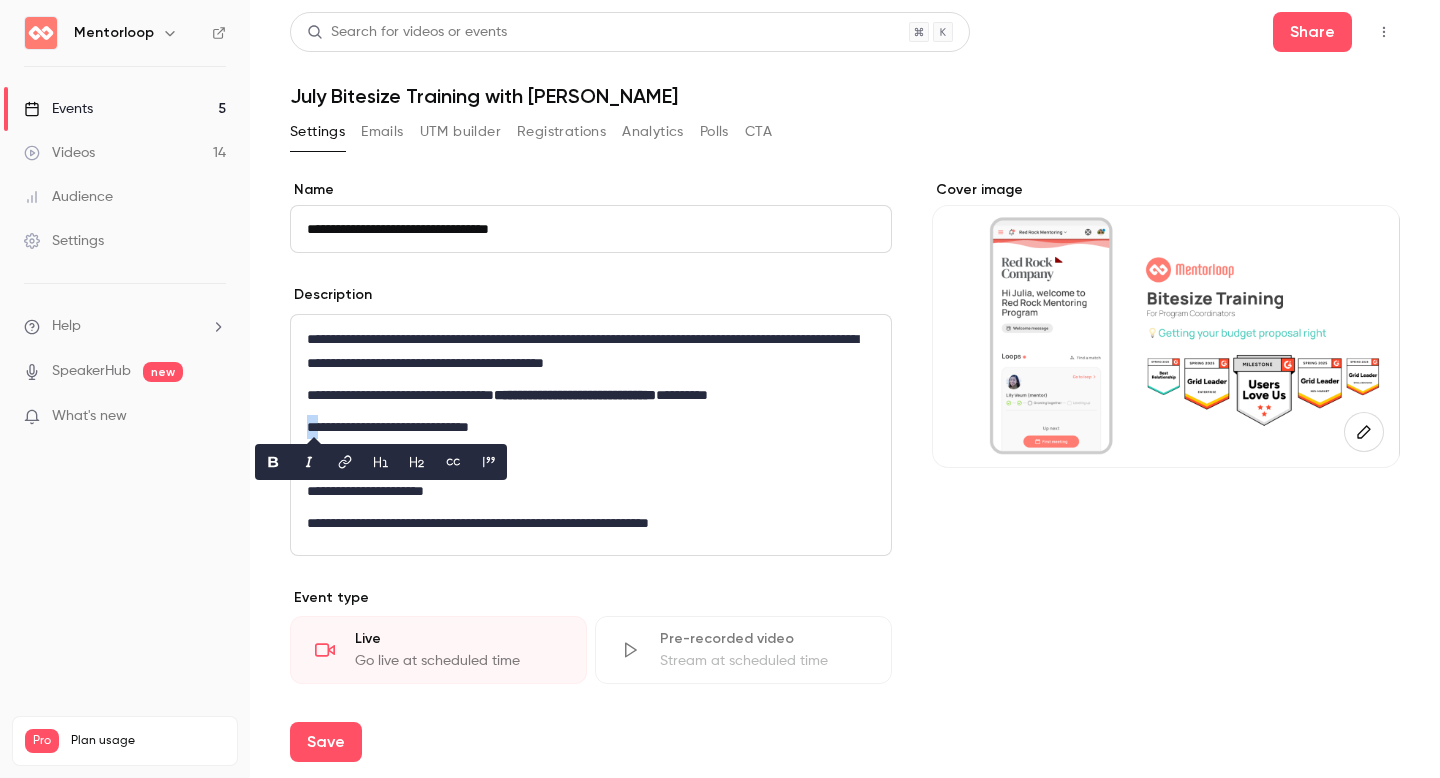 copy on "**" 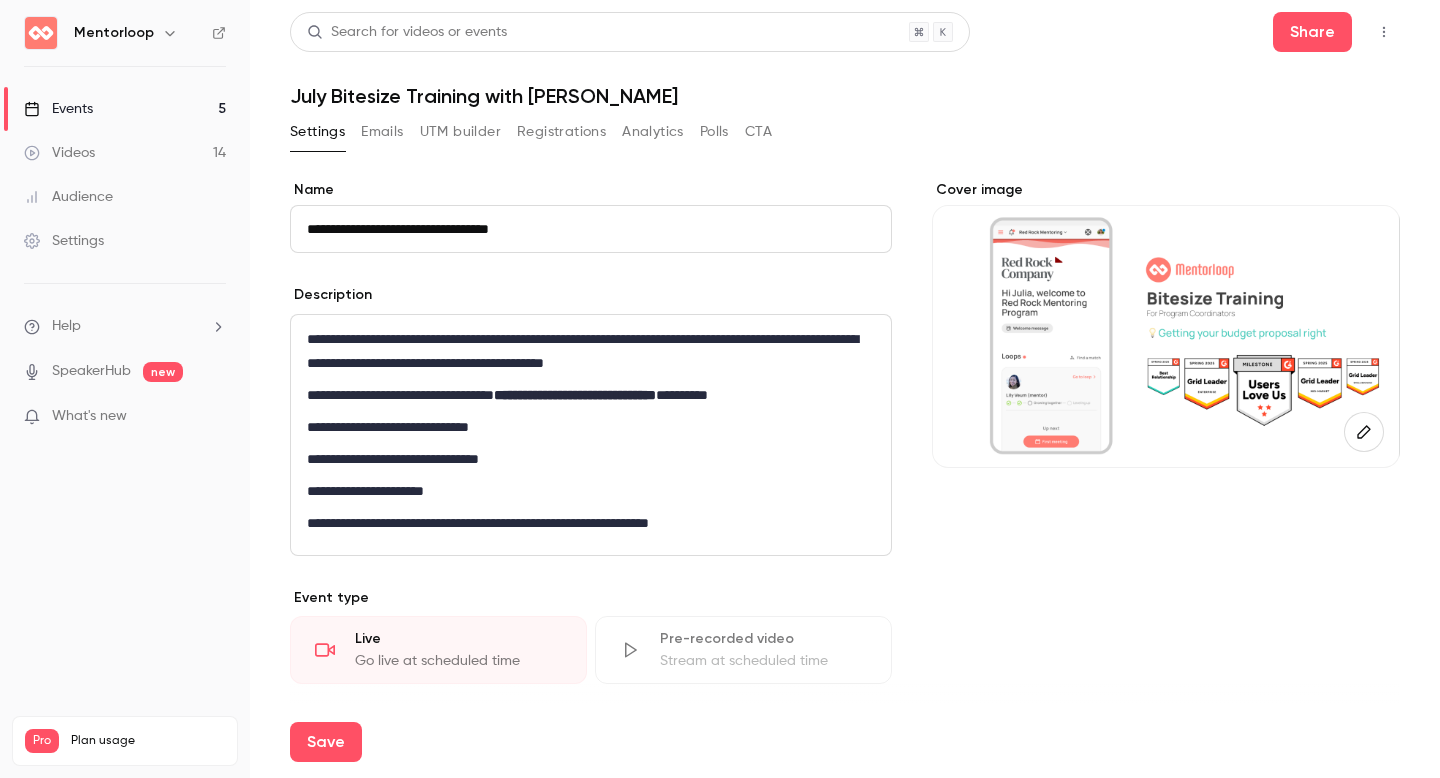 scroll, scrollTop: 0, scrollLeft: 0, axis: both 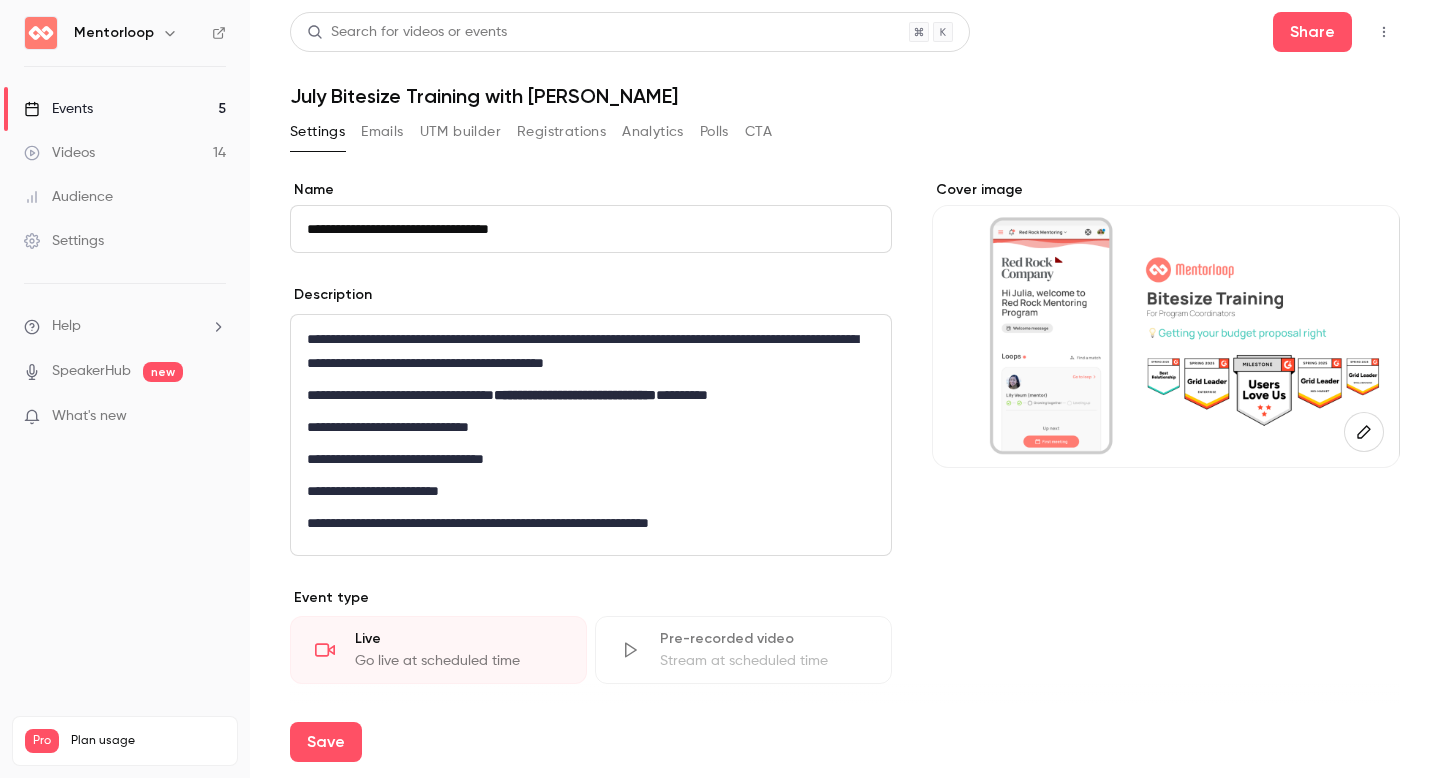 click on "**********" at bounding box center [586, 523] 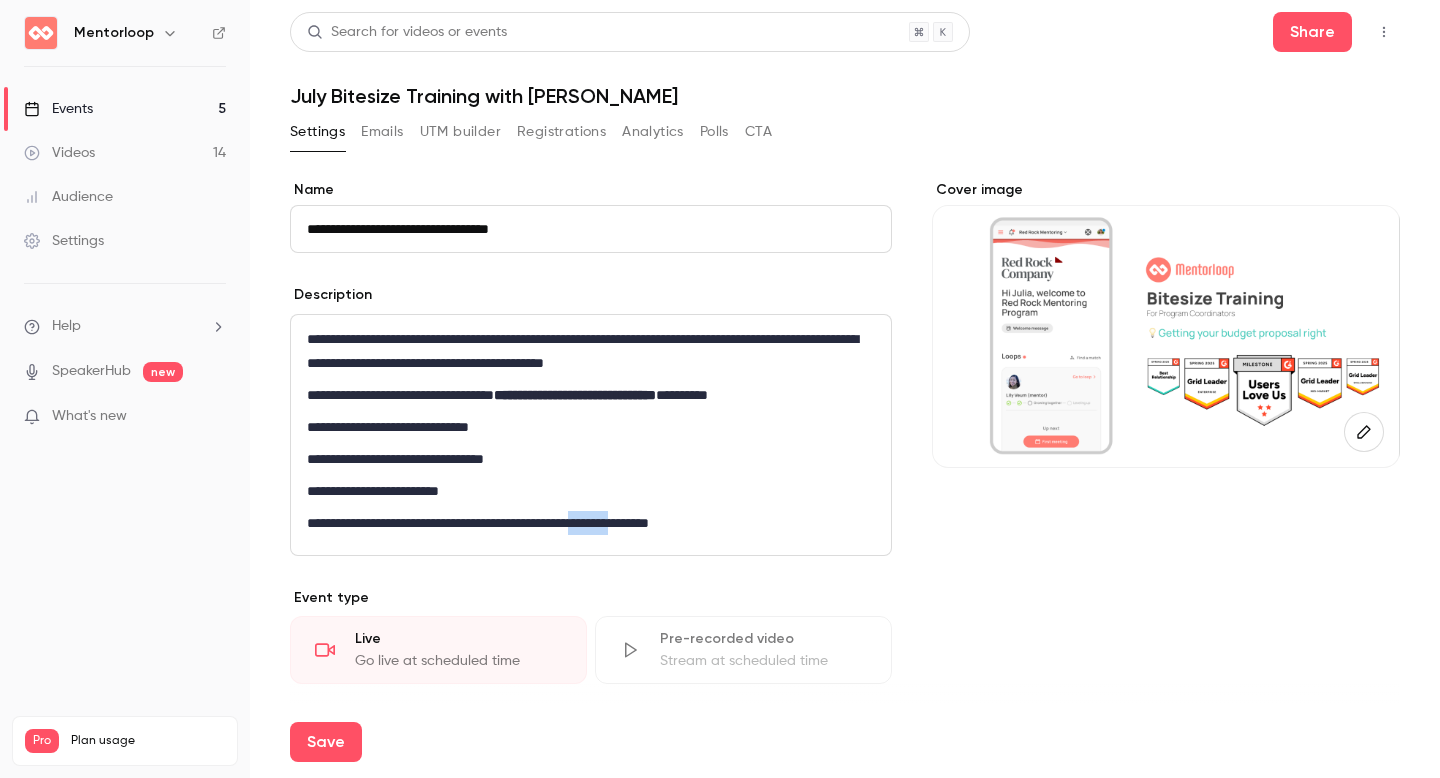 click on "**********" at bounding box center (586, 523) 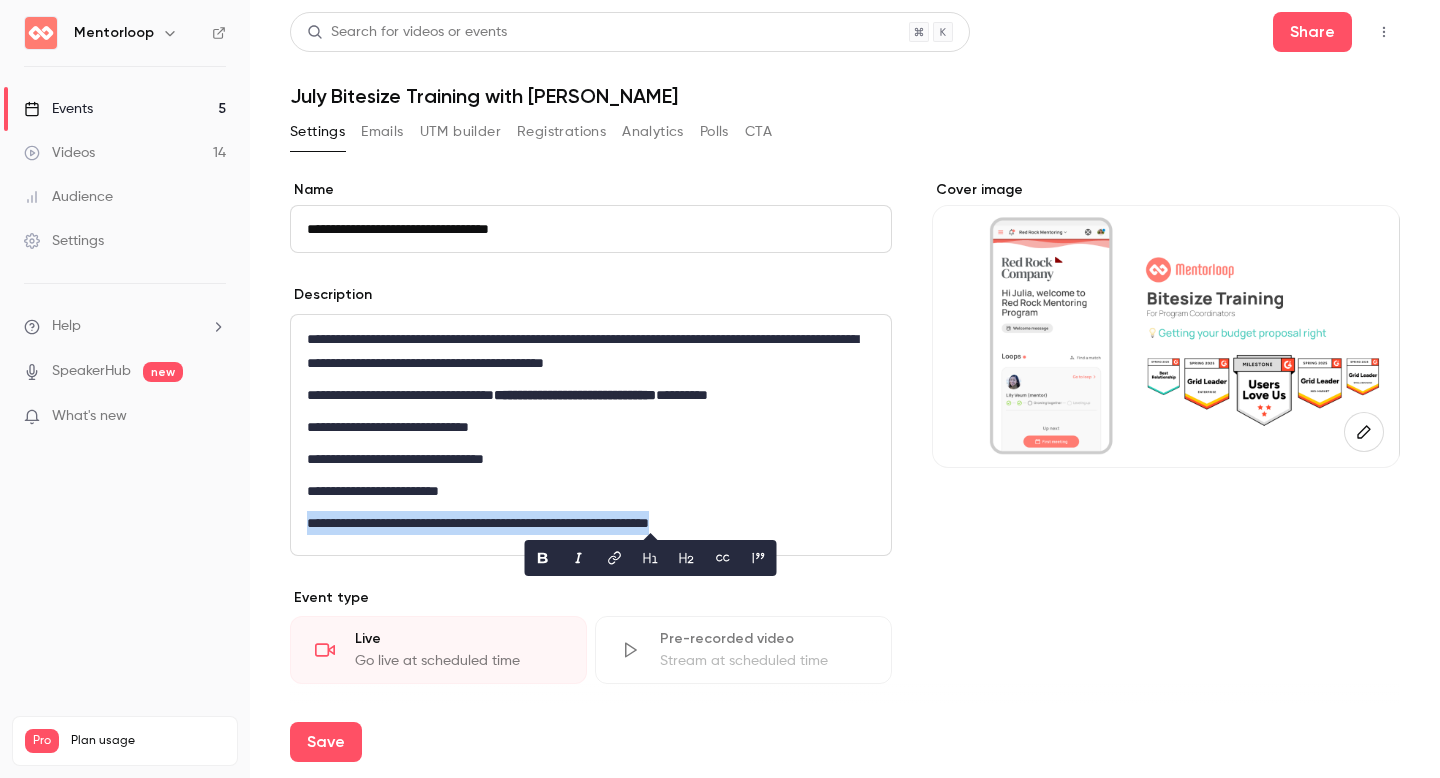 click on "**********" at bounding box center [586, 523] 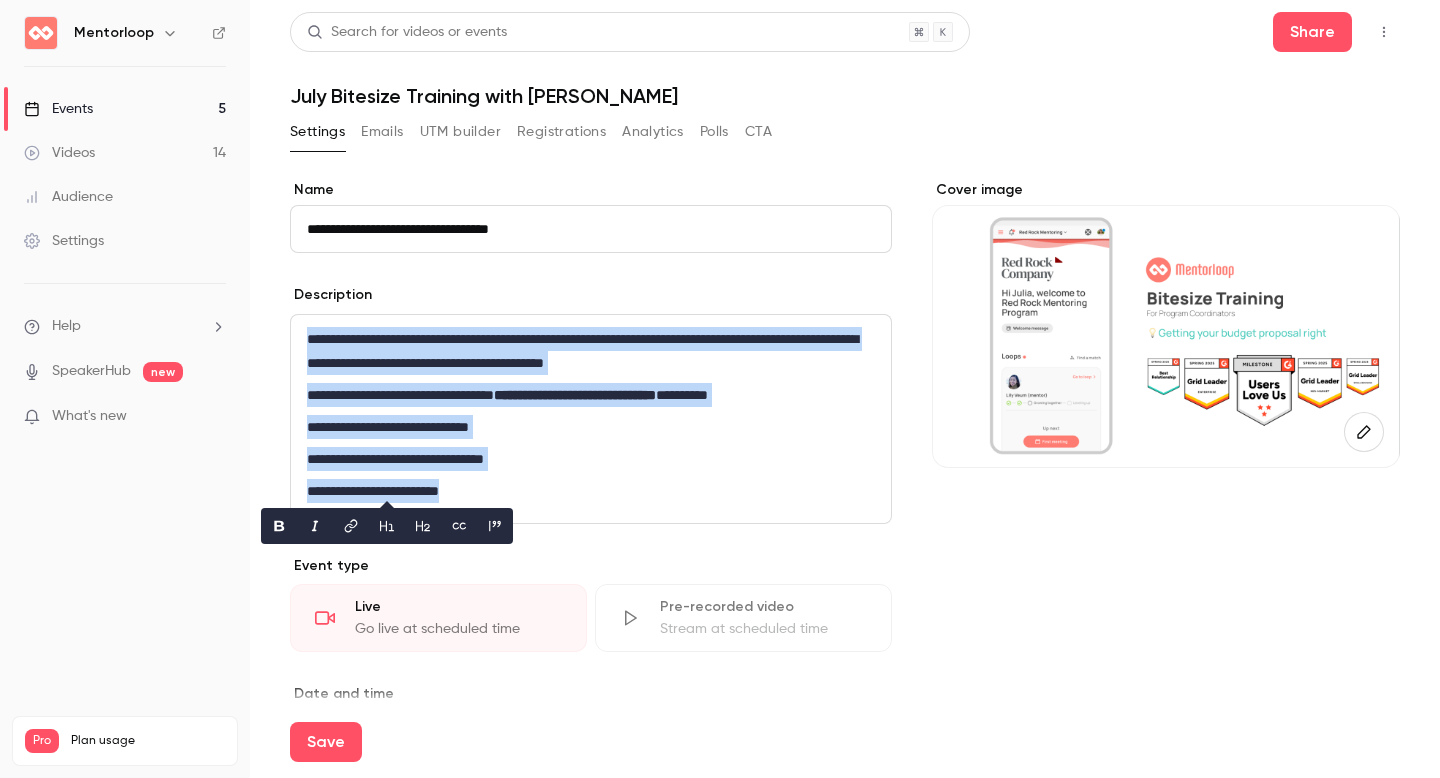 copy on "**********" 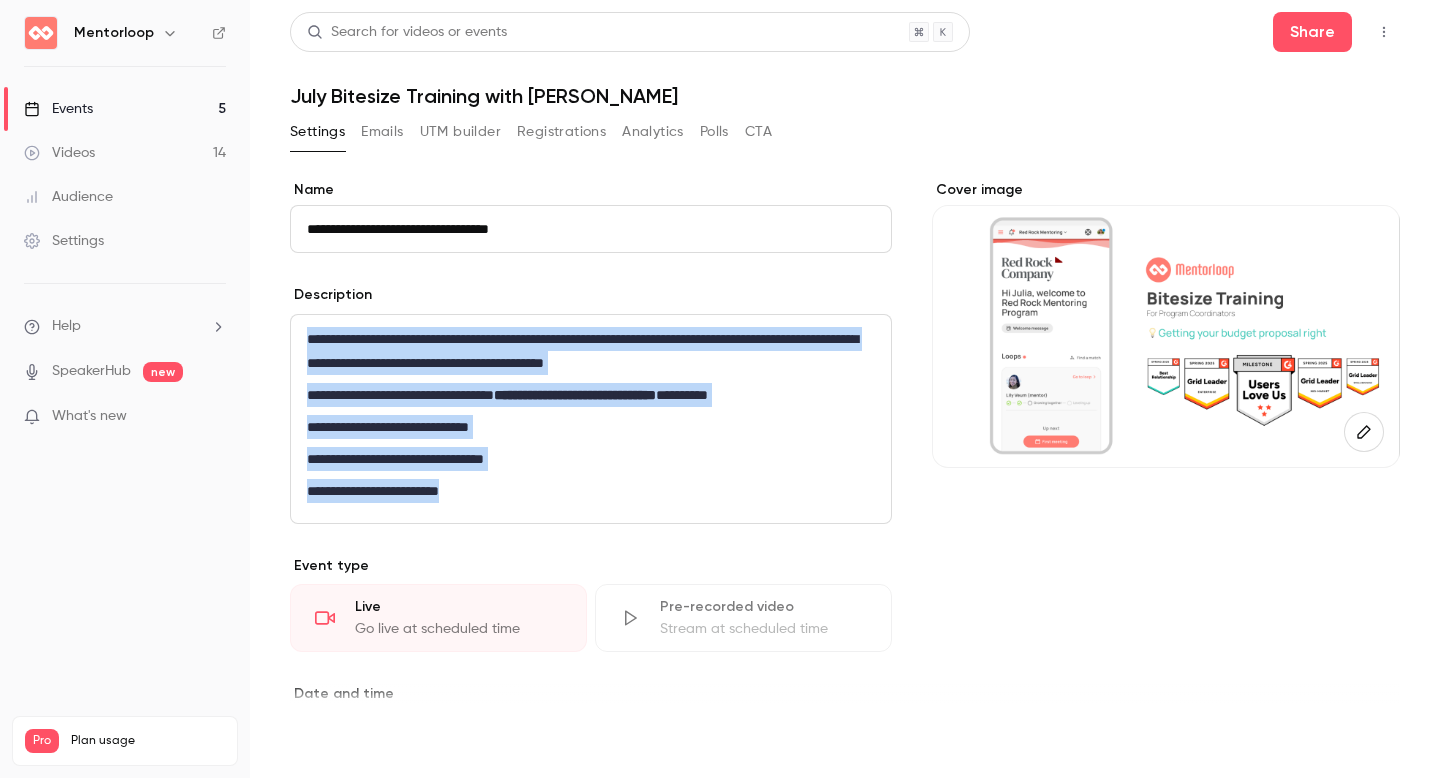 click on "Save" at bounding box center (326, 742) 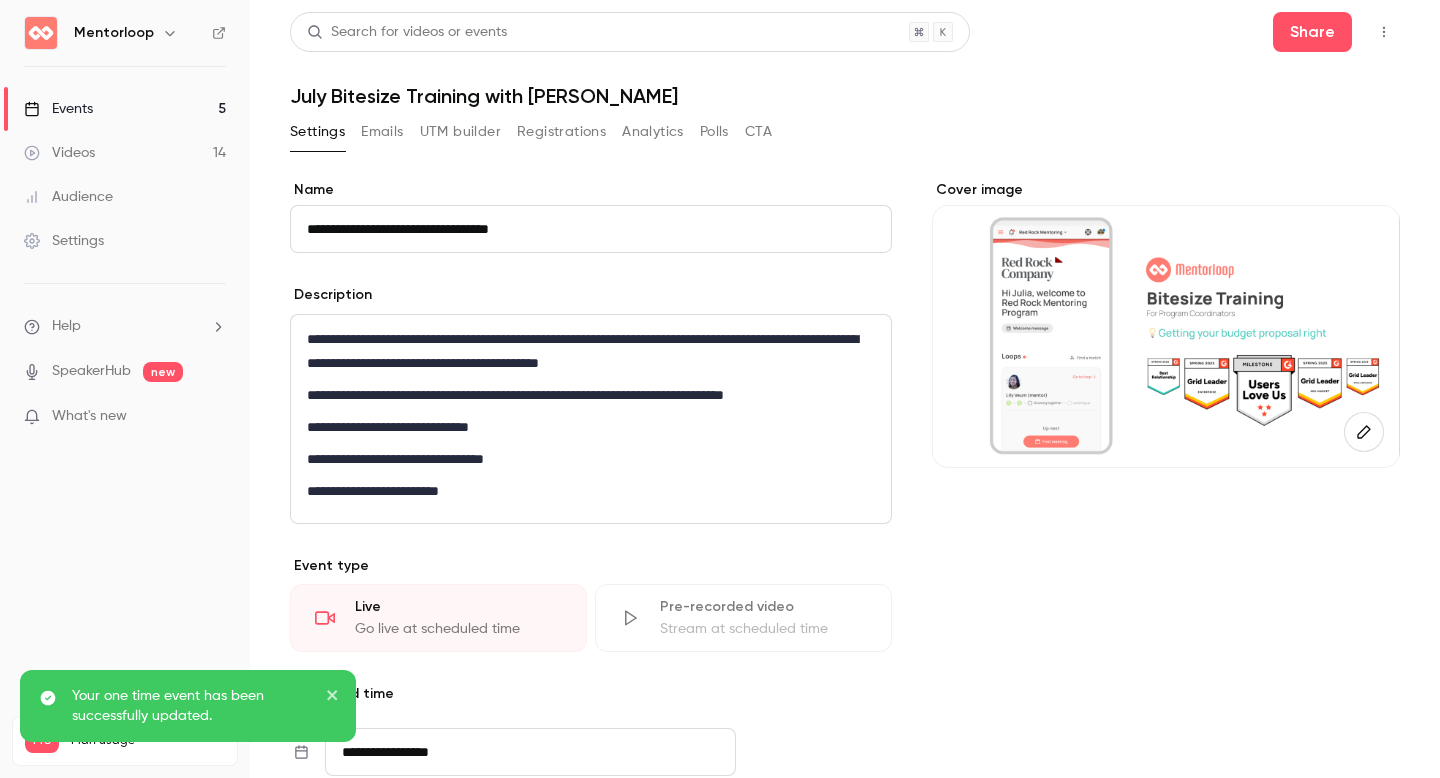 click on "Events 5" at bounding box center (125, 109) 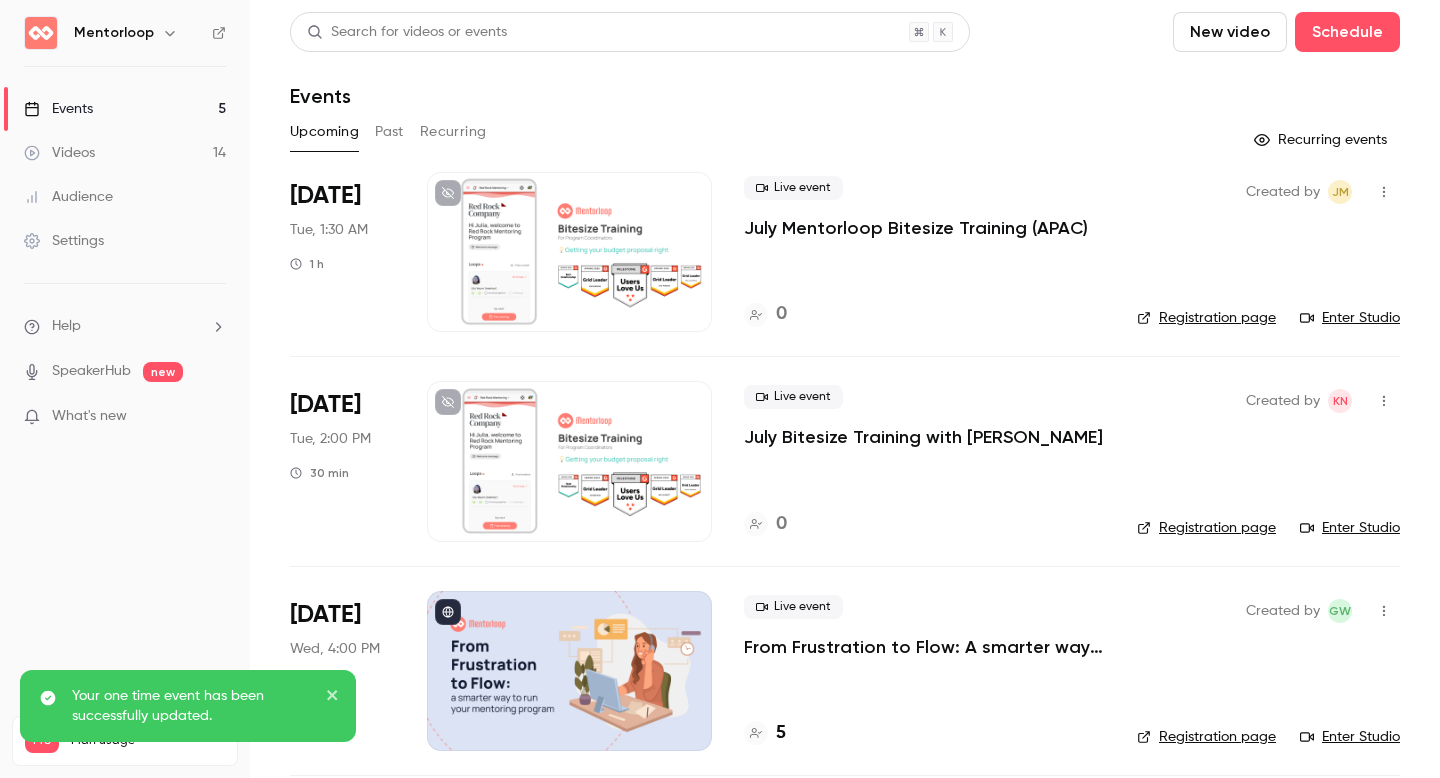 click on "July Mentorloop Bitesize Training (APAC)" at bounding box center [916, 228] 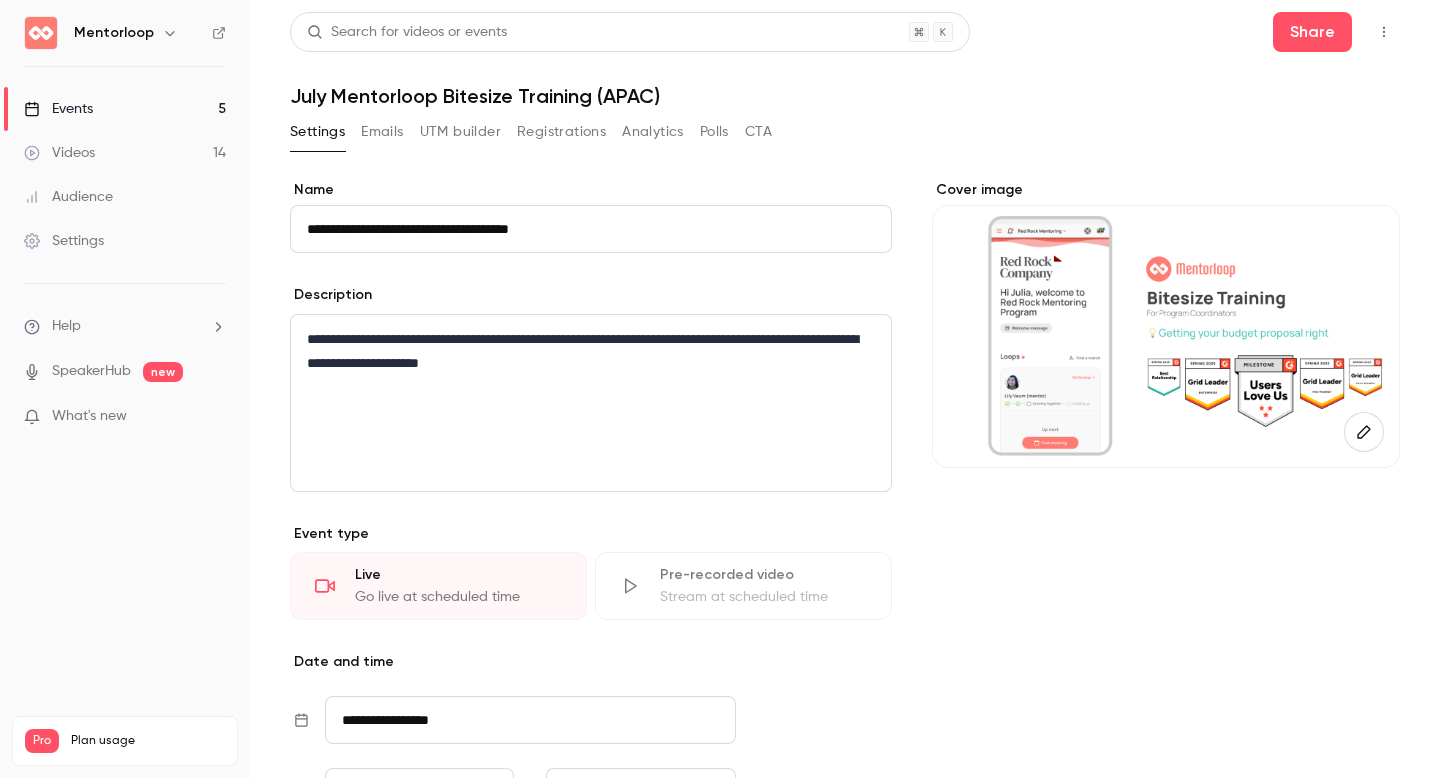 drag, startPoint x: 518, startPoint y: 228, endPoint x: 656, endPoint y: 228, distance: 138 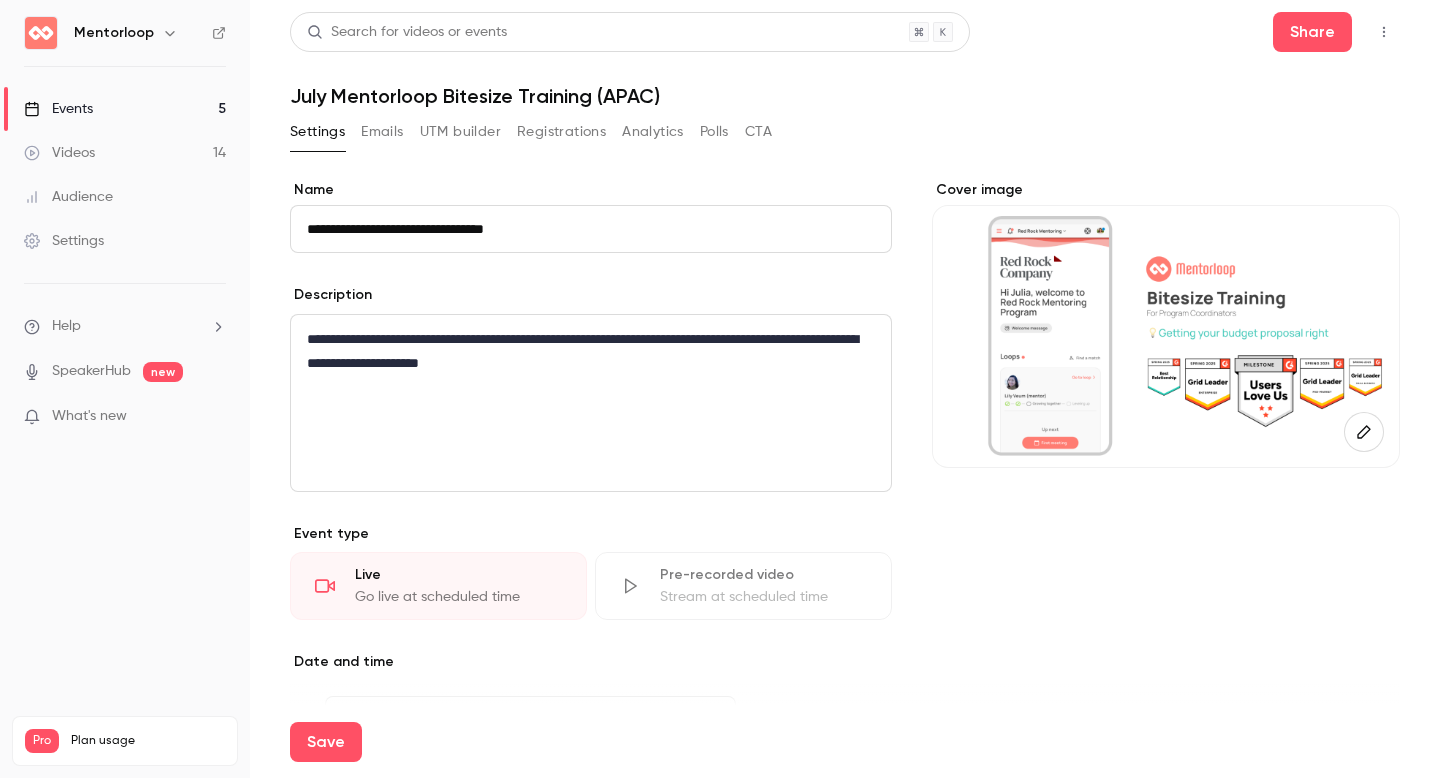 drag, startPoint x: 491, startPoint y: 225, endPoint x: 541, endPoint y: 227, distance: 50.039986 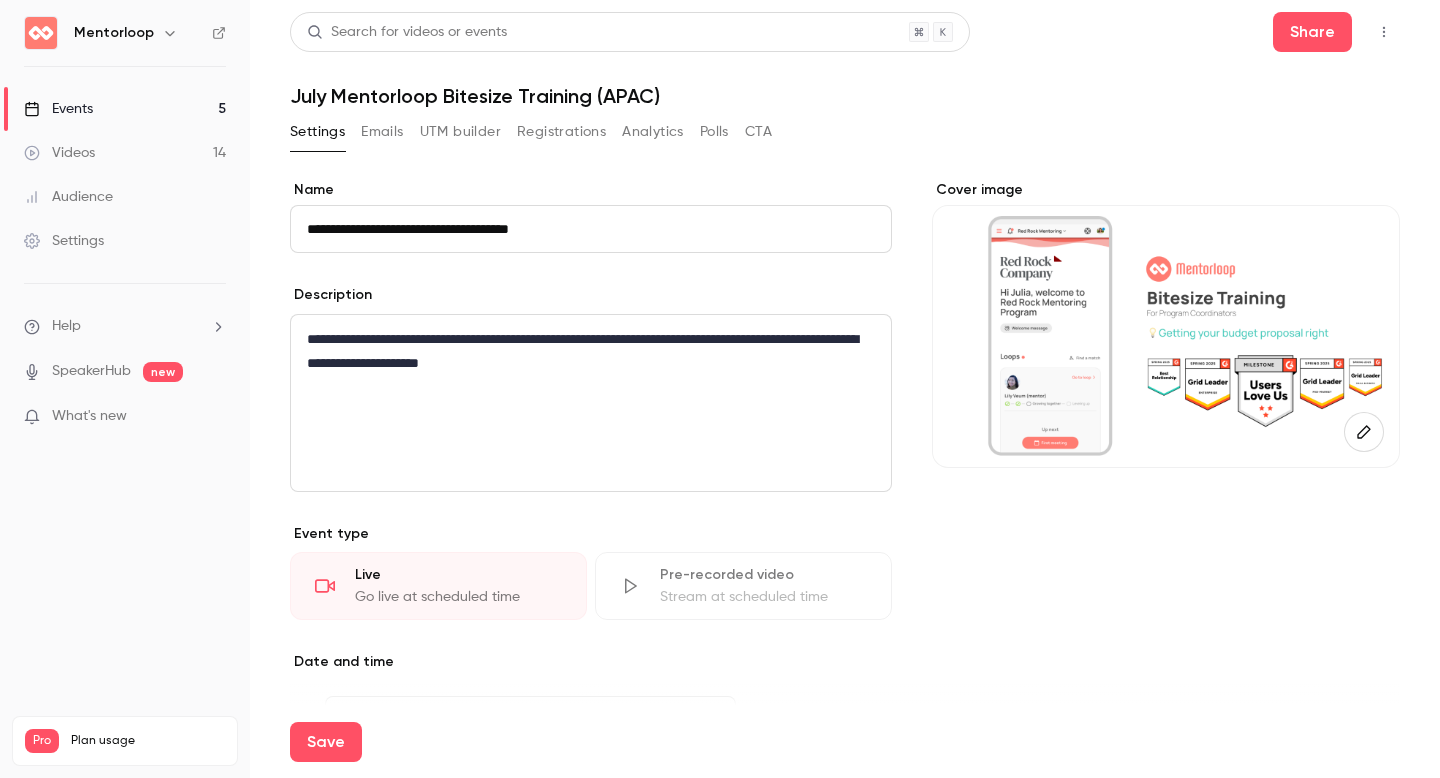 click on "**********" at bounding box center [586, 351] 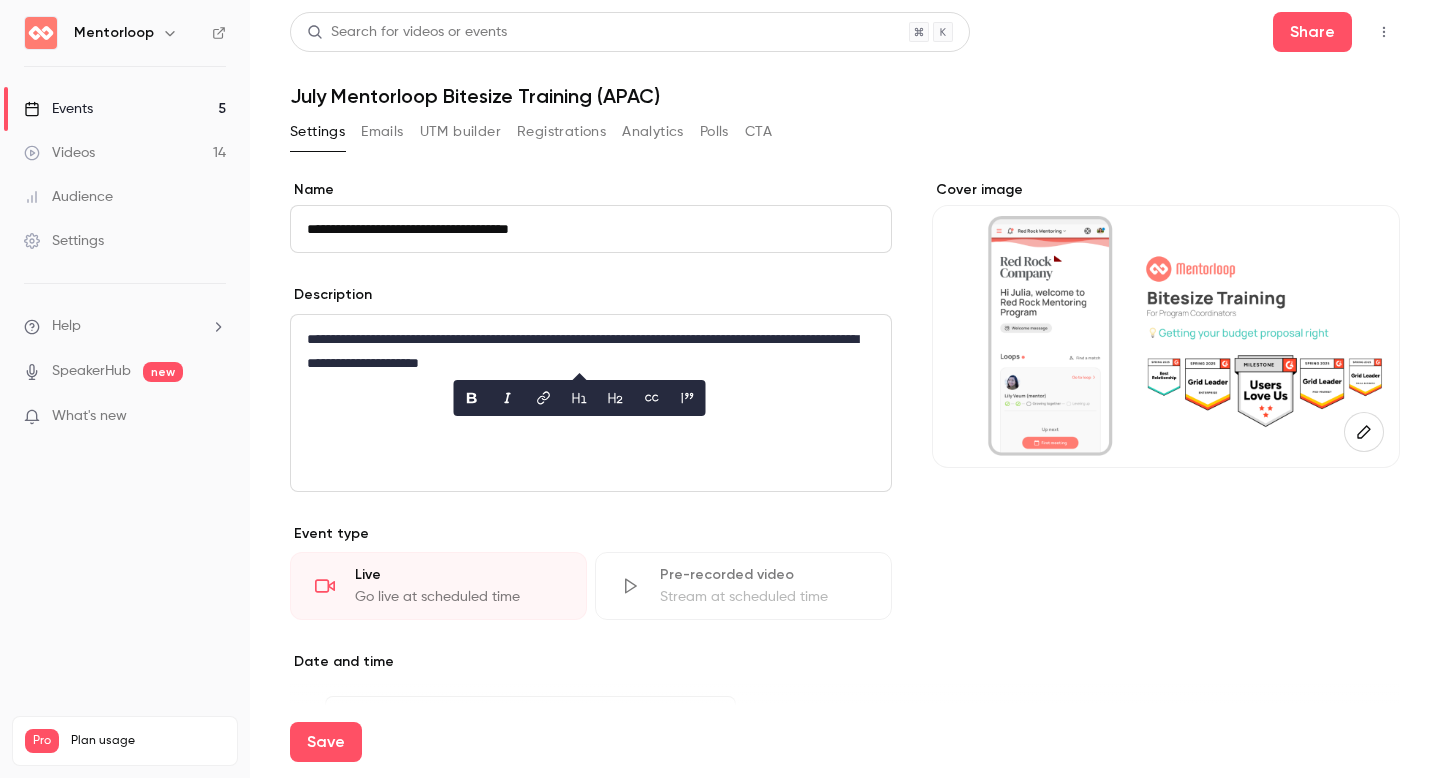 scroll, scrollTop: 0, scrollLeft: 0, axis: both 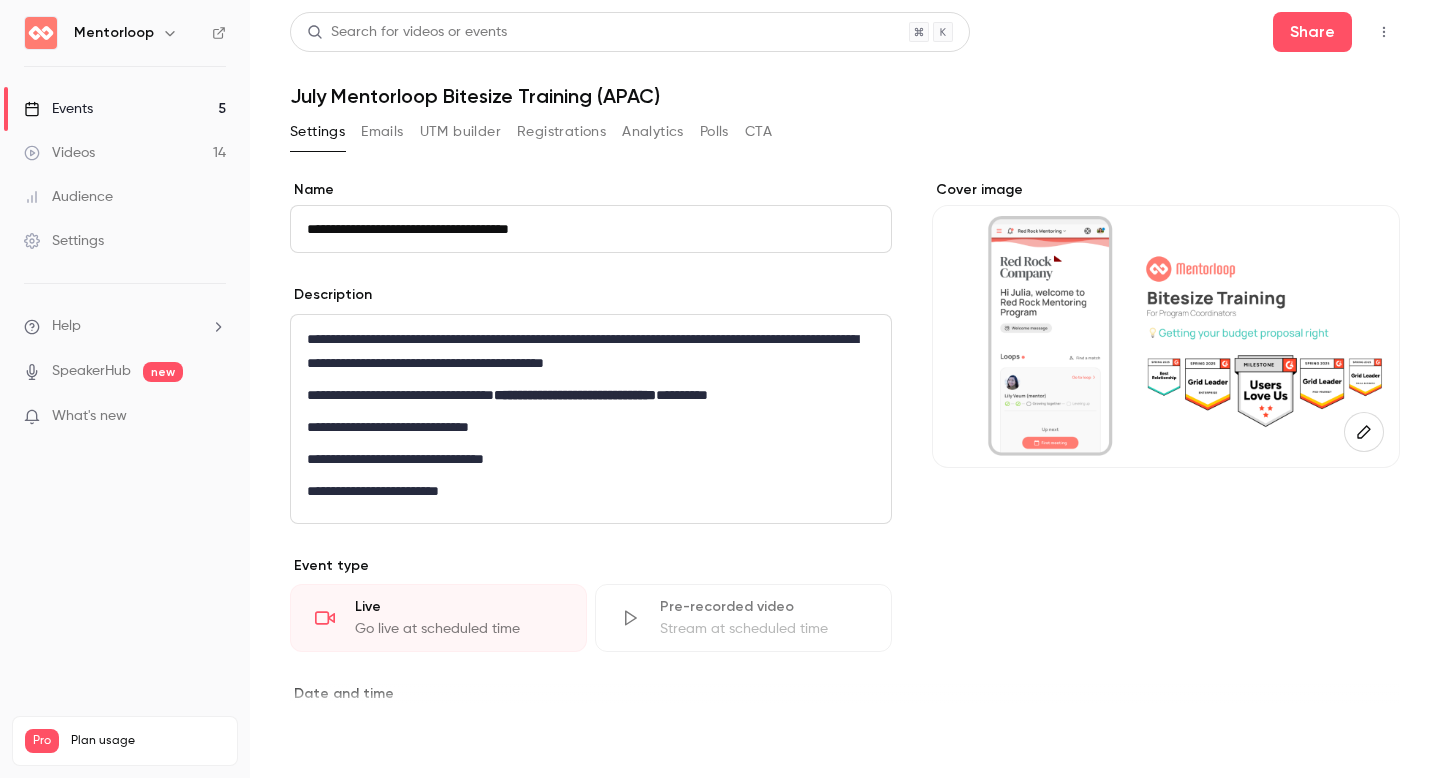 click on "Save" at bounding box center (326, 742) 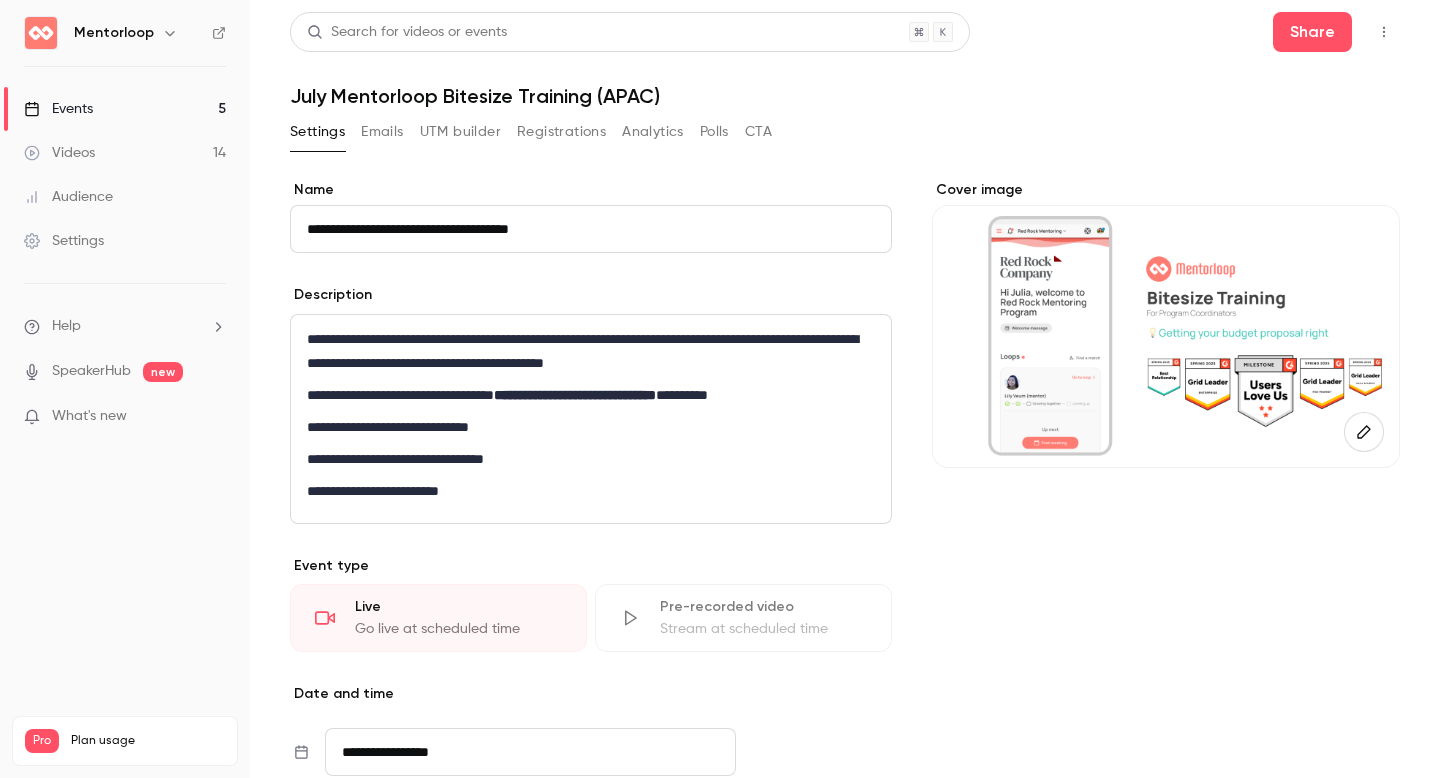 type on "**********" 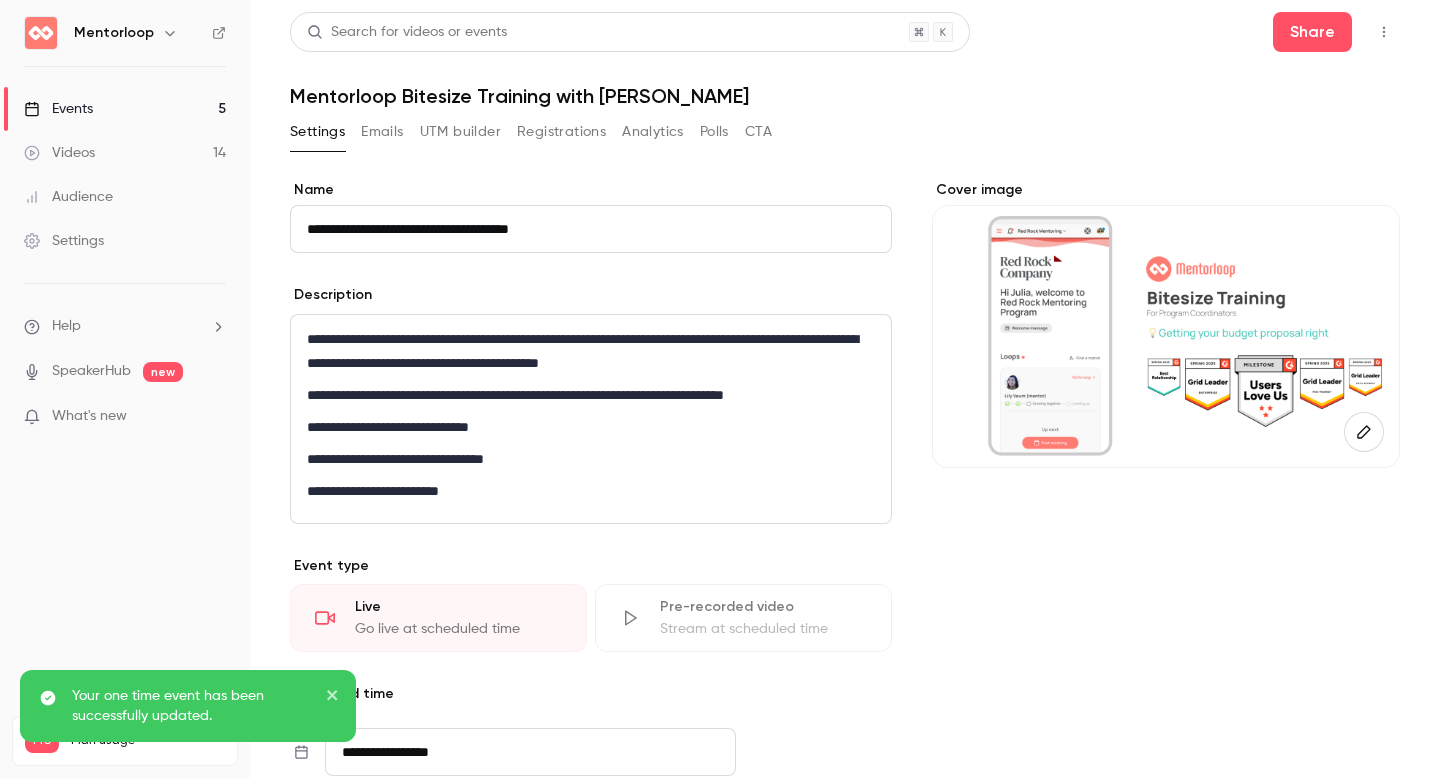 click on "Events 5" at bounding box center (125, 109) 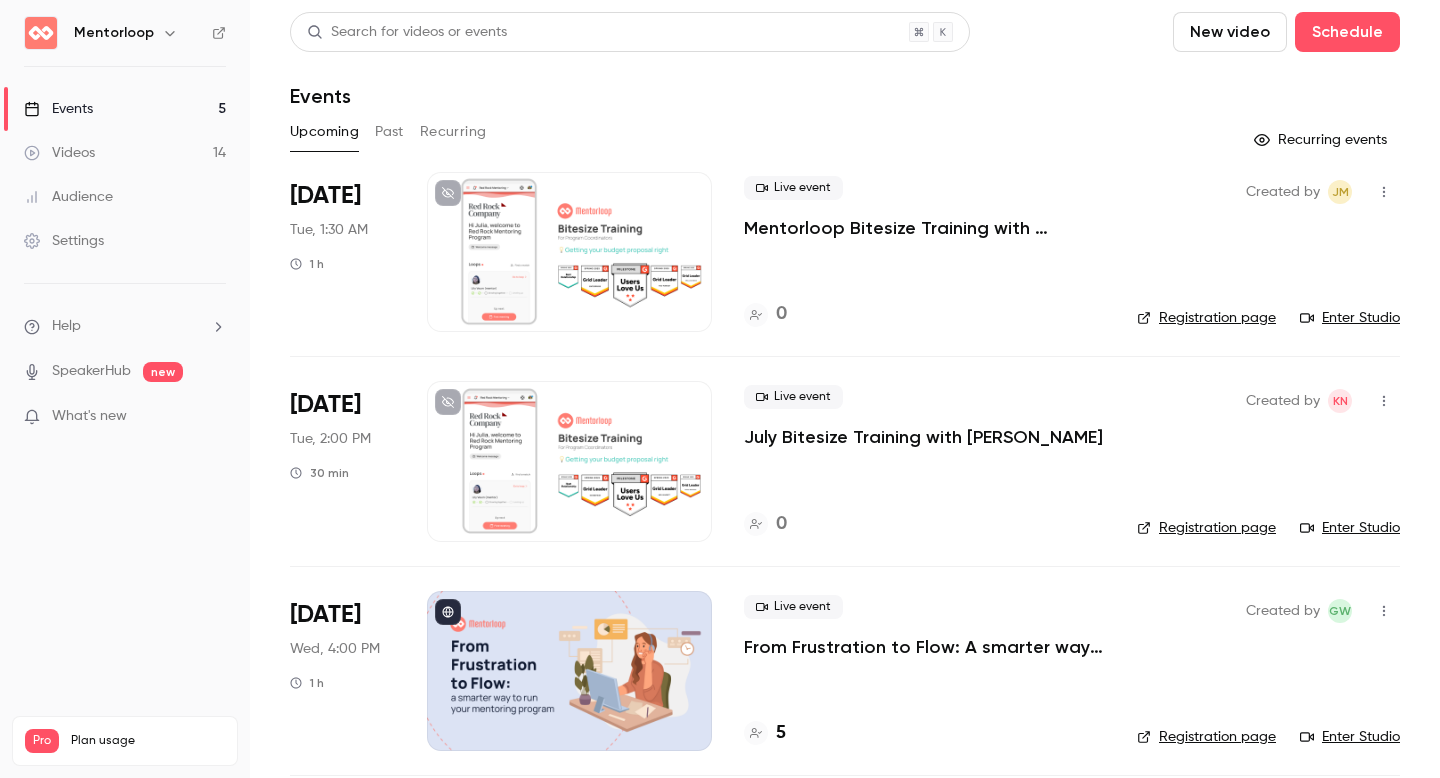 click on "Mentorloop Bitesize Training with [PERSON_NAME]" at bounding box center [924, 228] 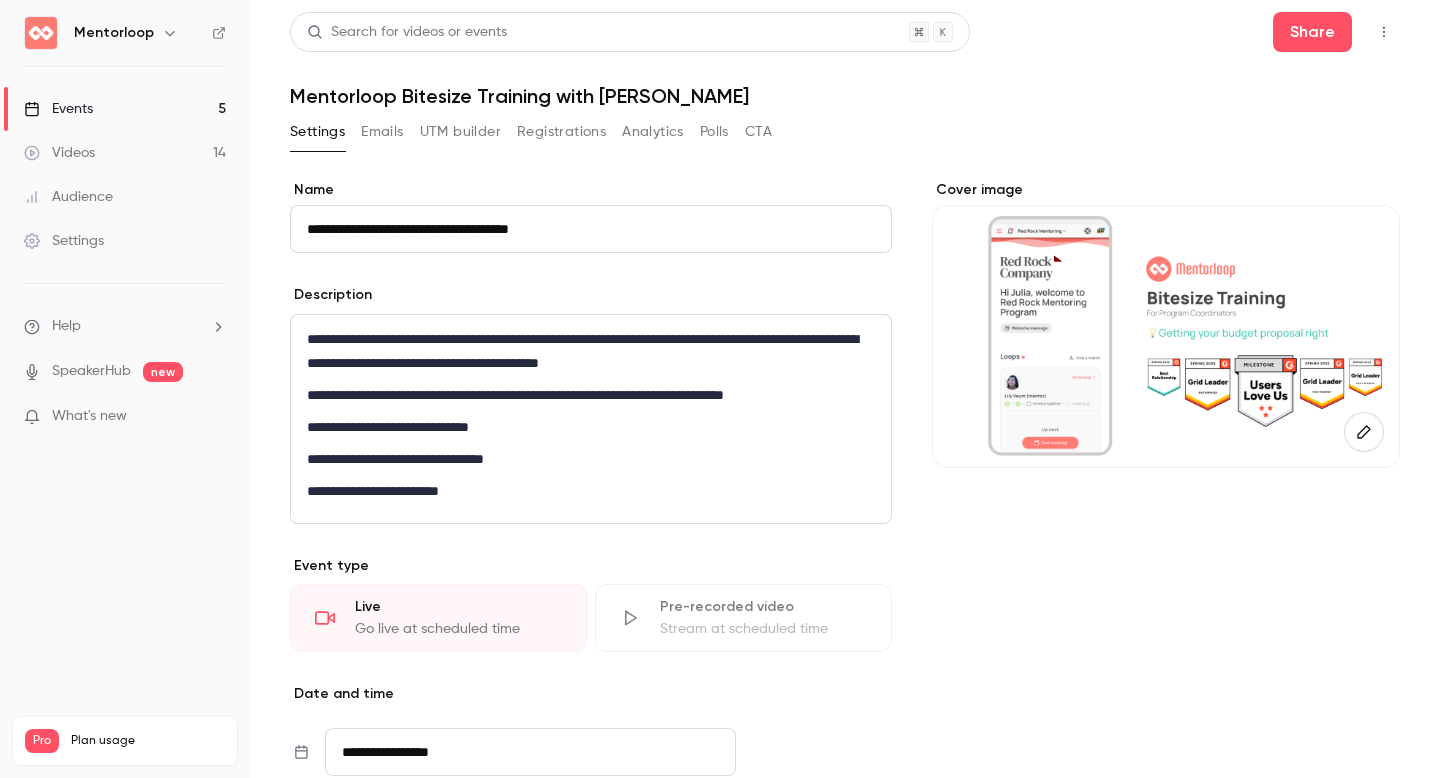 click on "**********" at bounding box center [591, 229] 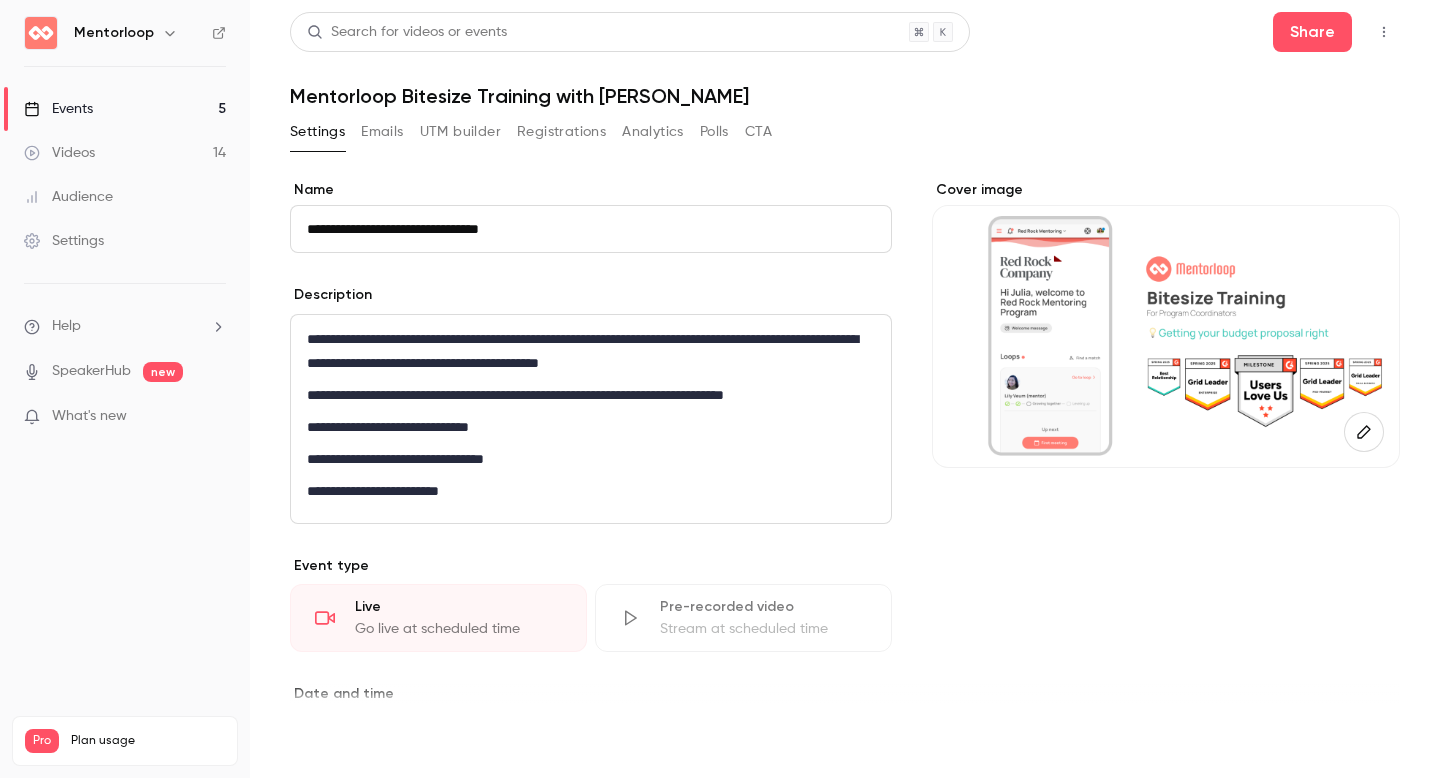 click on "Save" at bounding box center (326, 742) 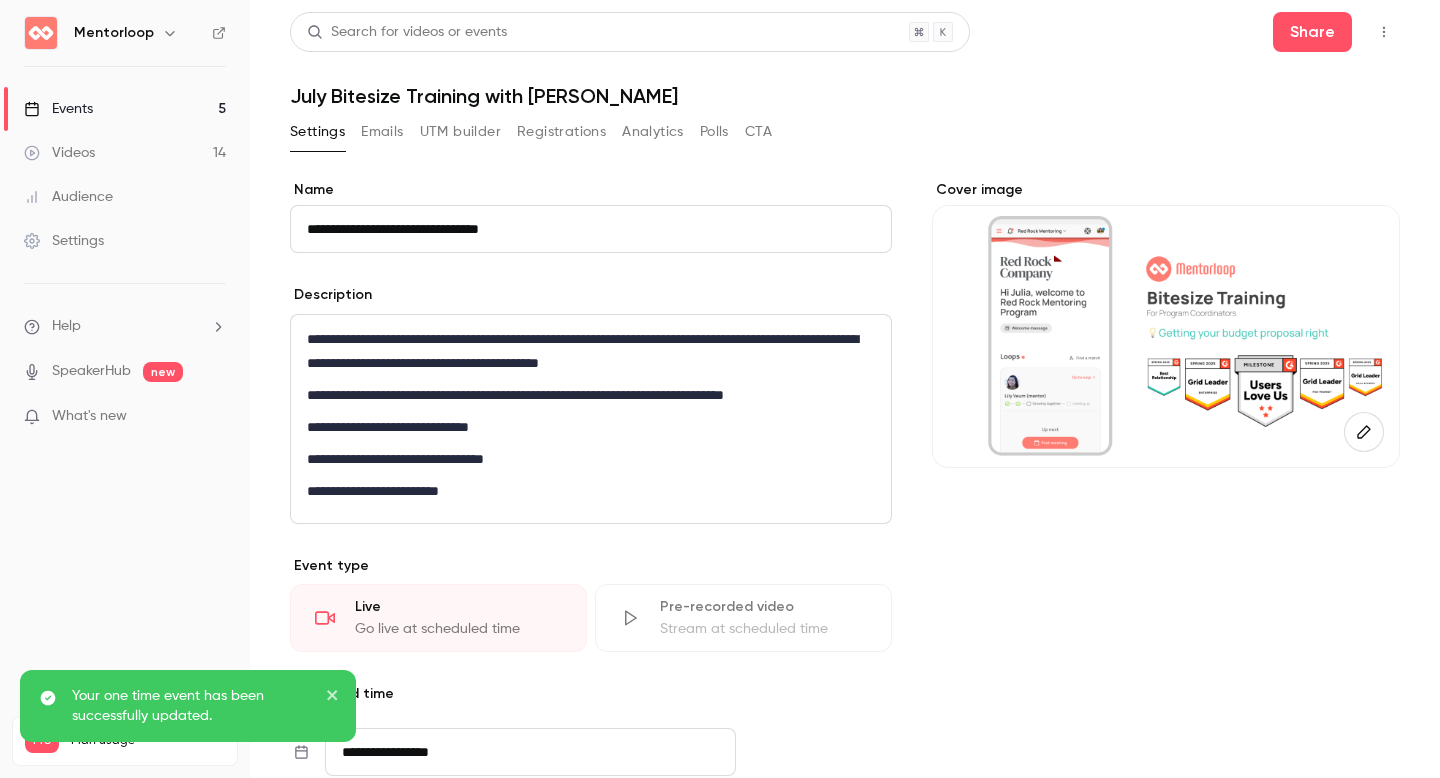 click on "**********" at bounding box center (591, 229) 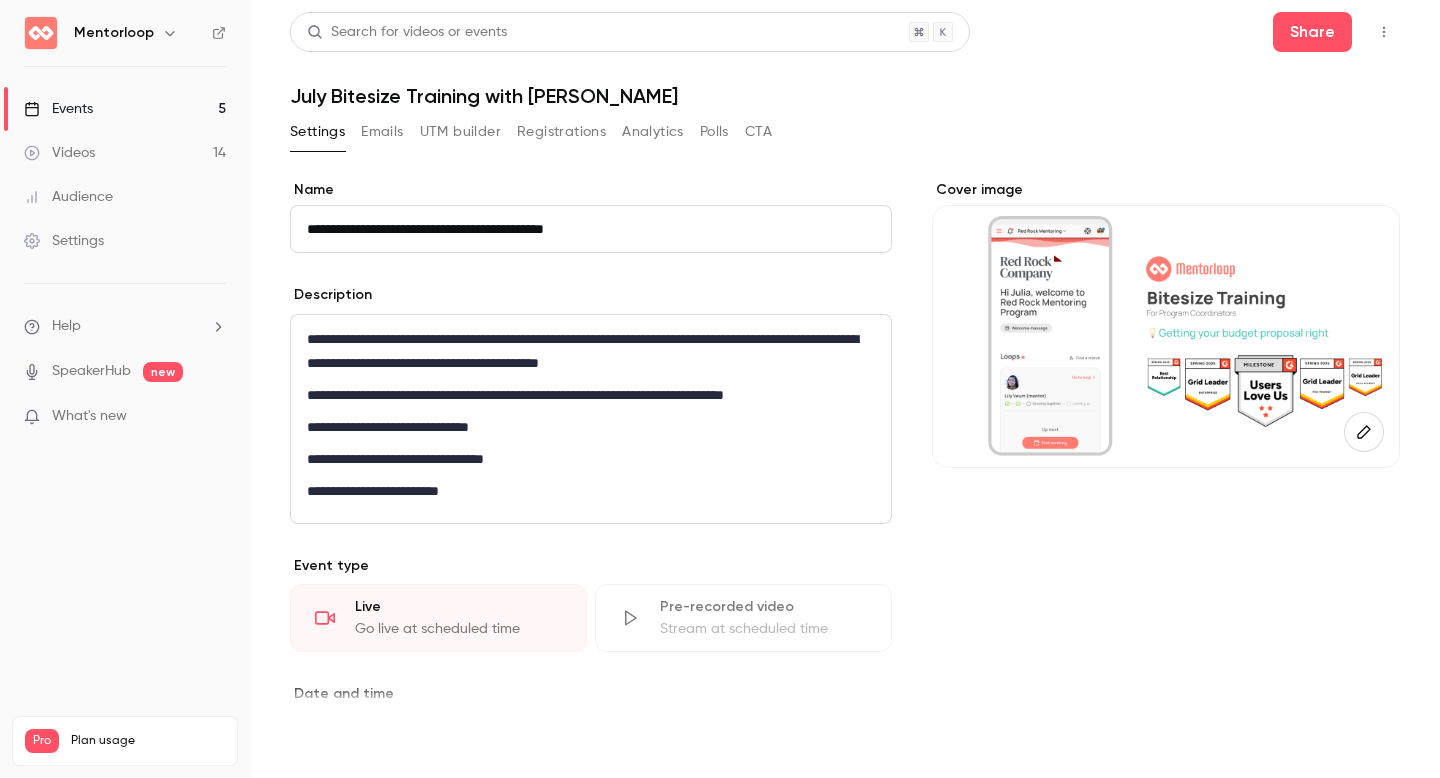 click on "Save" at bounding box center (326, 742) 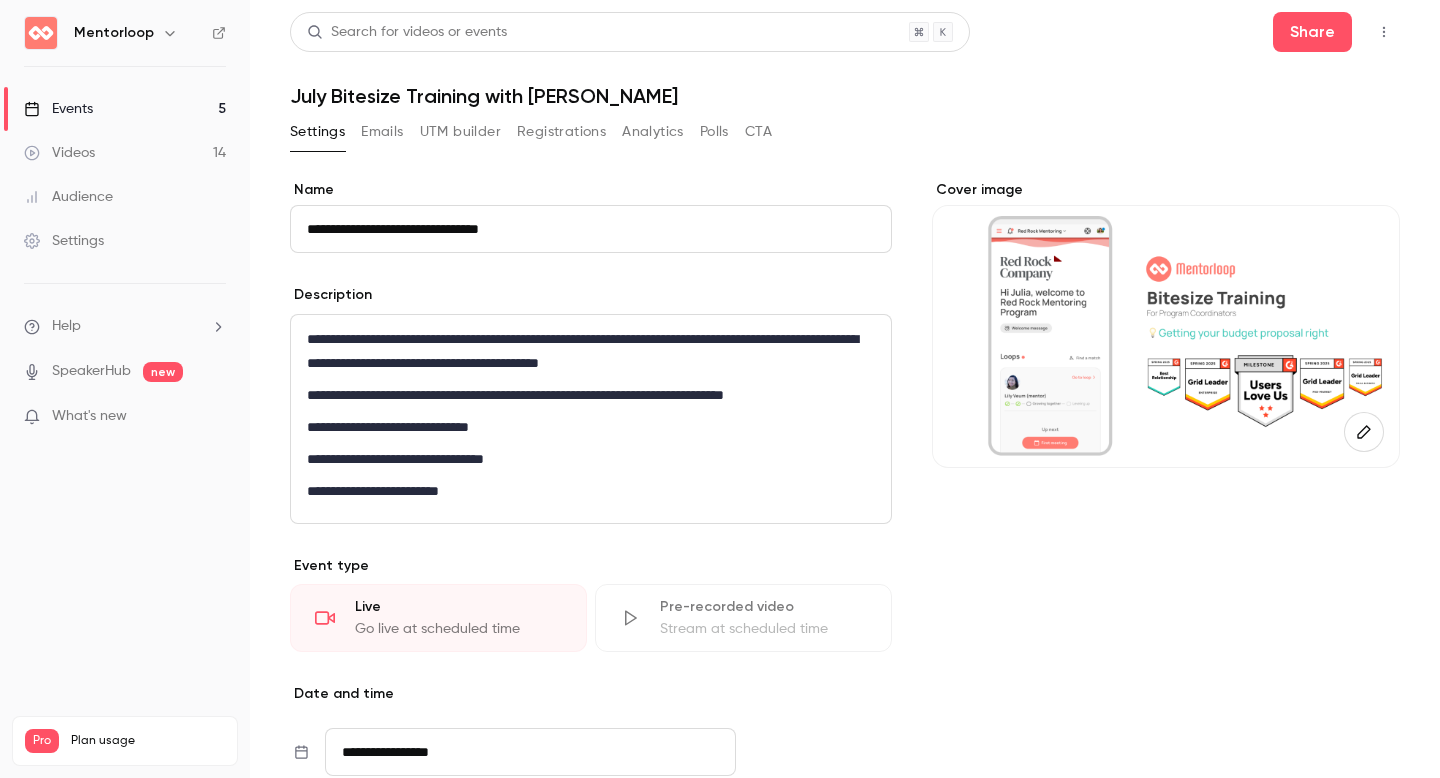 type on "**********" 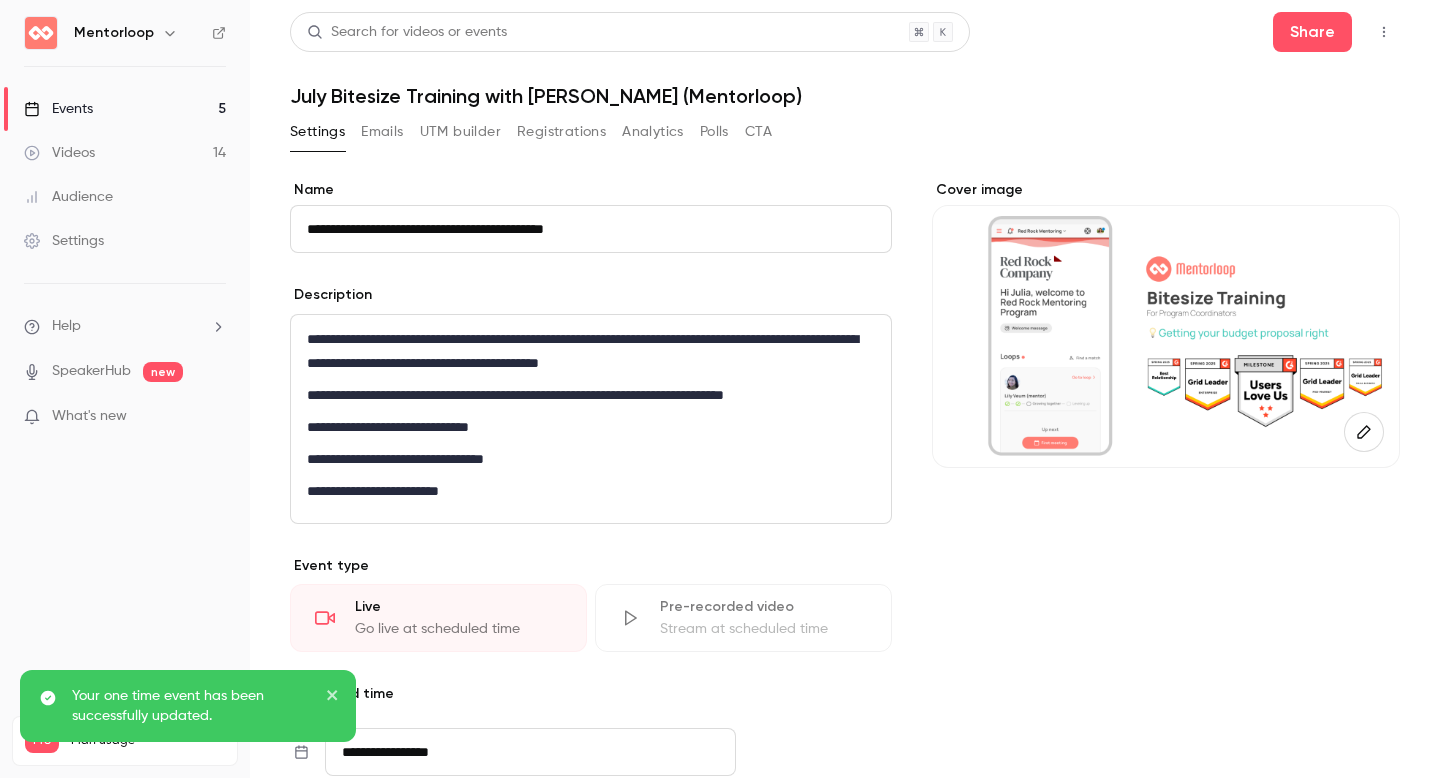 click on "Events 5" at bounding box center (125, 109) 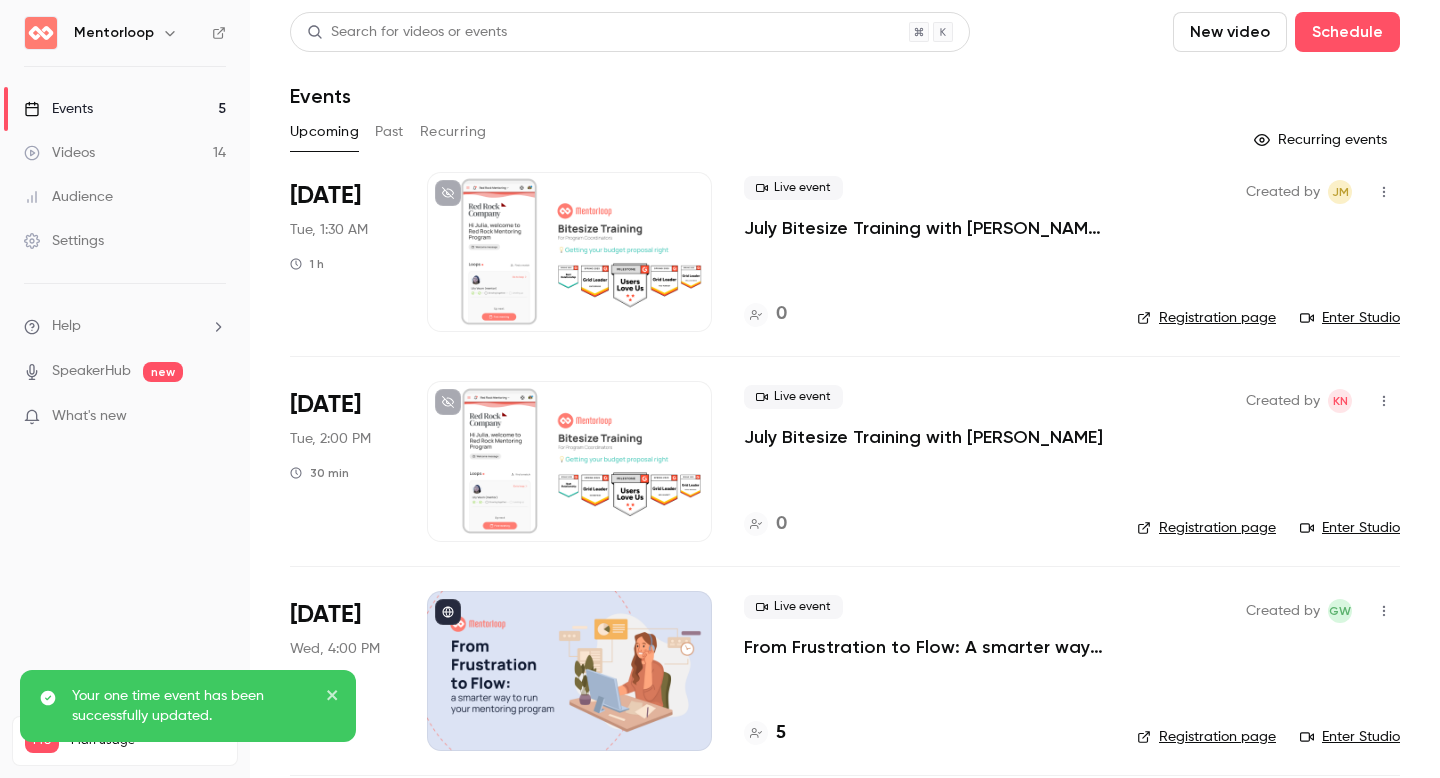 click on "Live event July Bitesize Training with [PERSON_NAME]" at bounding box center [924, 417] 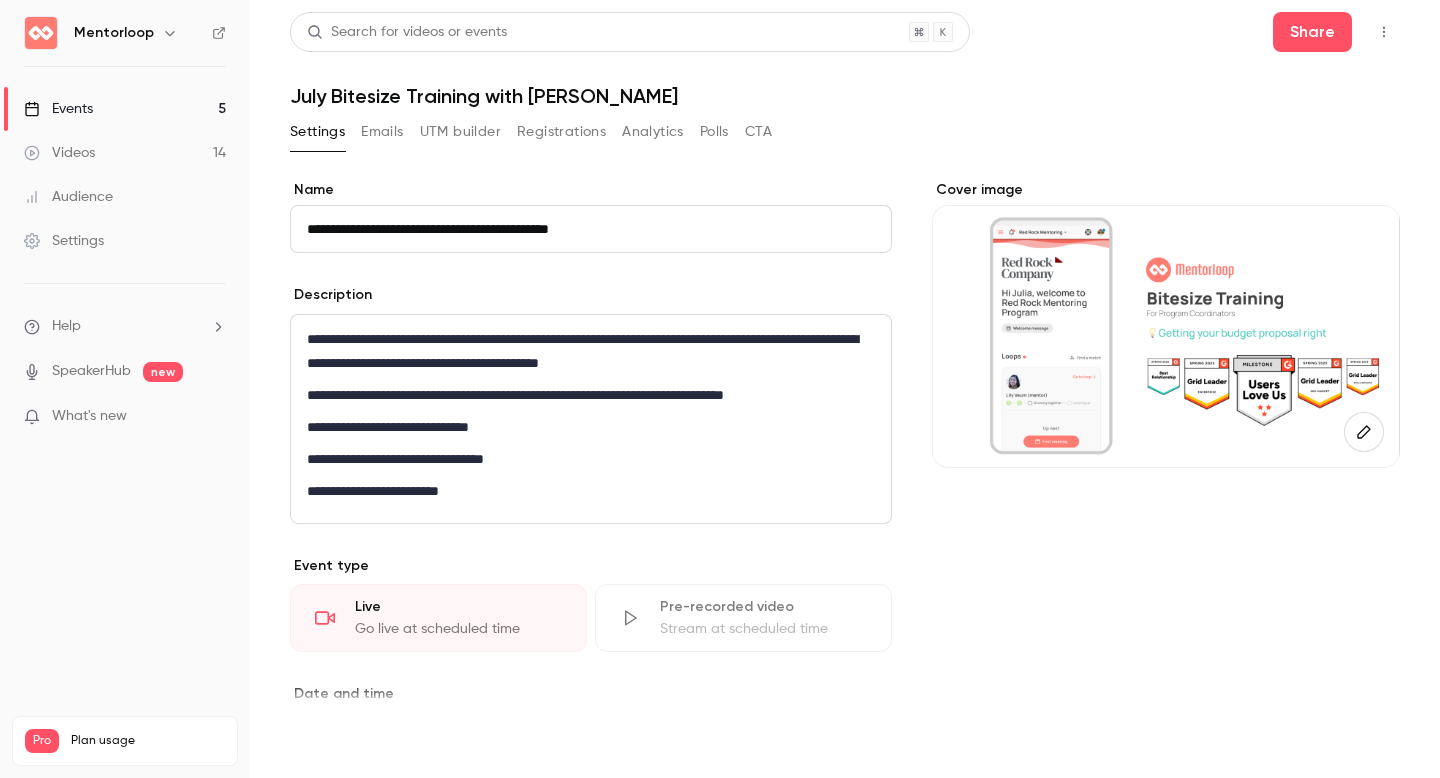 click on "Save" at bounding box center [326, 742] 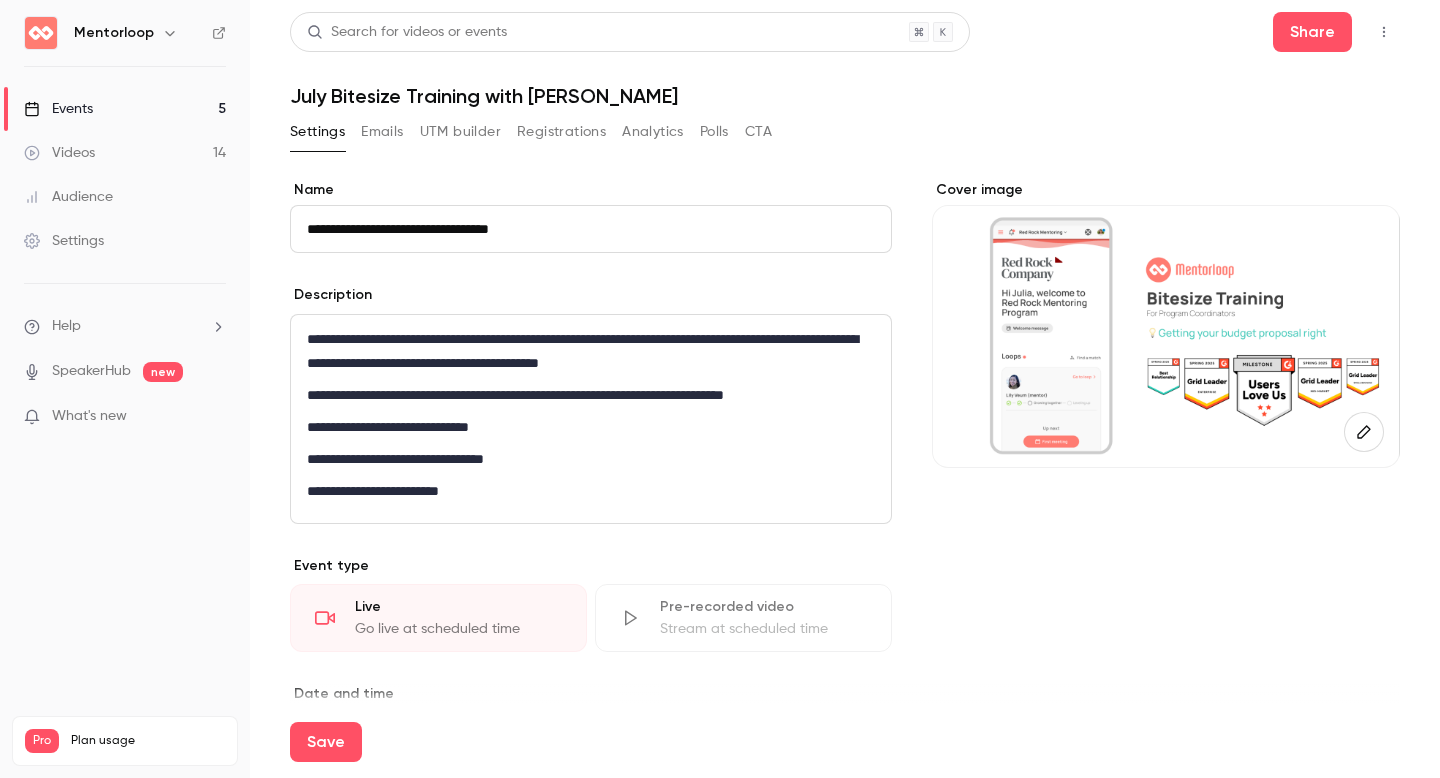 type on "**********" 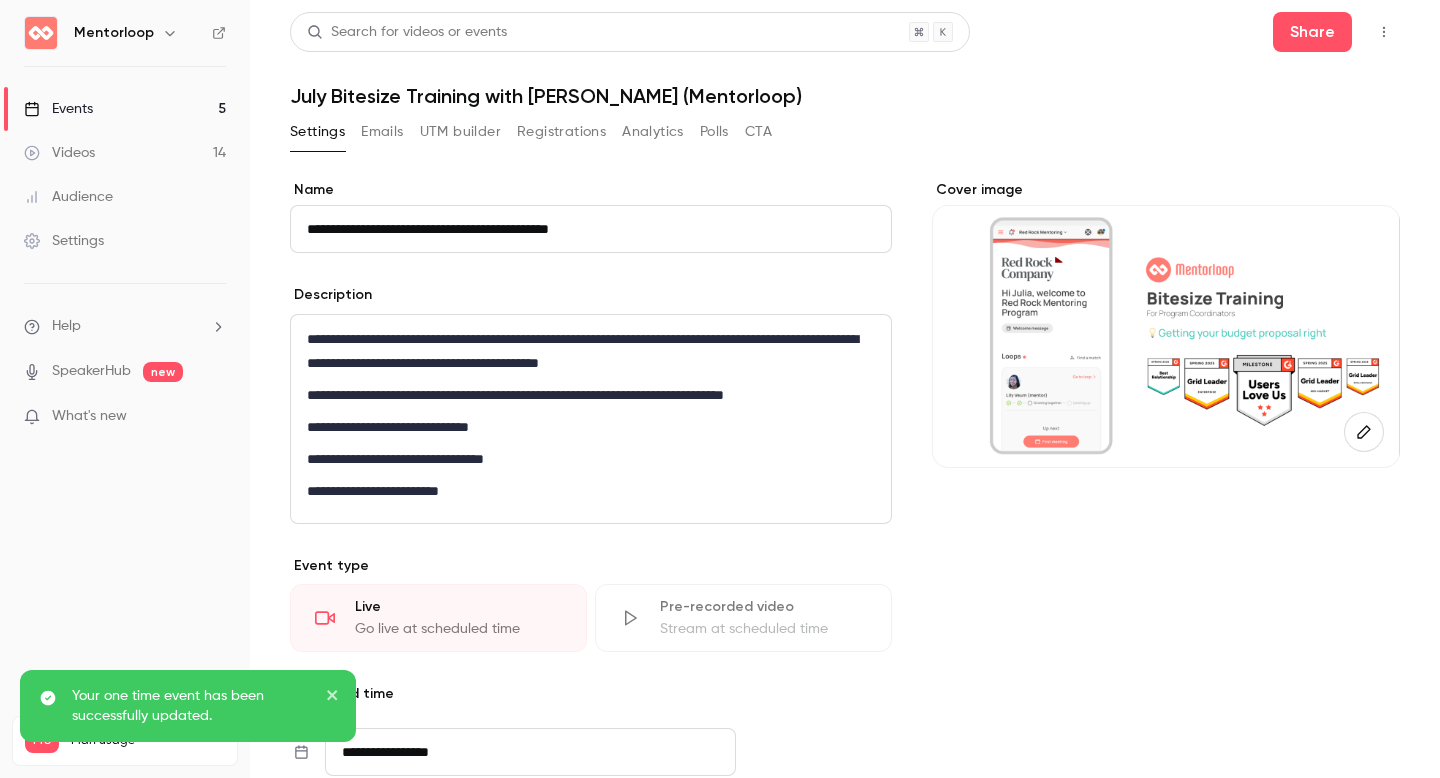 click on "Events 5" at bounding box center [125, 109] 